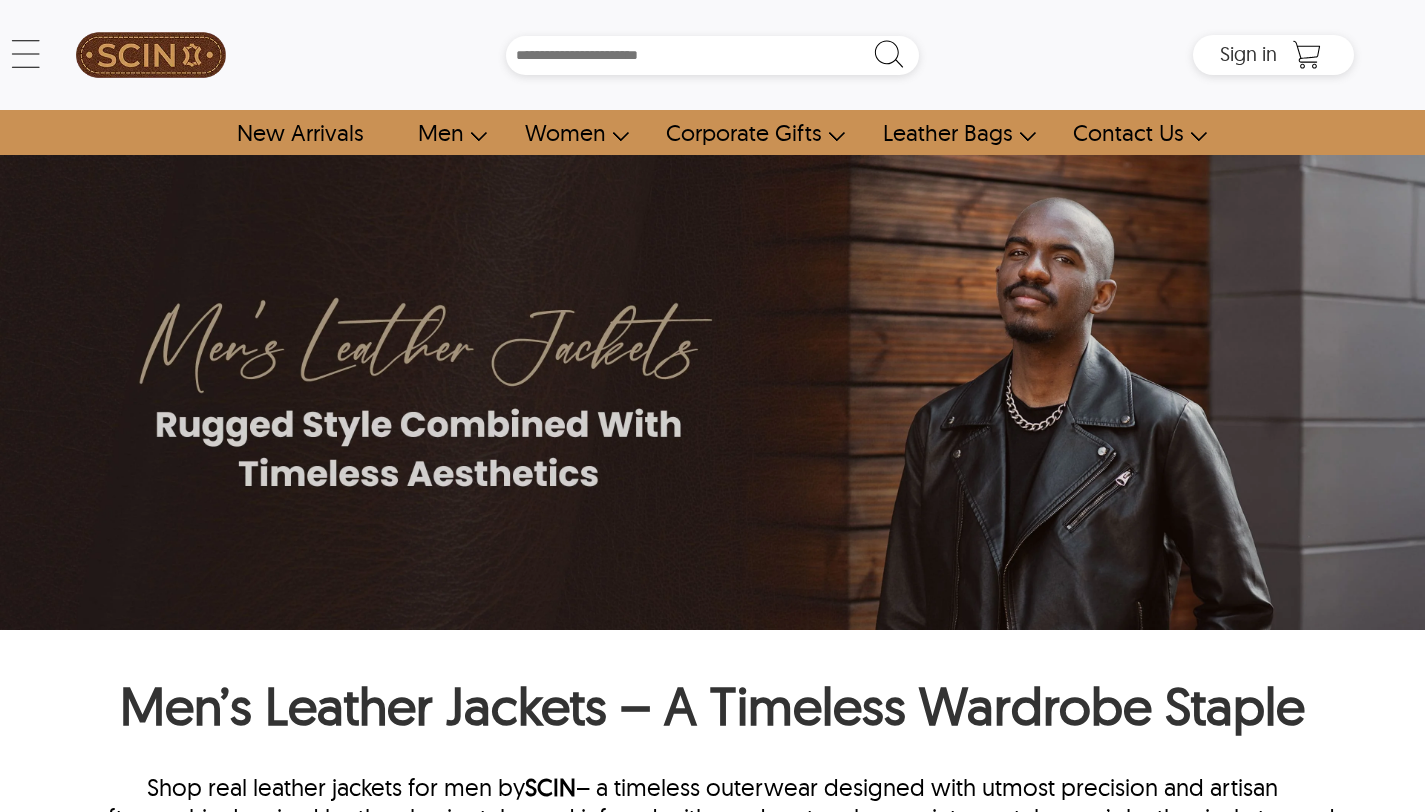 scroll, scrollTop: 0, scrollLeft: 0, axis: both 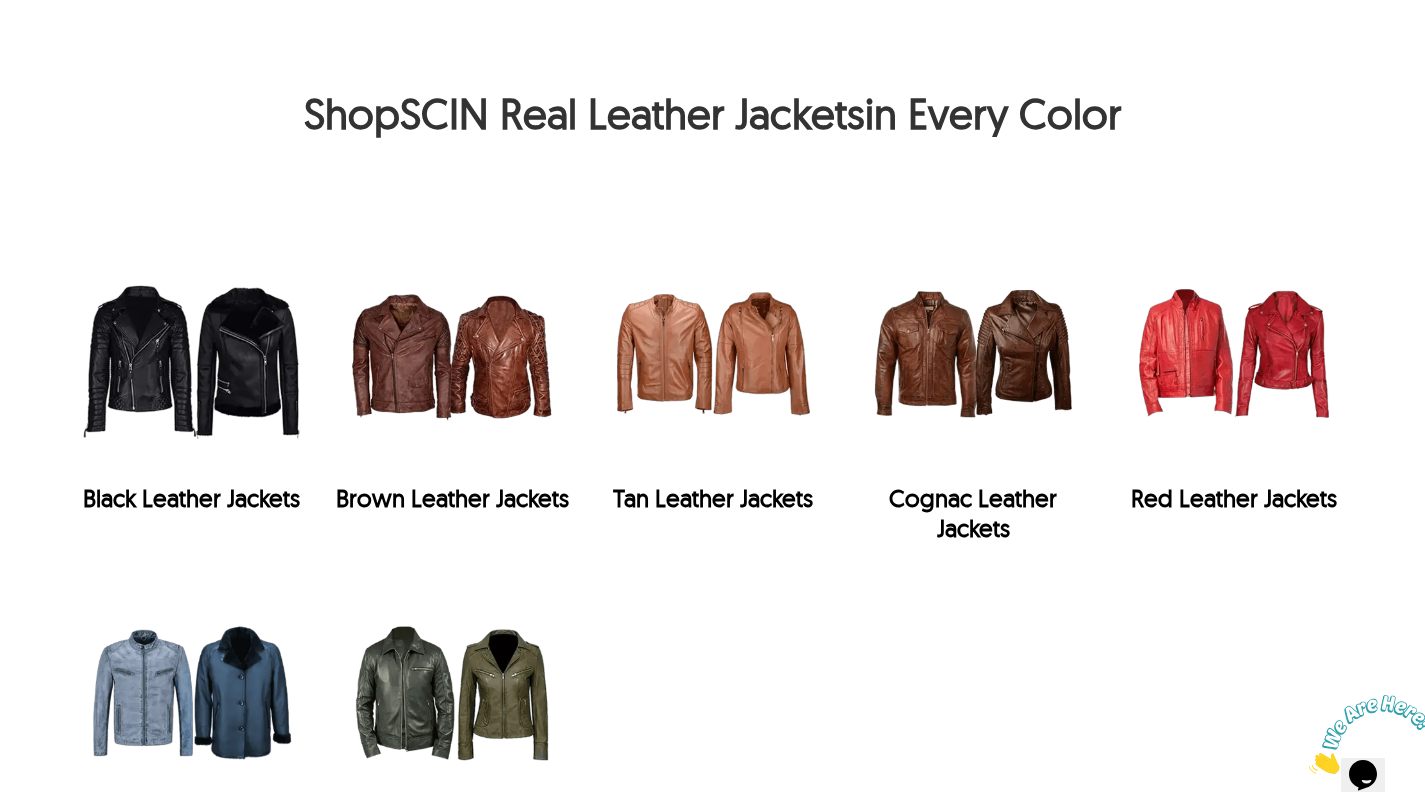 click at bounding box center [191, 352] 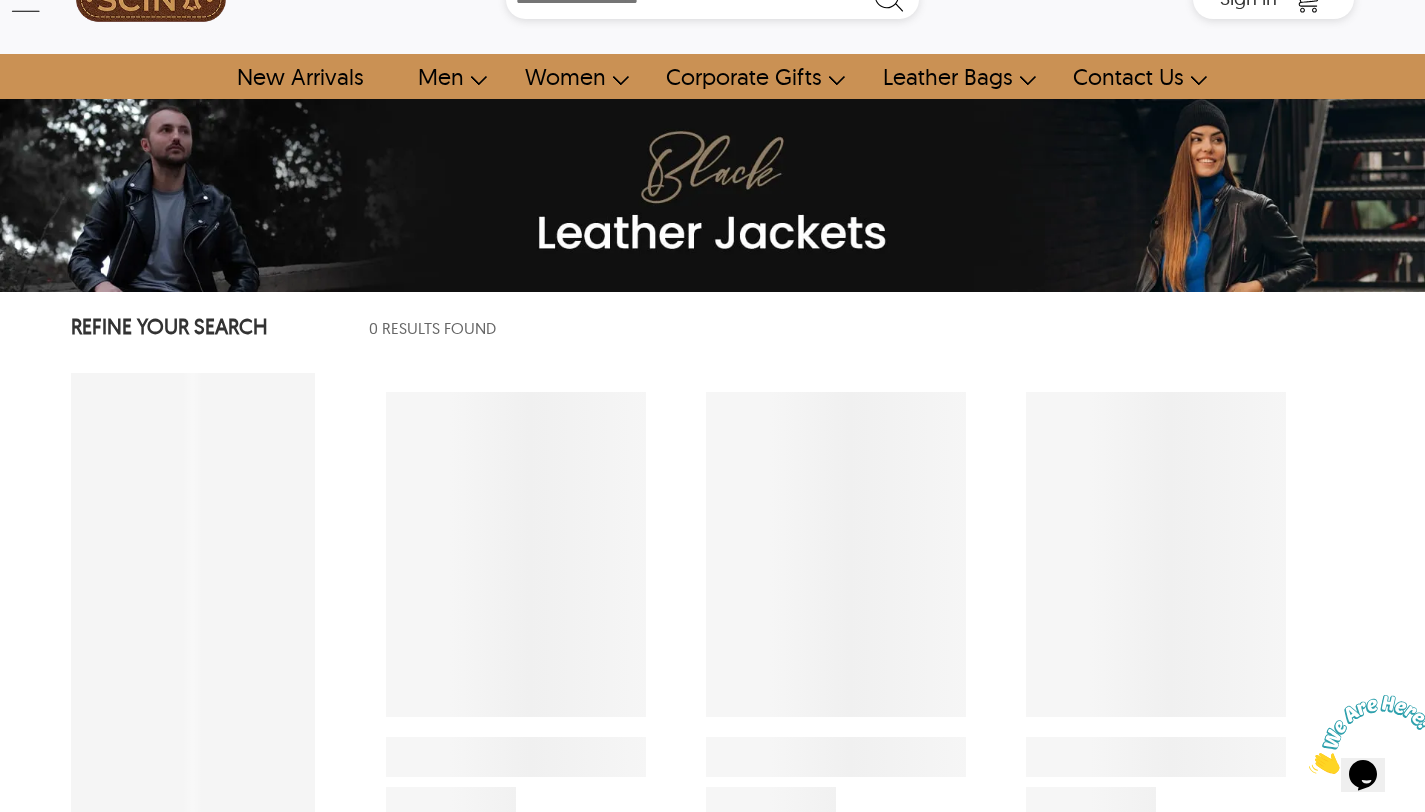 scroll, scrollTop: 0, scrollLeft: 0, axis: both 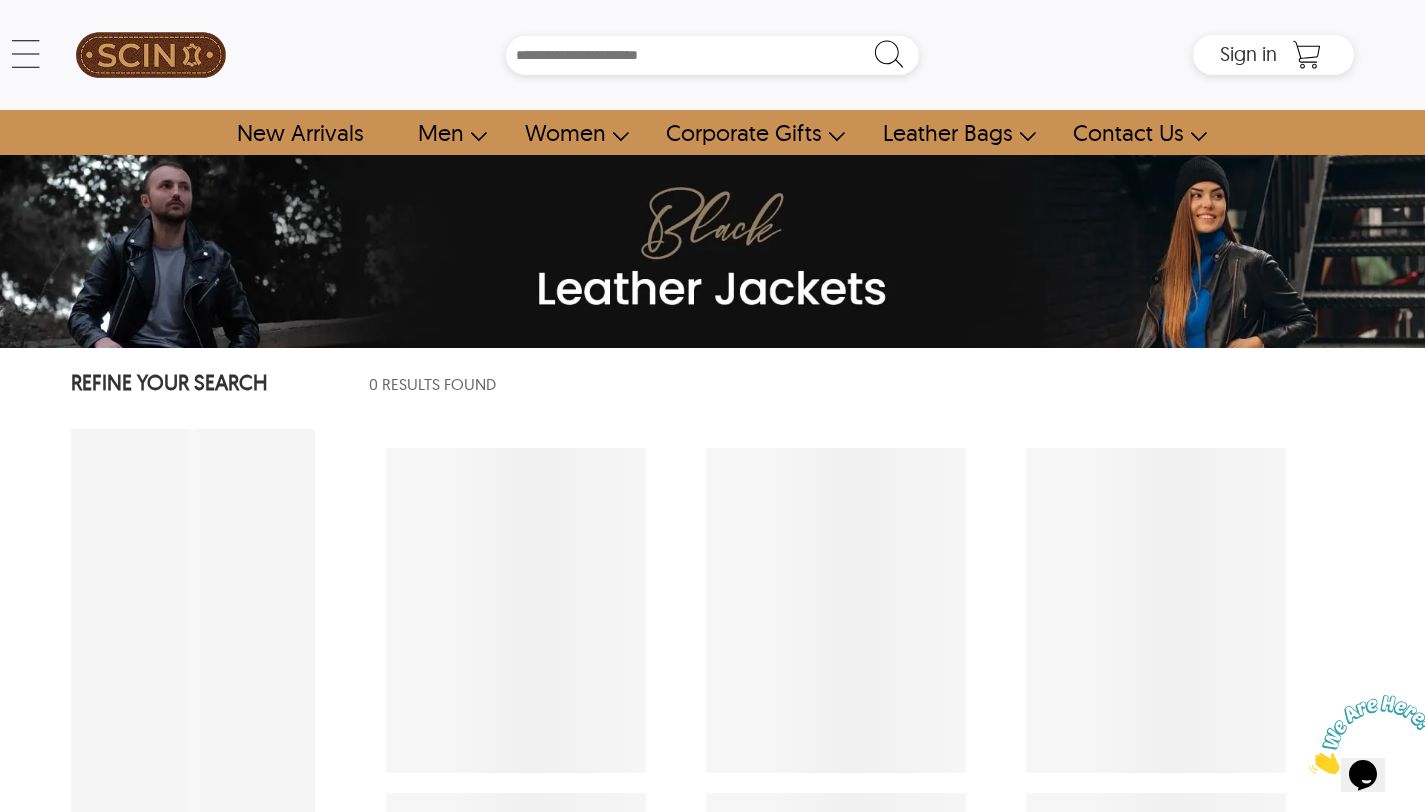 select on "********" 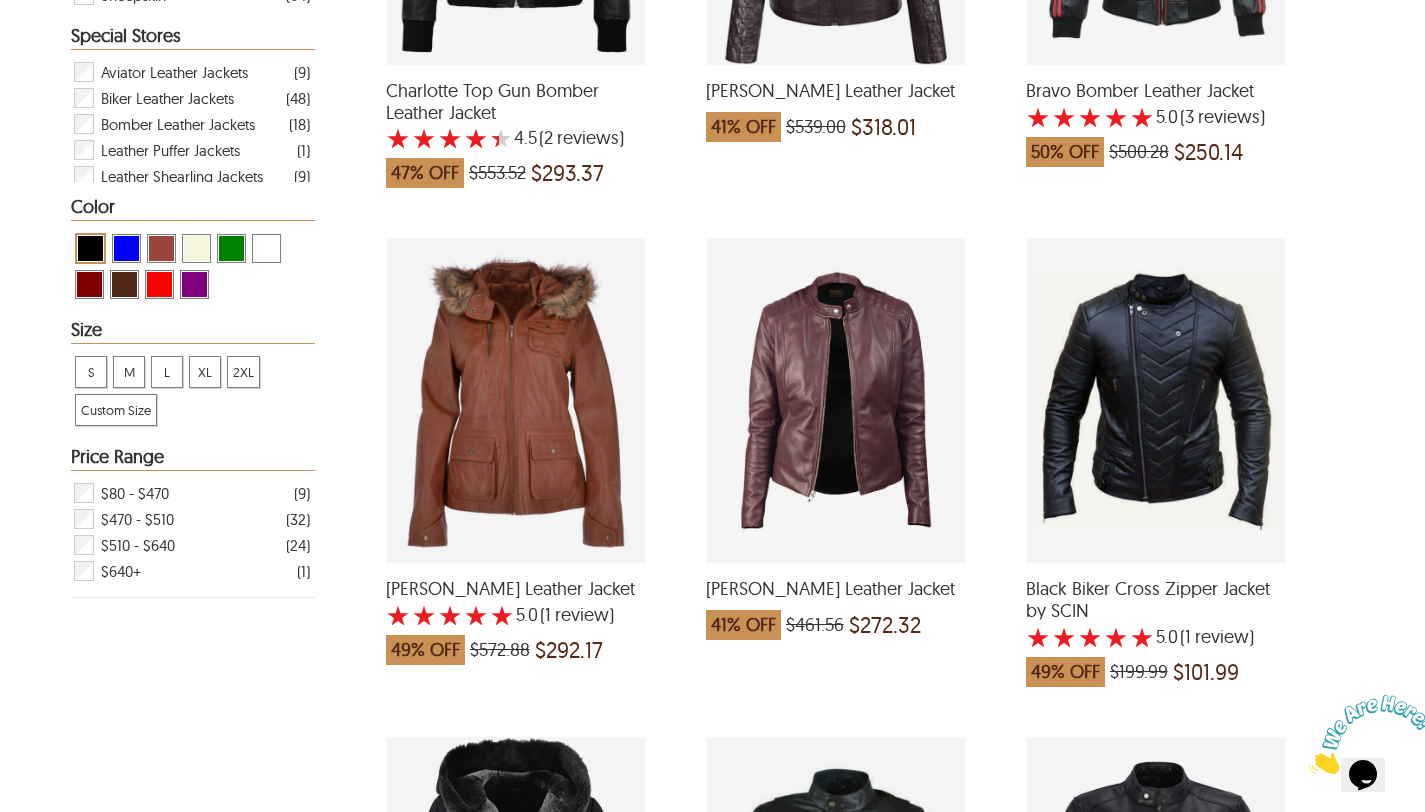 scroll, scrollTop: 742, scrollLeft: 0, axis: vertical 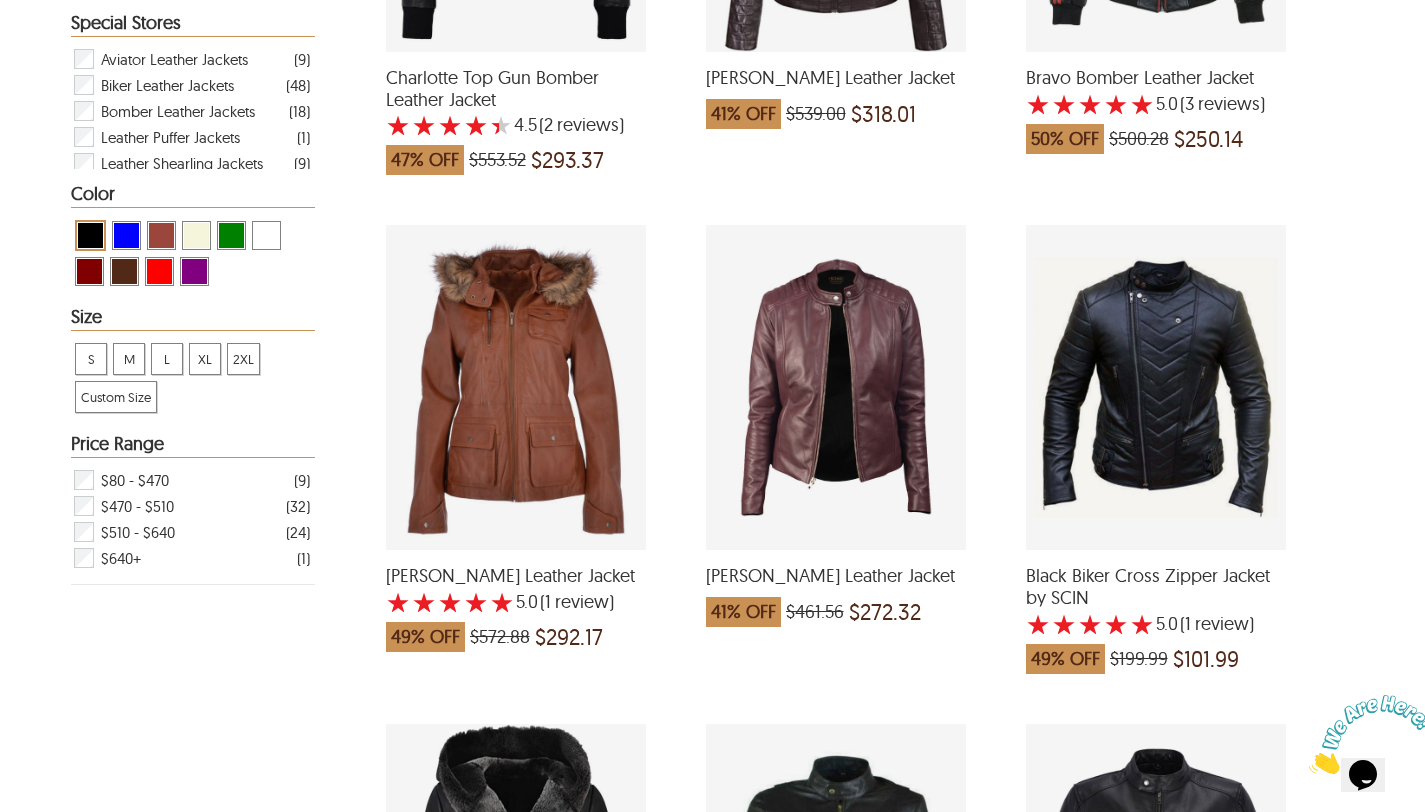 click at bounding box center [1156, 387] 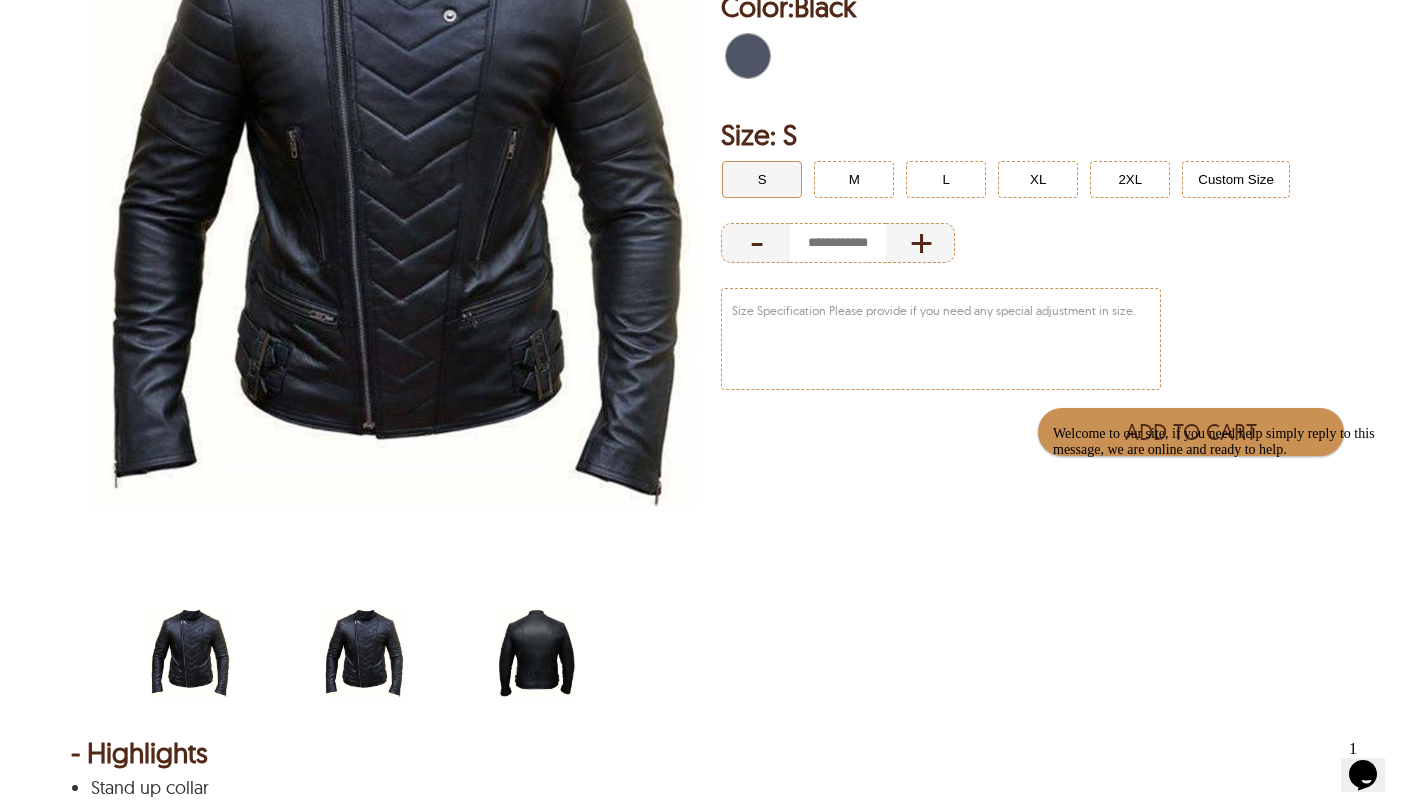 scroll, scrollTop: 382, scrollLeft: 0, axis: vertical 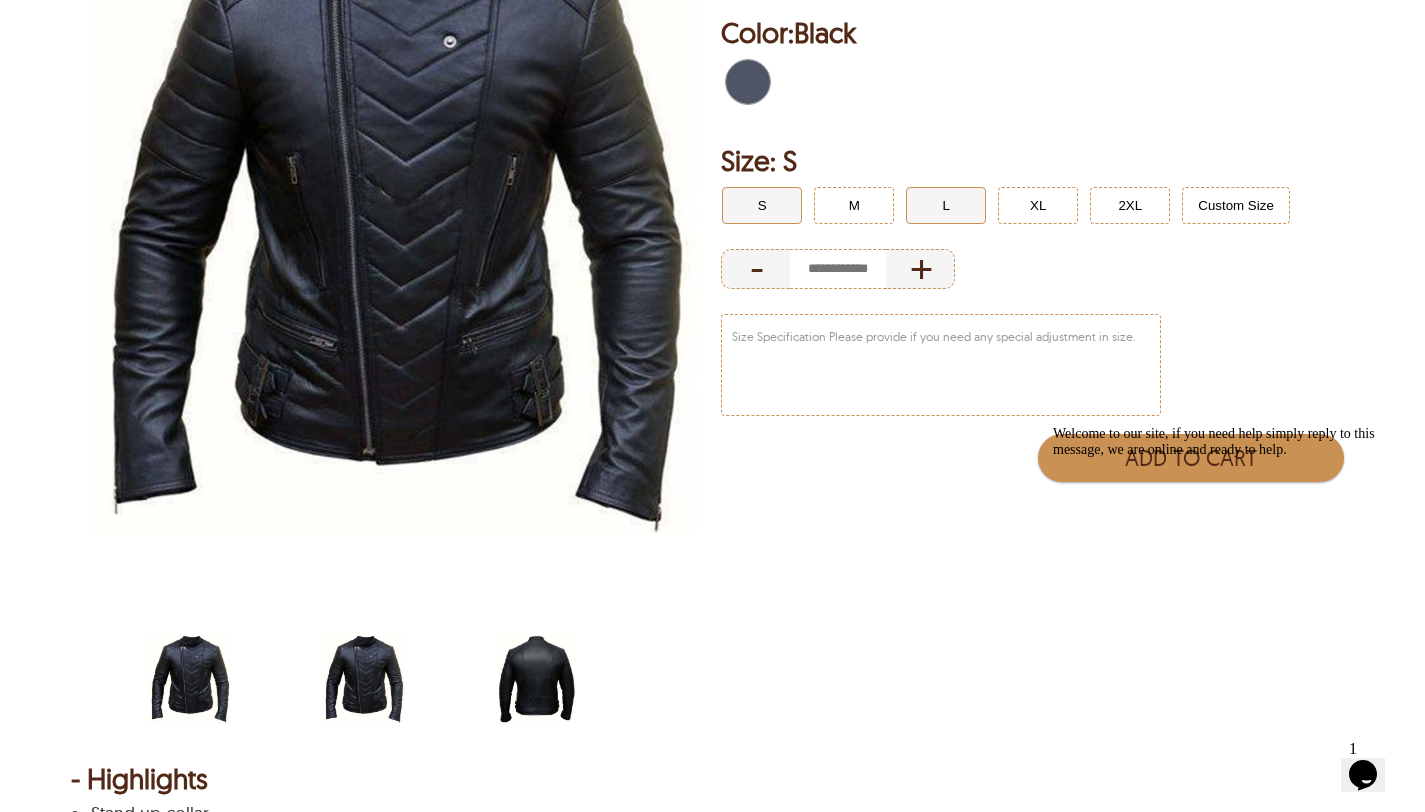 click on "L" at bounding box center (946, 205) 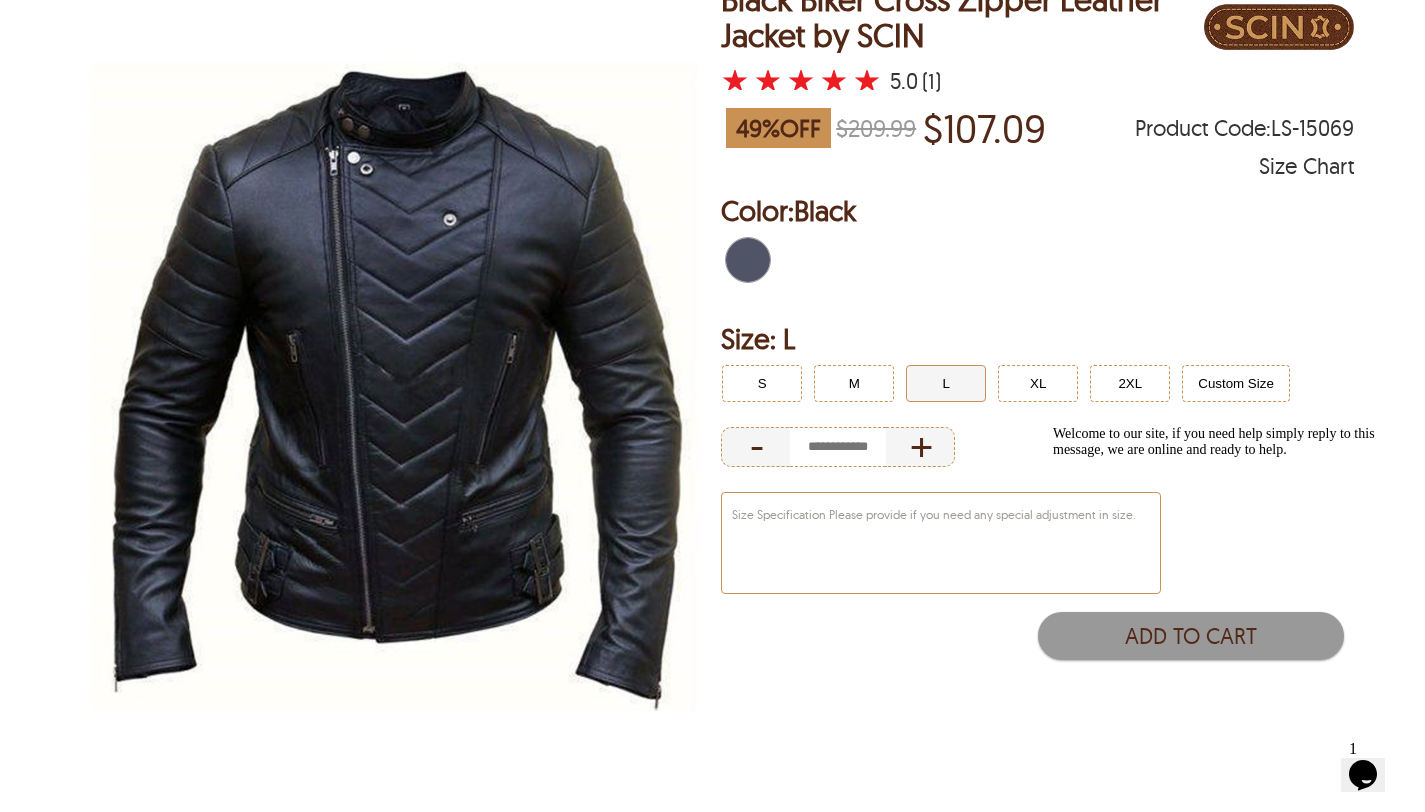 scroll, scrollTop: 200, scrollLeft: 0, axis: vertical 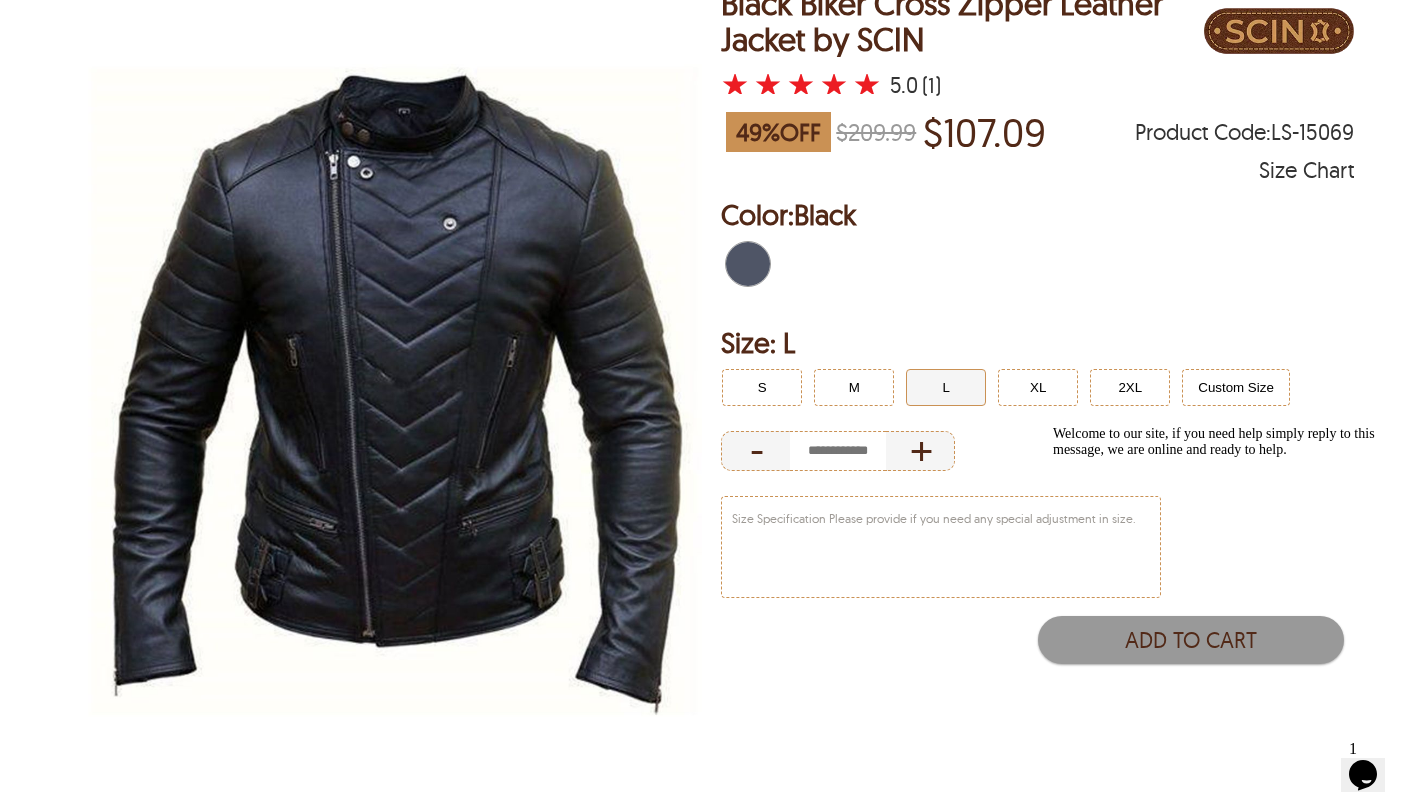 click at bounding box center (754, 264) 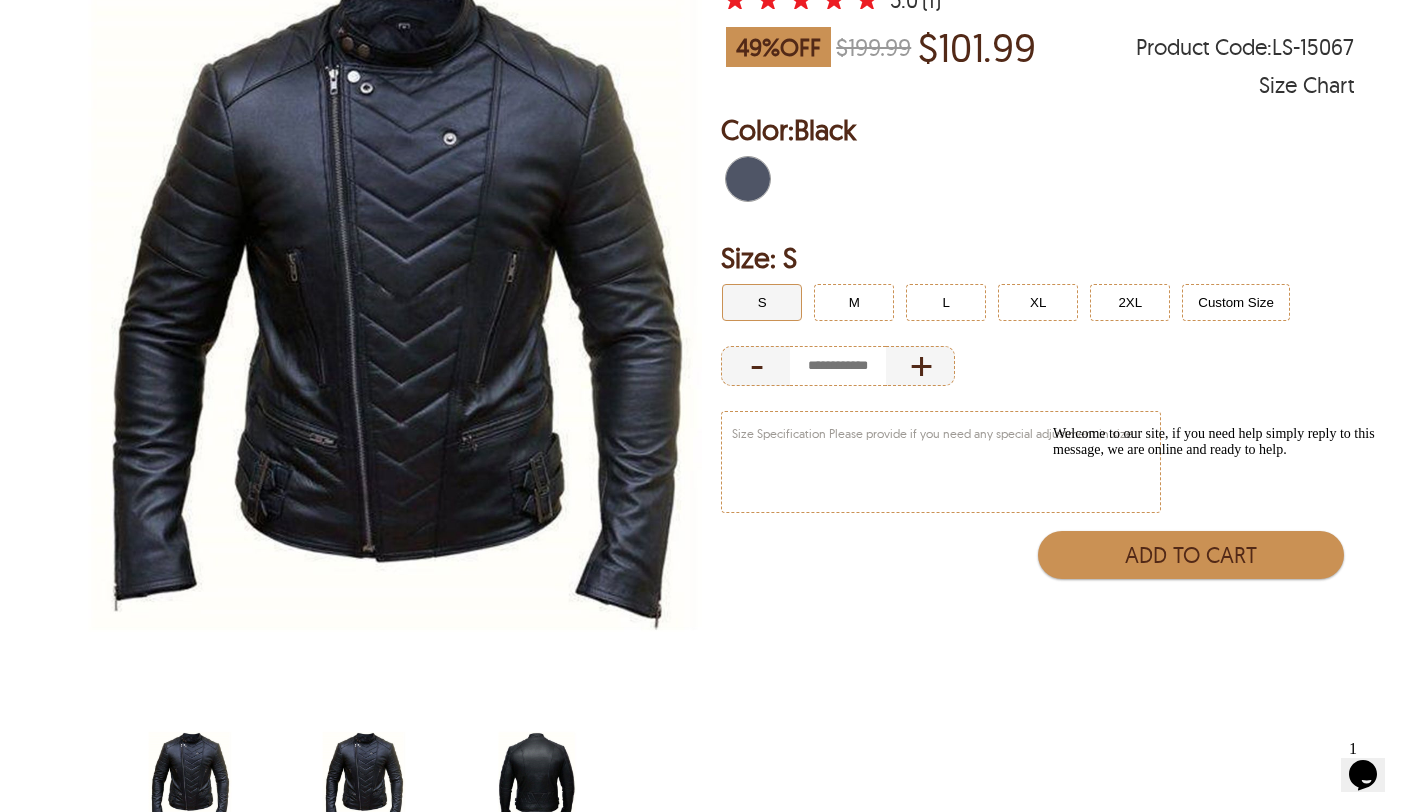 scroll, scrollTop: 287, scrollLeft: 0, axis: vertical 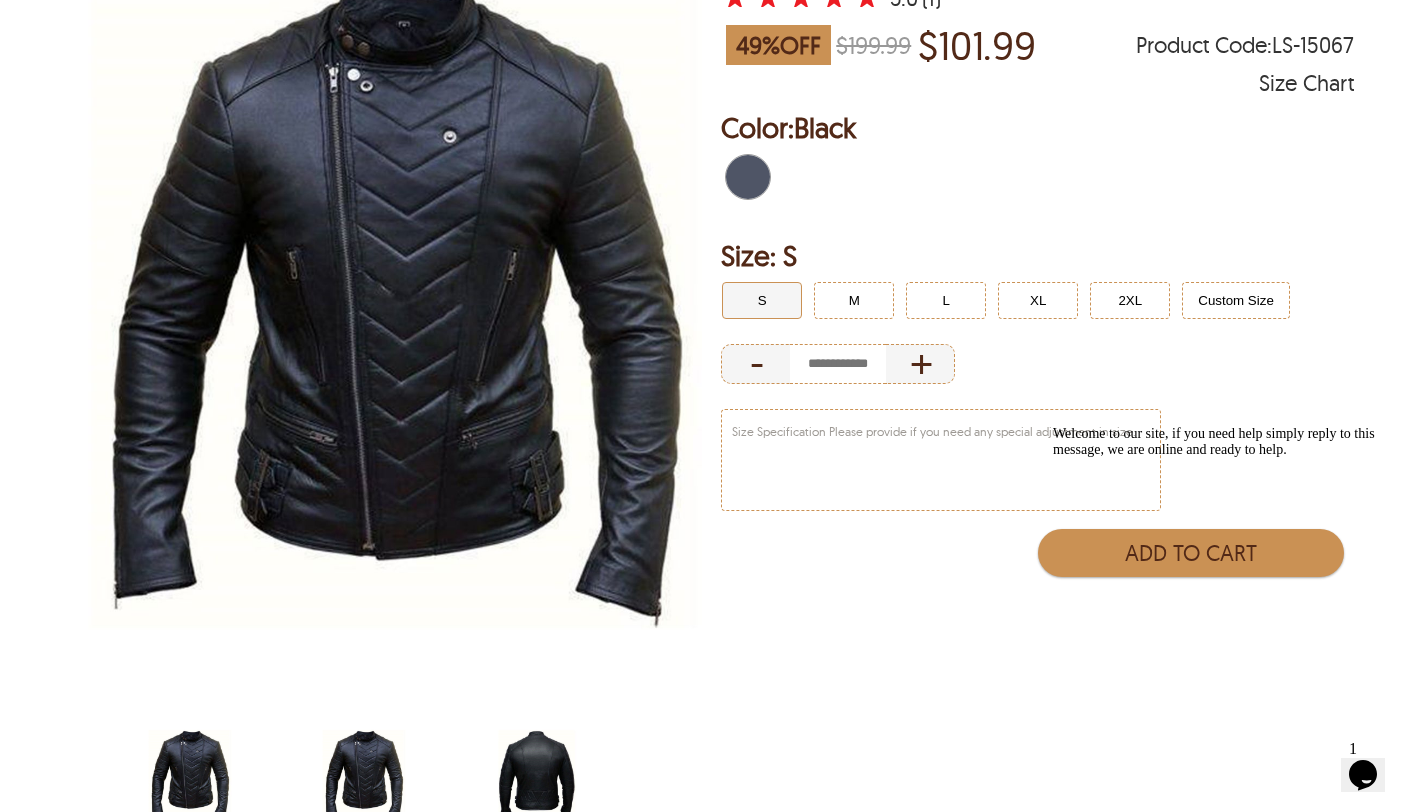select on "********" 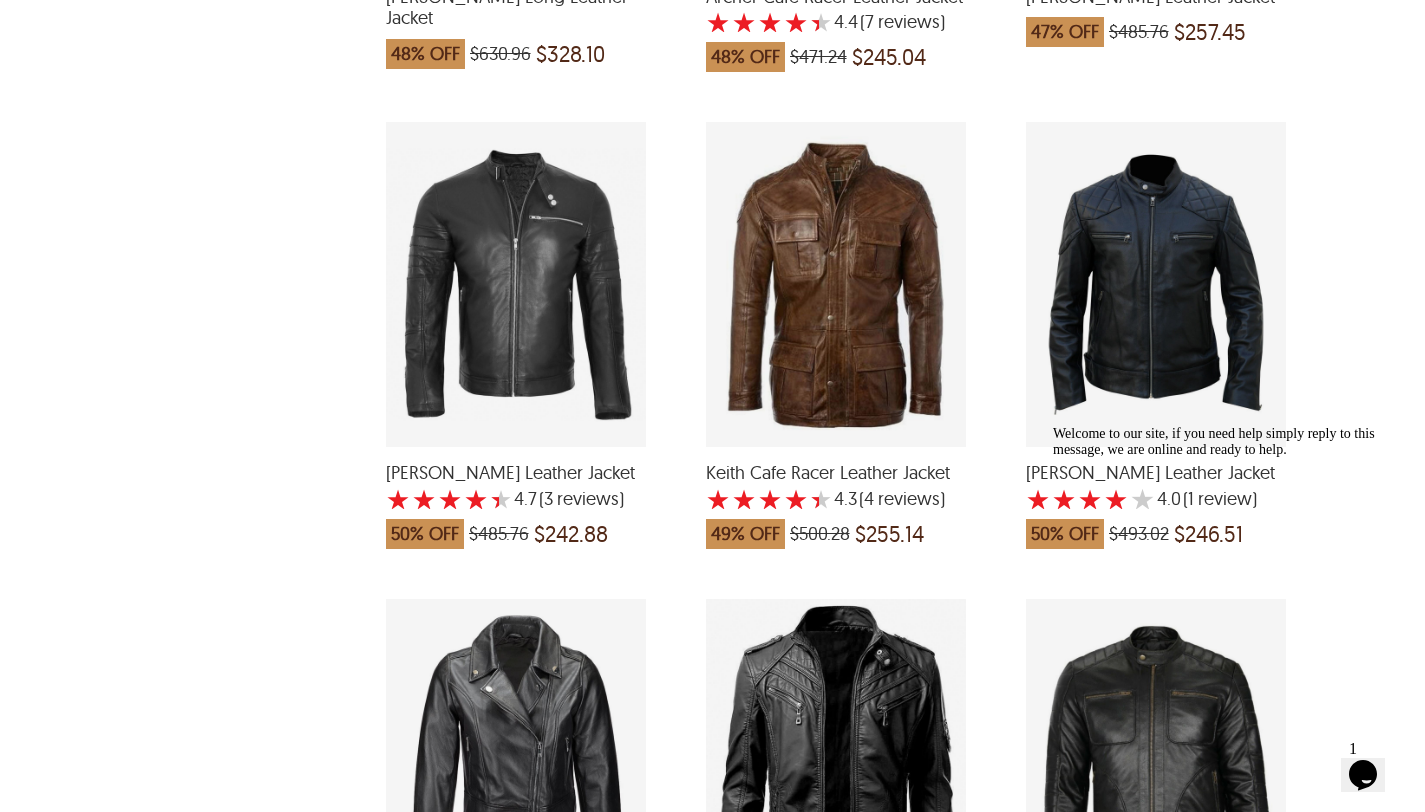 scroll, scrollTop: 1821, scrollLeft: 0, axis: vertical 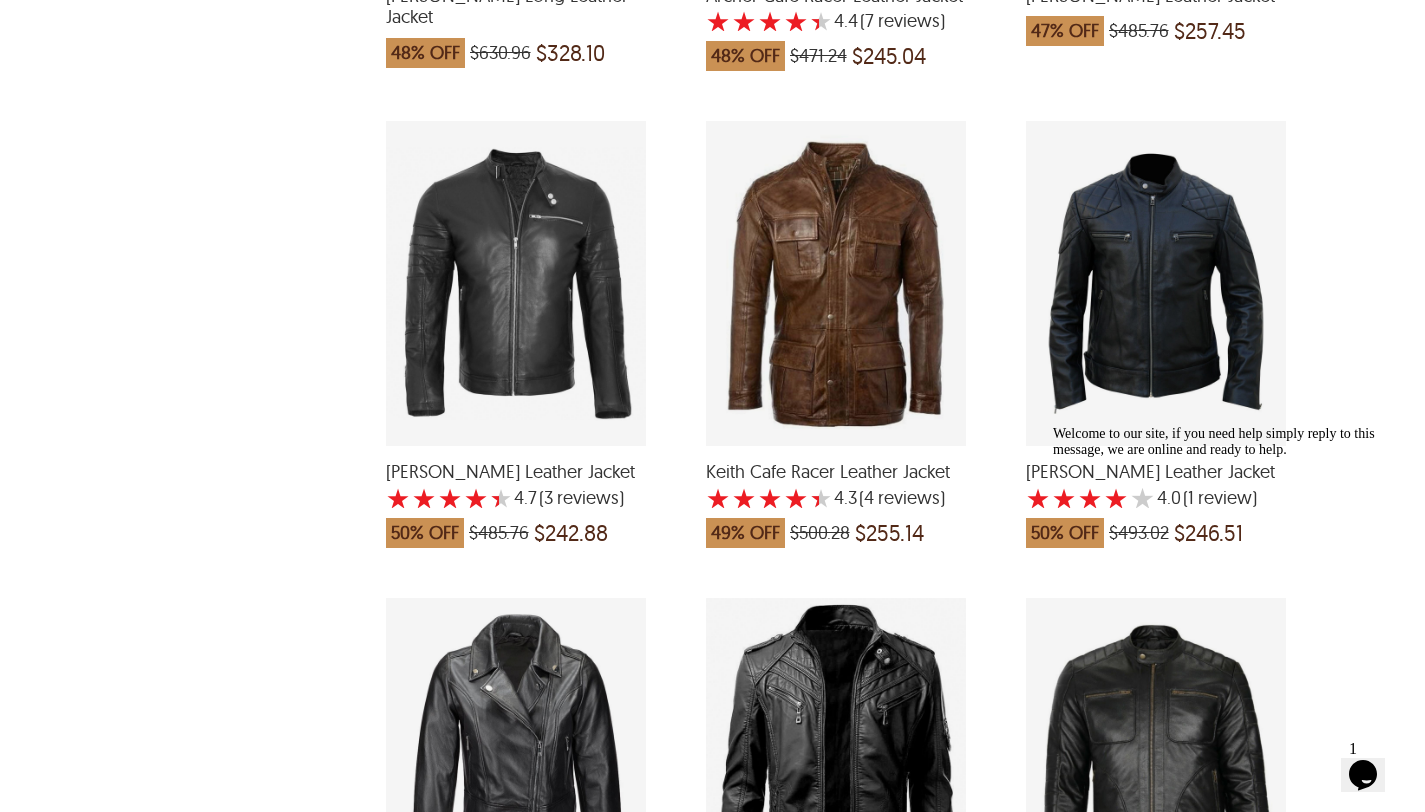 click at bounding box center [1156, 283] 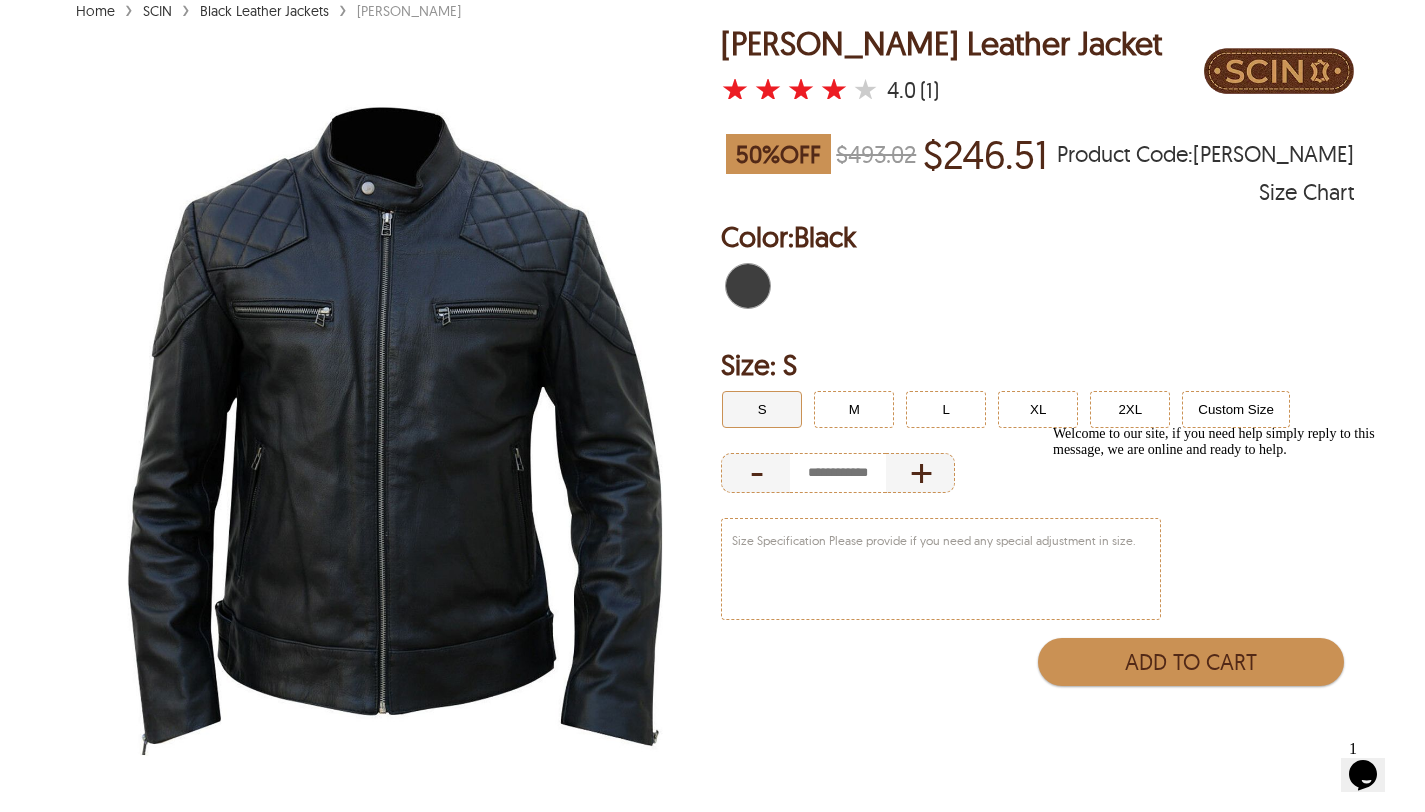 scroll, scrollTop: 164, scrollLeft: 0, axis: vertical 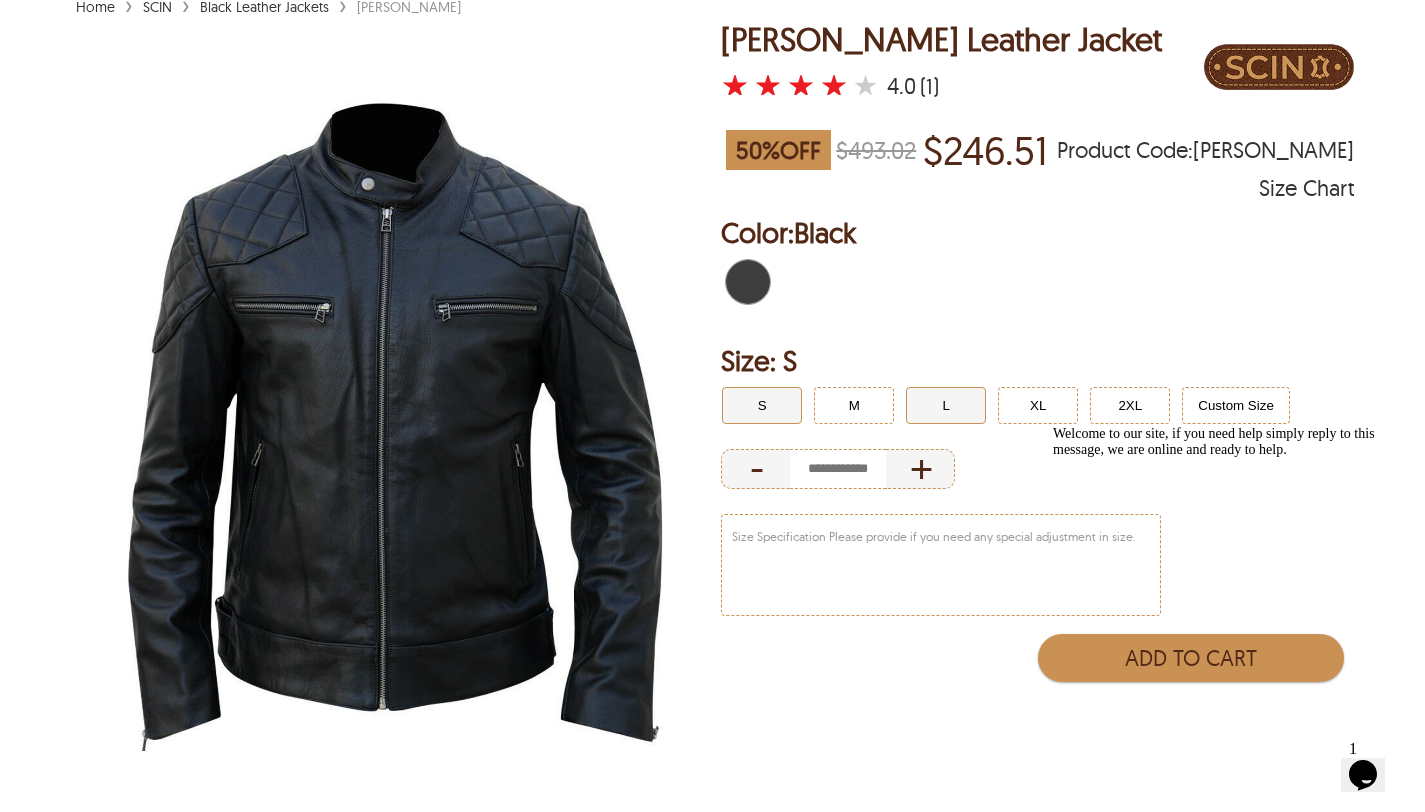 click on "L" at bounding box center [946, 405] 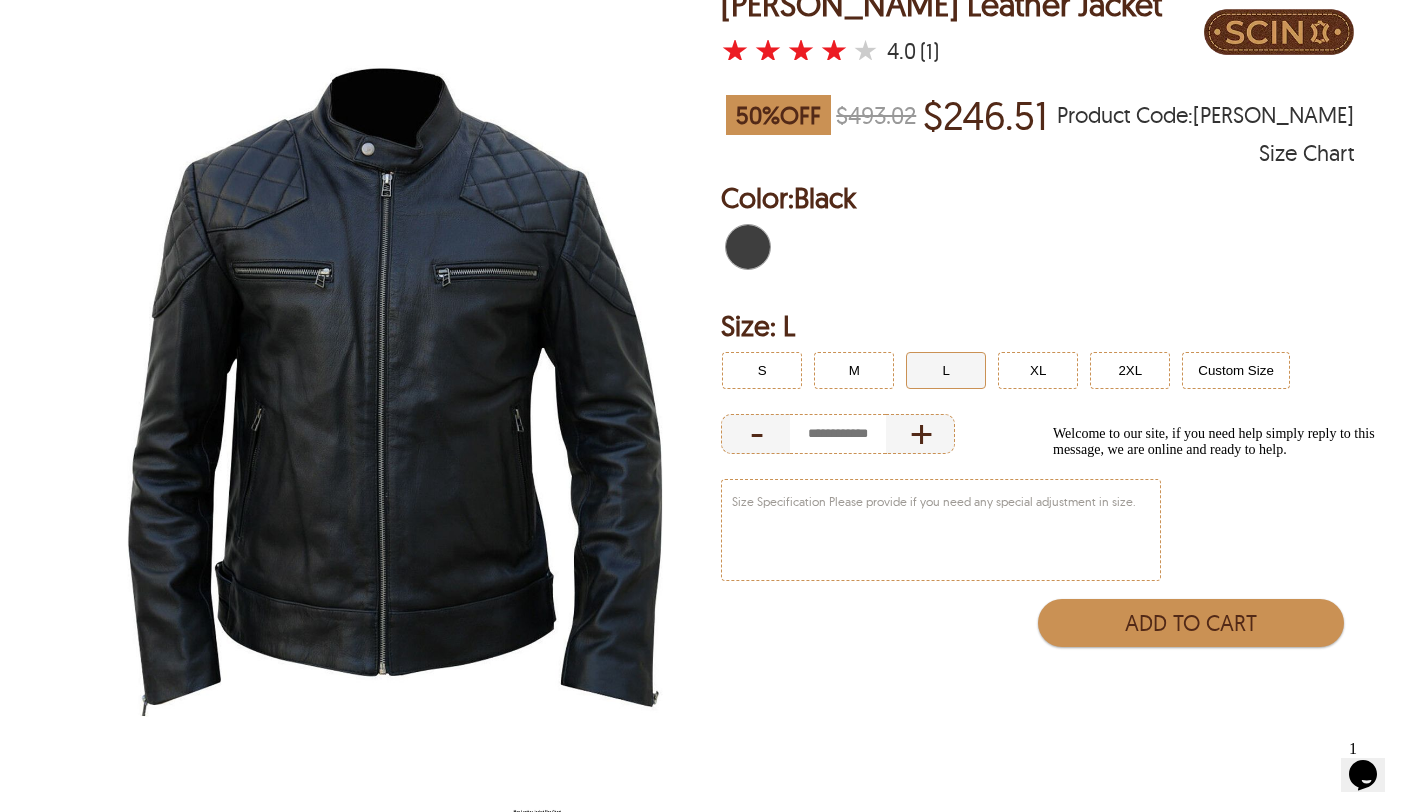 scroll, scrollTop: 208, scrollLeft: 0, axis: vertical 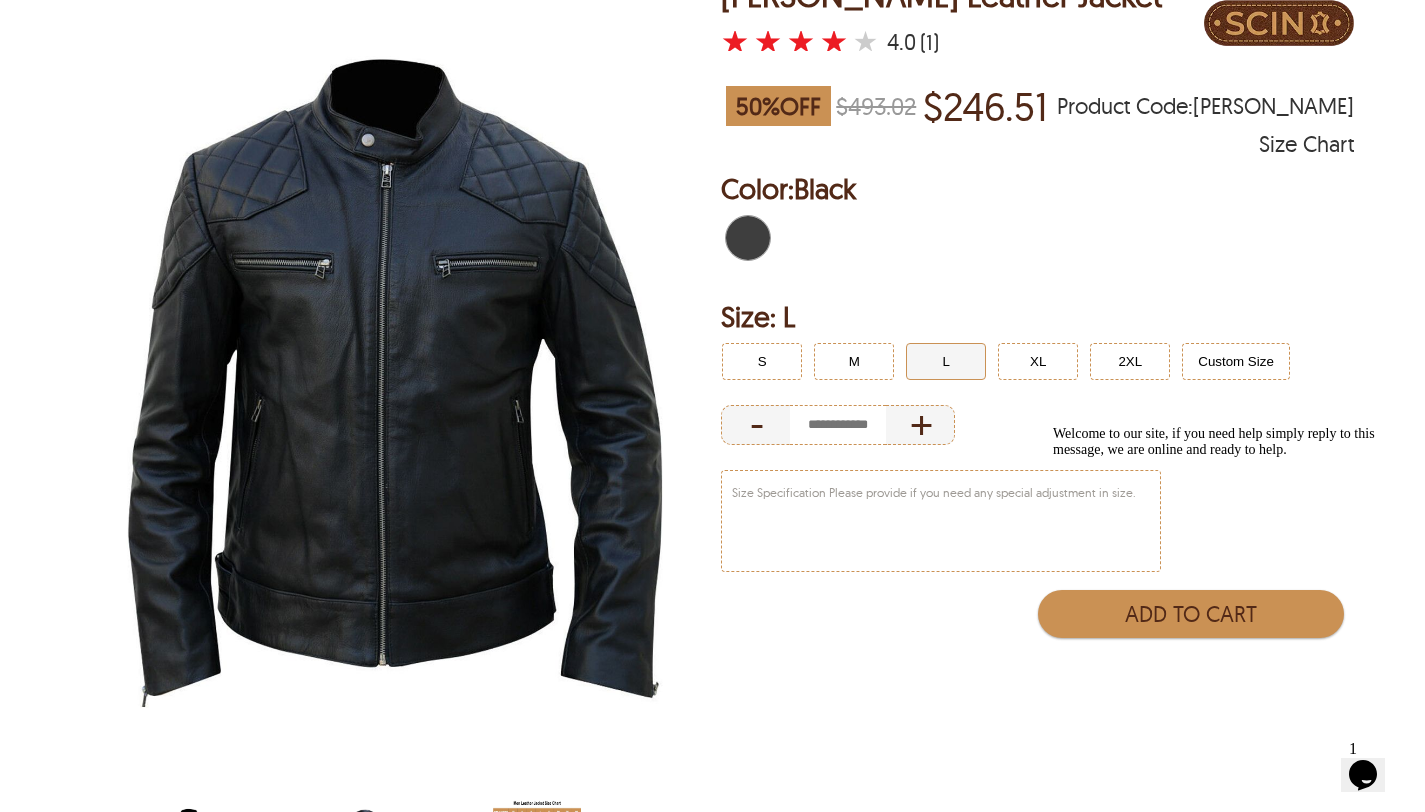 select on "********" 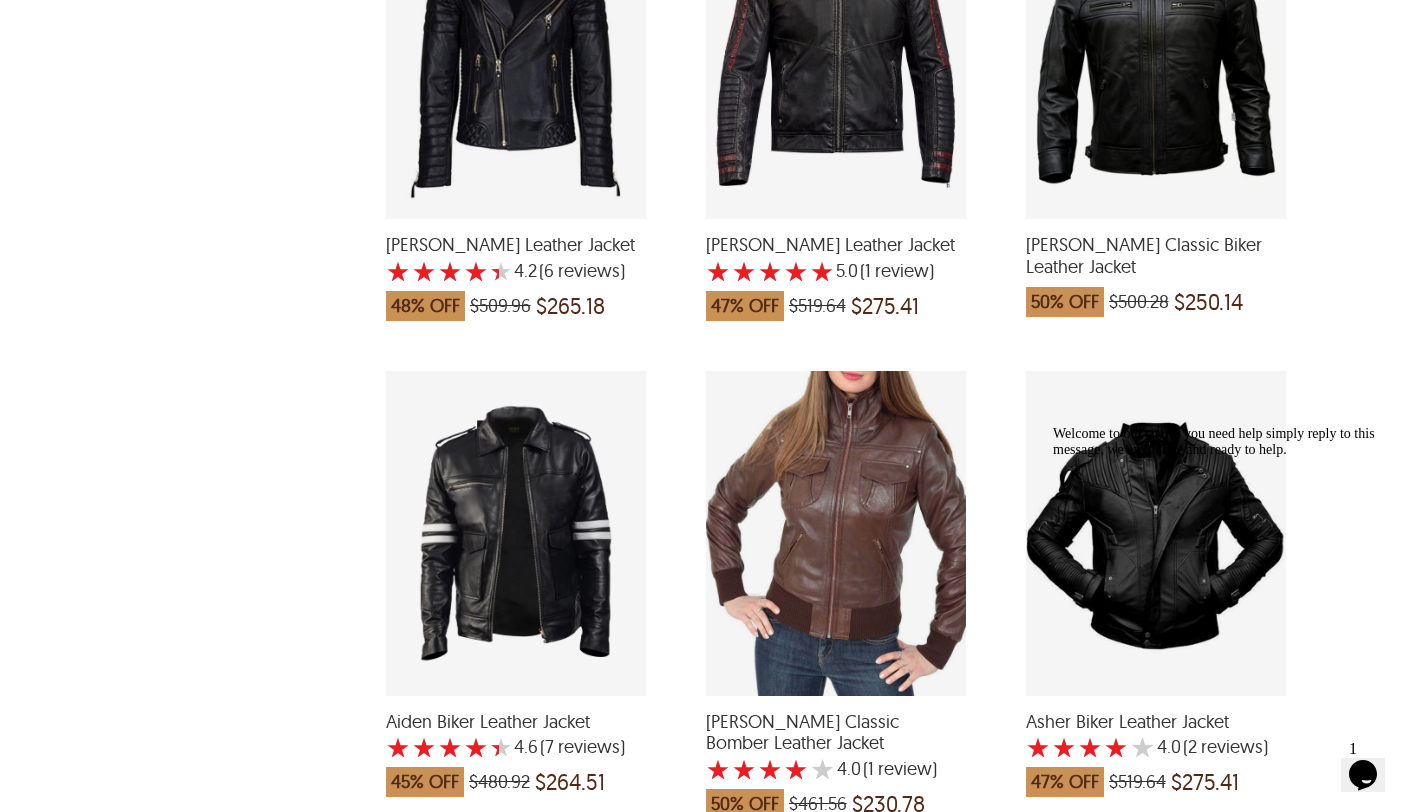 scroll, scrollTop: 4800, scrollLeft: 0, axis: vertical 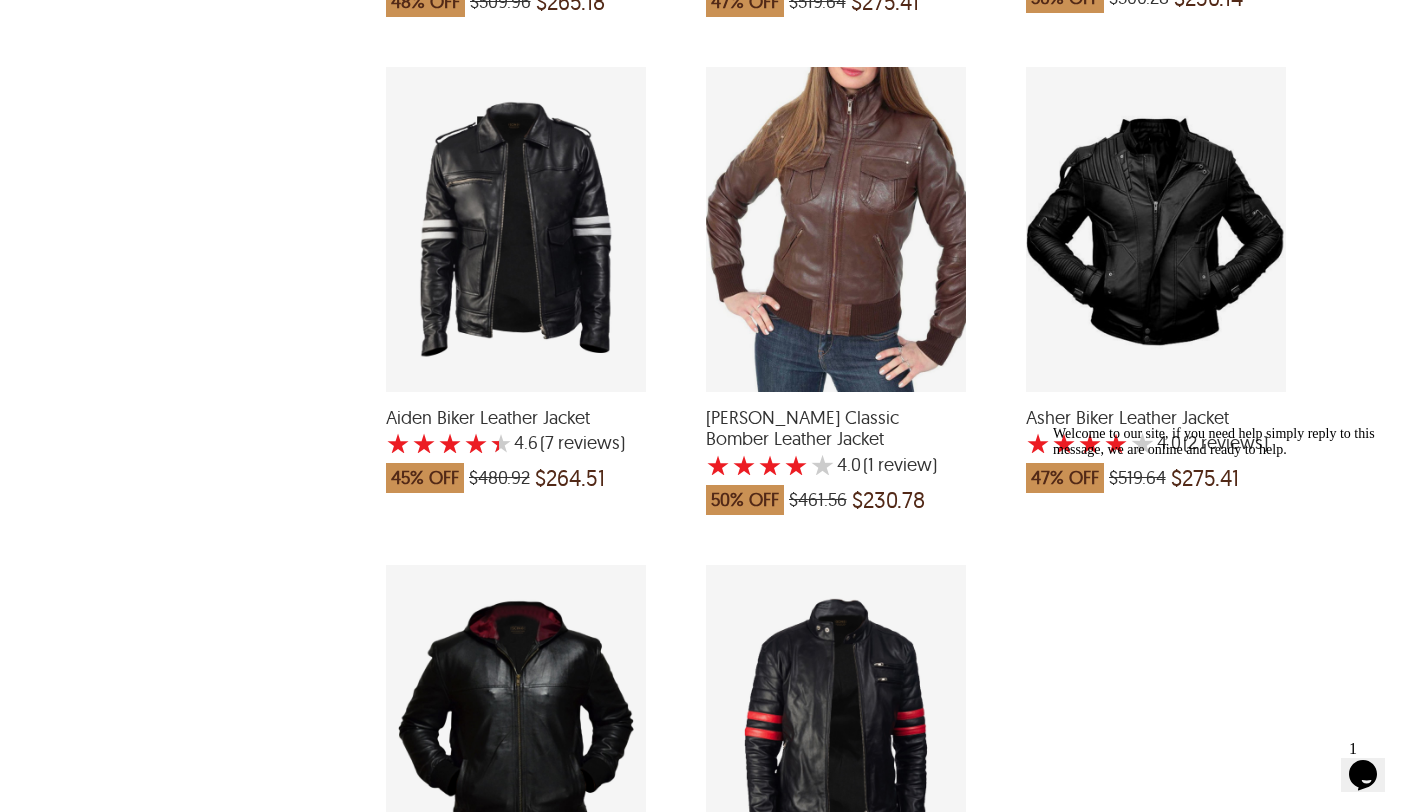 click at bounding box center (1156, 229) 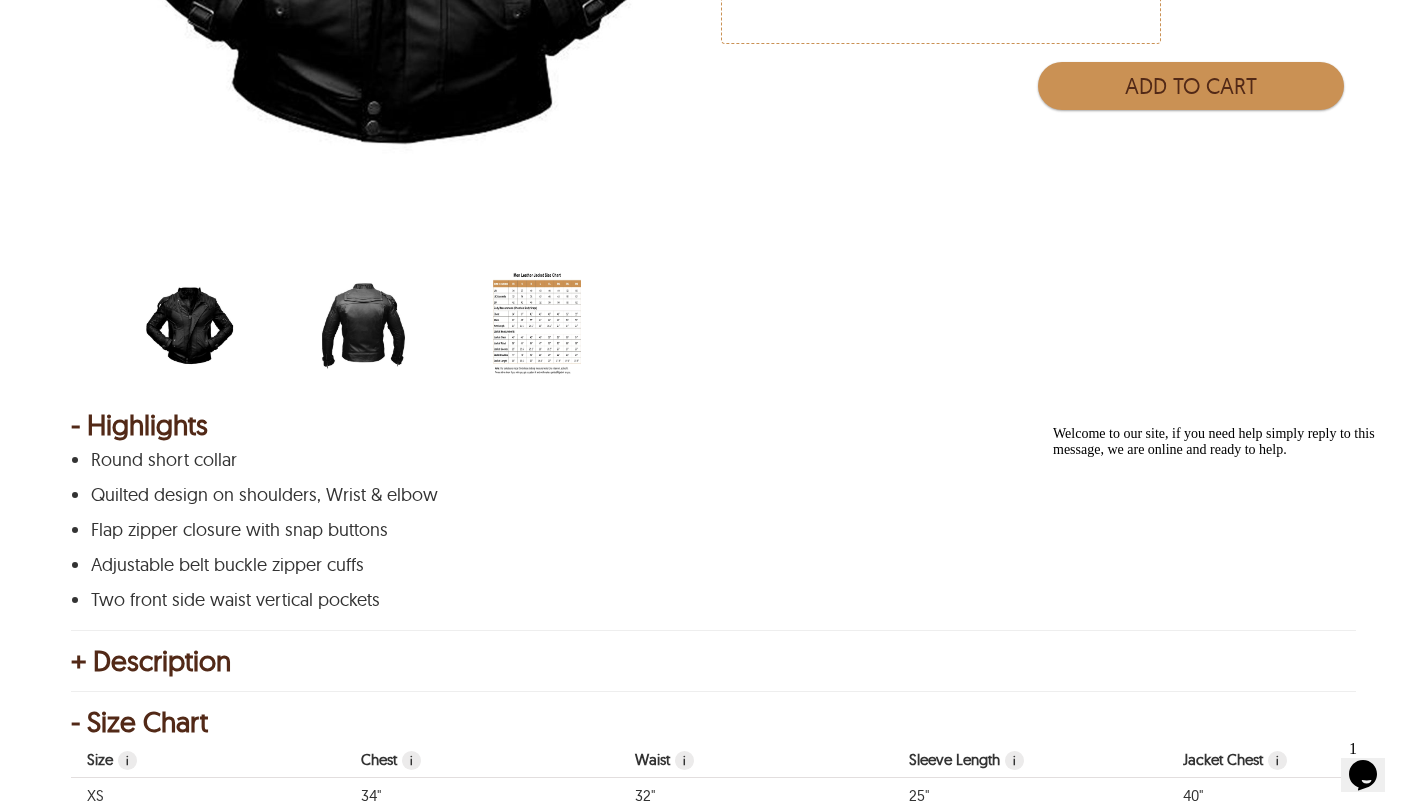 scroll, scrollTop: 855, scrollLeft: 0, axis: vertical 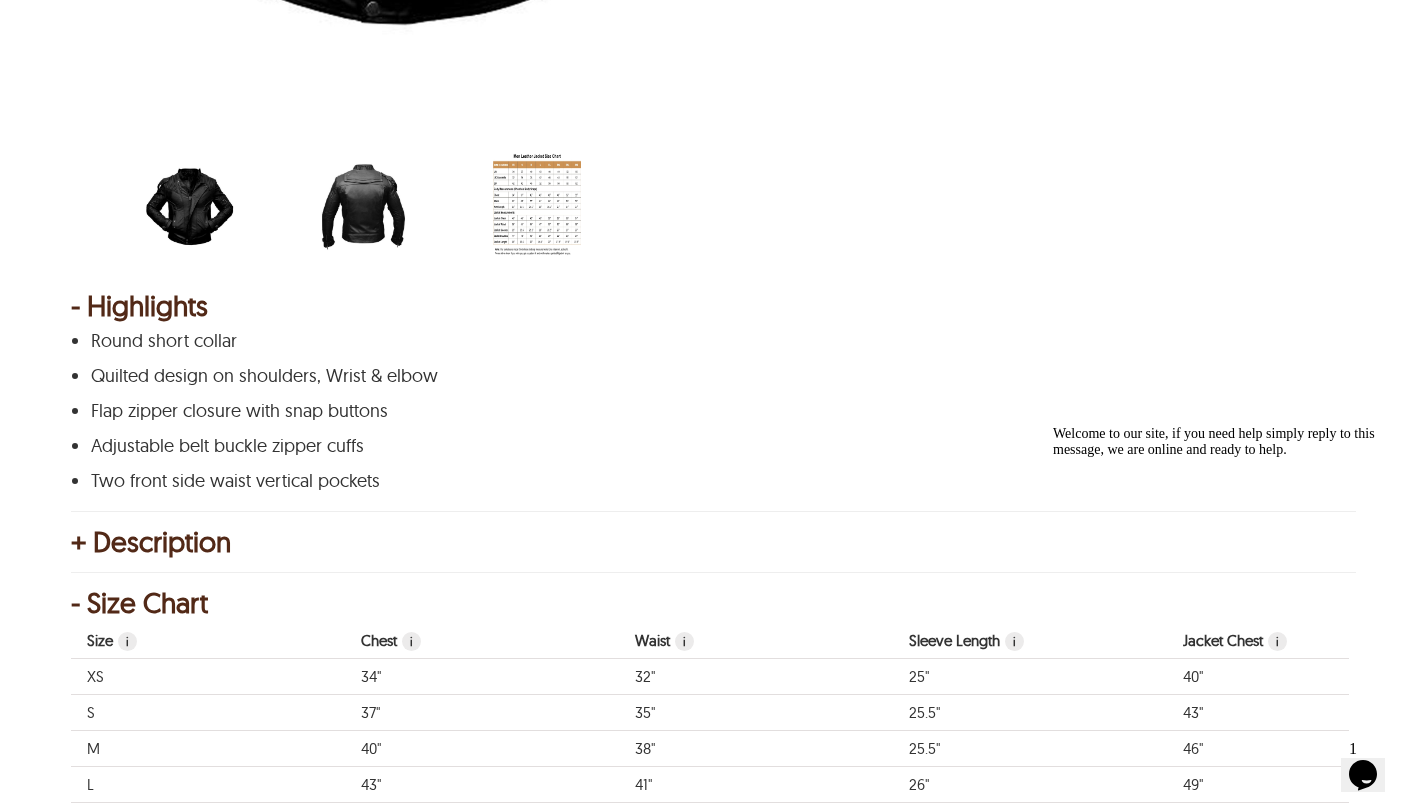 click at bounding box center [364, 206] 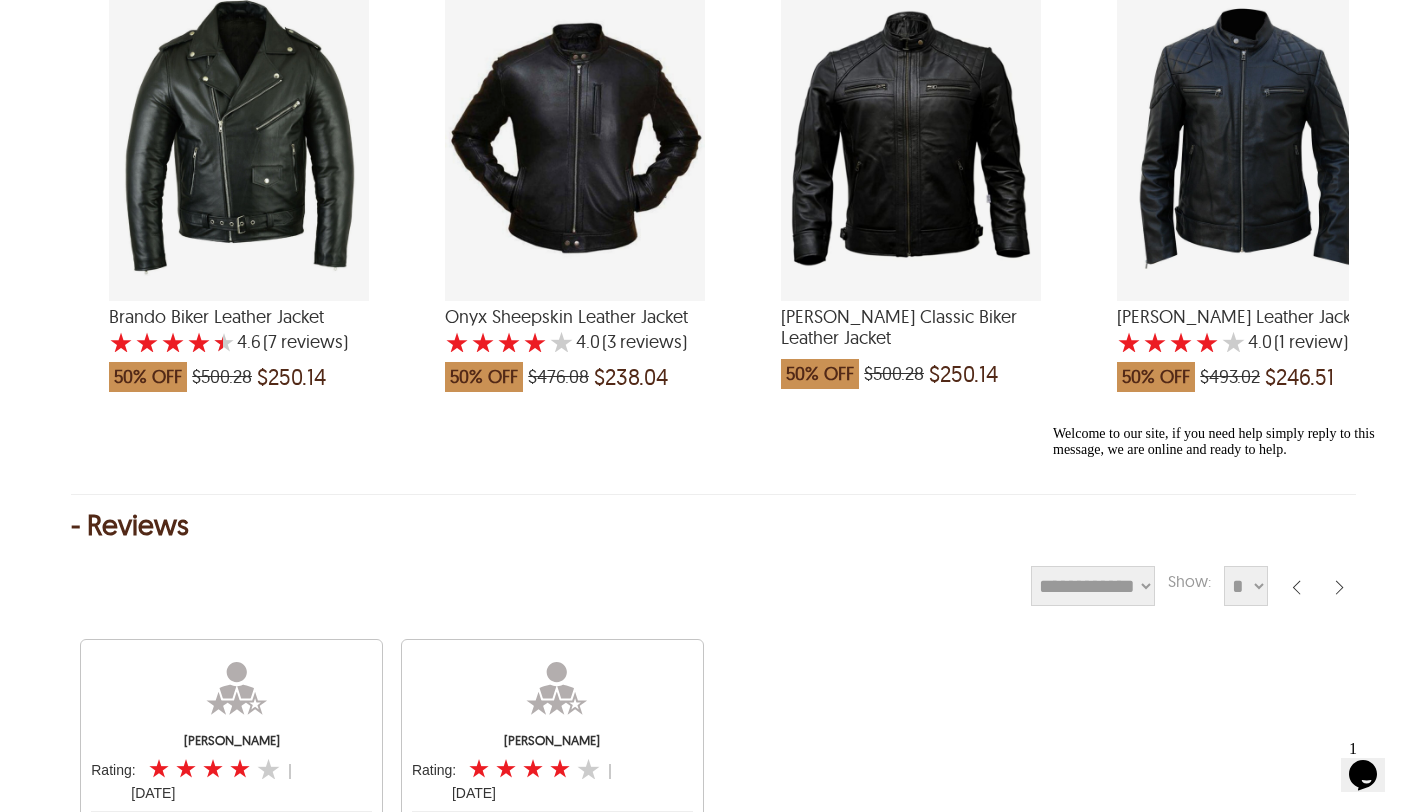 scroll, scrollTop: 2518, scrollLeft: 0, axis: vertical 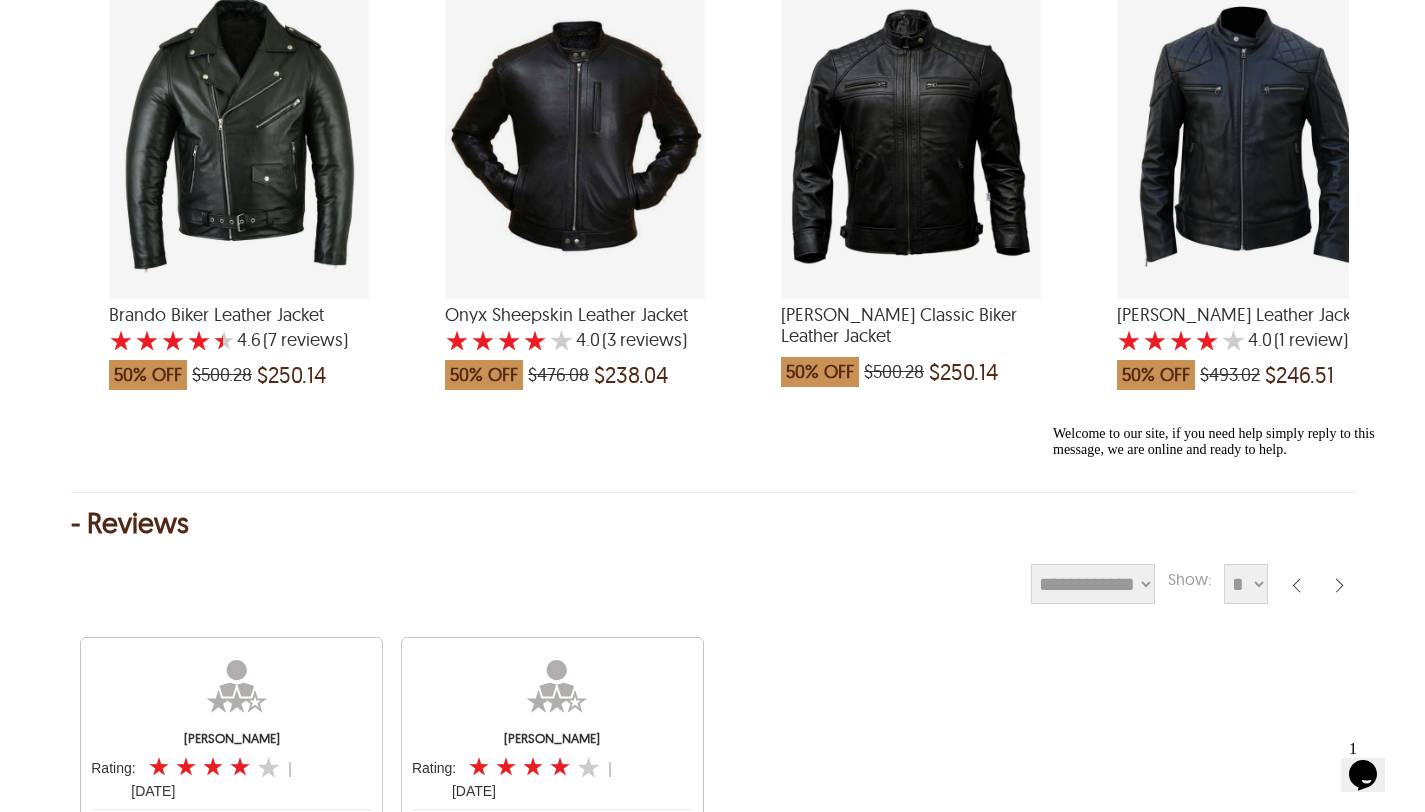 click at bounding box center (1247, 136) 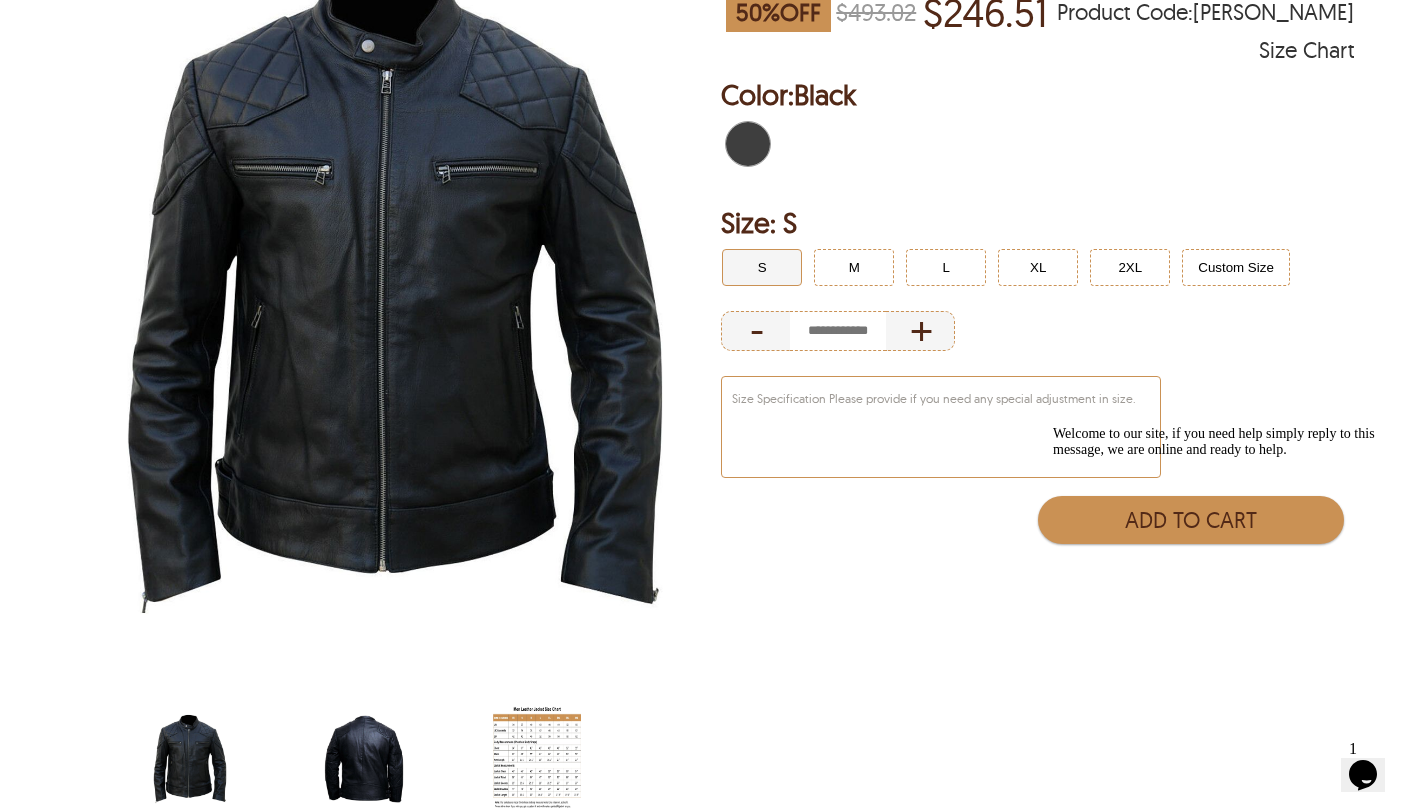scroll, scrollTop: 739, scrollLeft: 0, axis: vertical 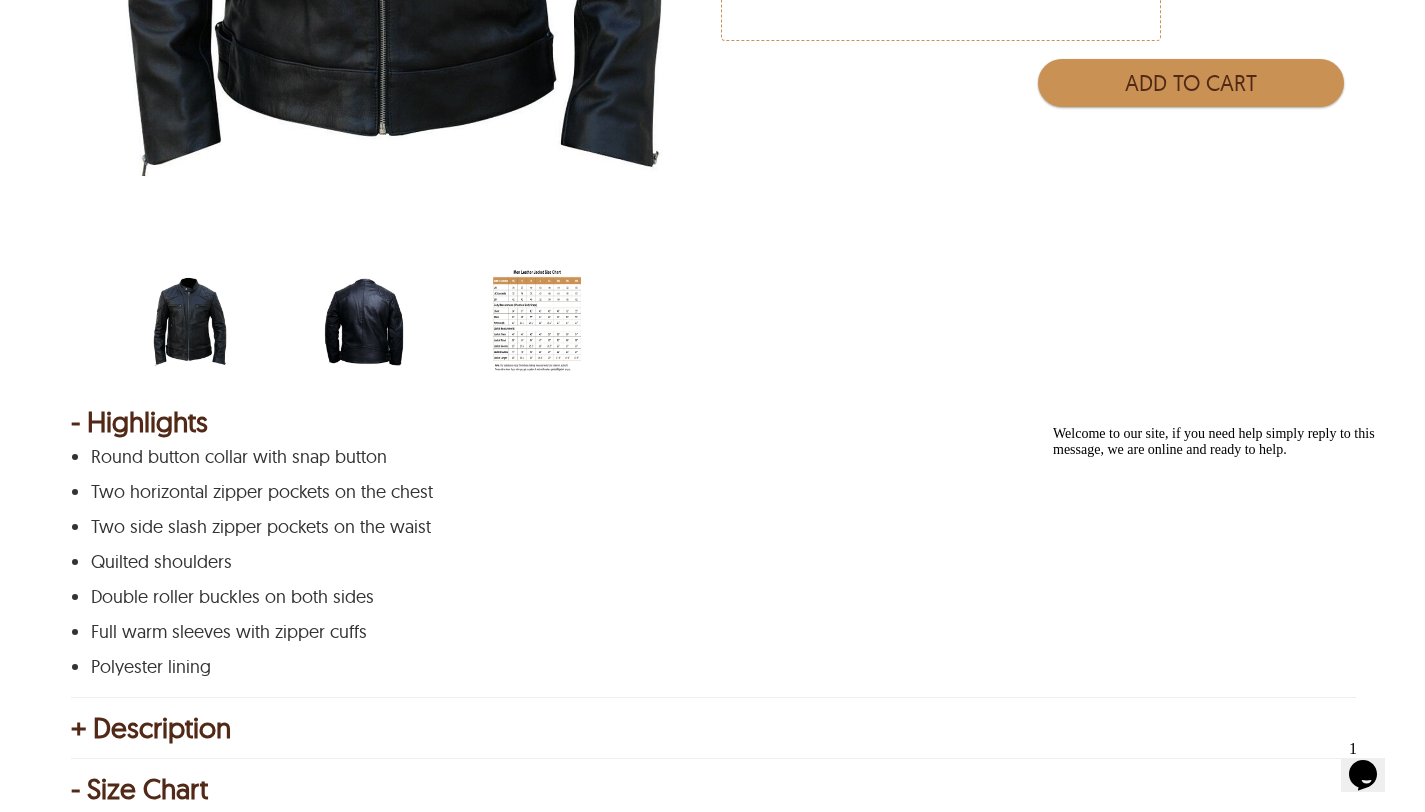 click at bounding box center (364, 322) 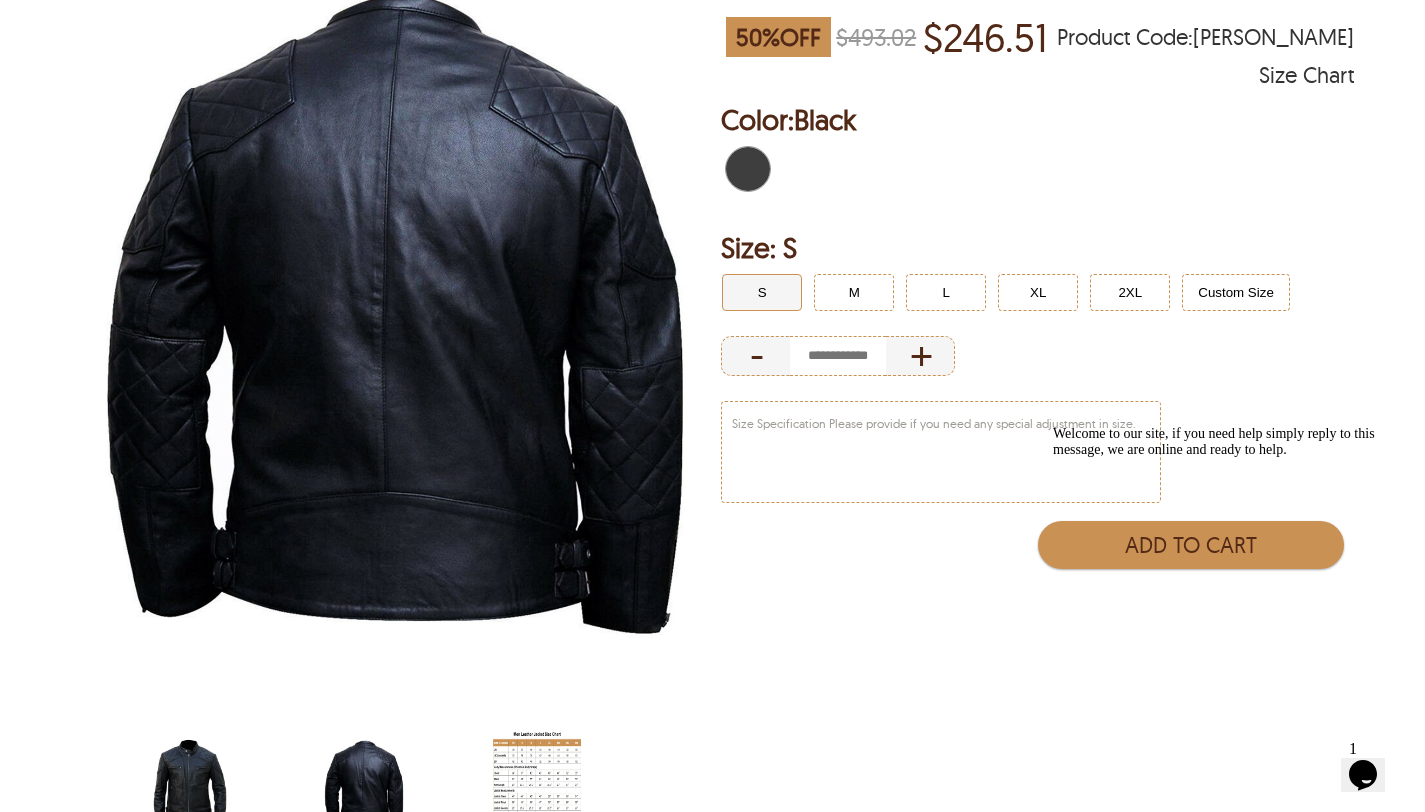 scroll, scrollTop: 270, scrollLeft: 0, axis: vertical 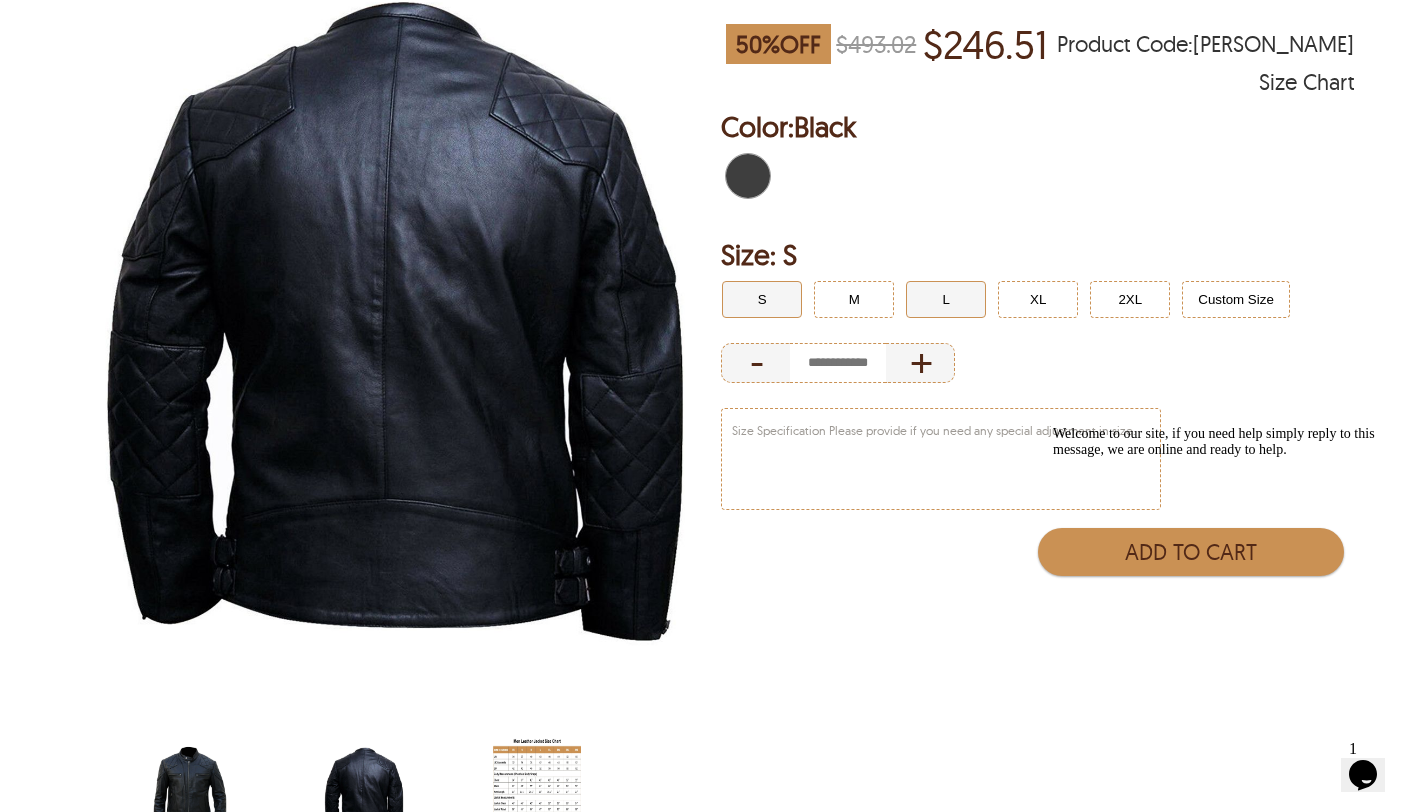 click on "L" at bounding box center (946, 299) 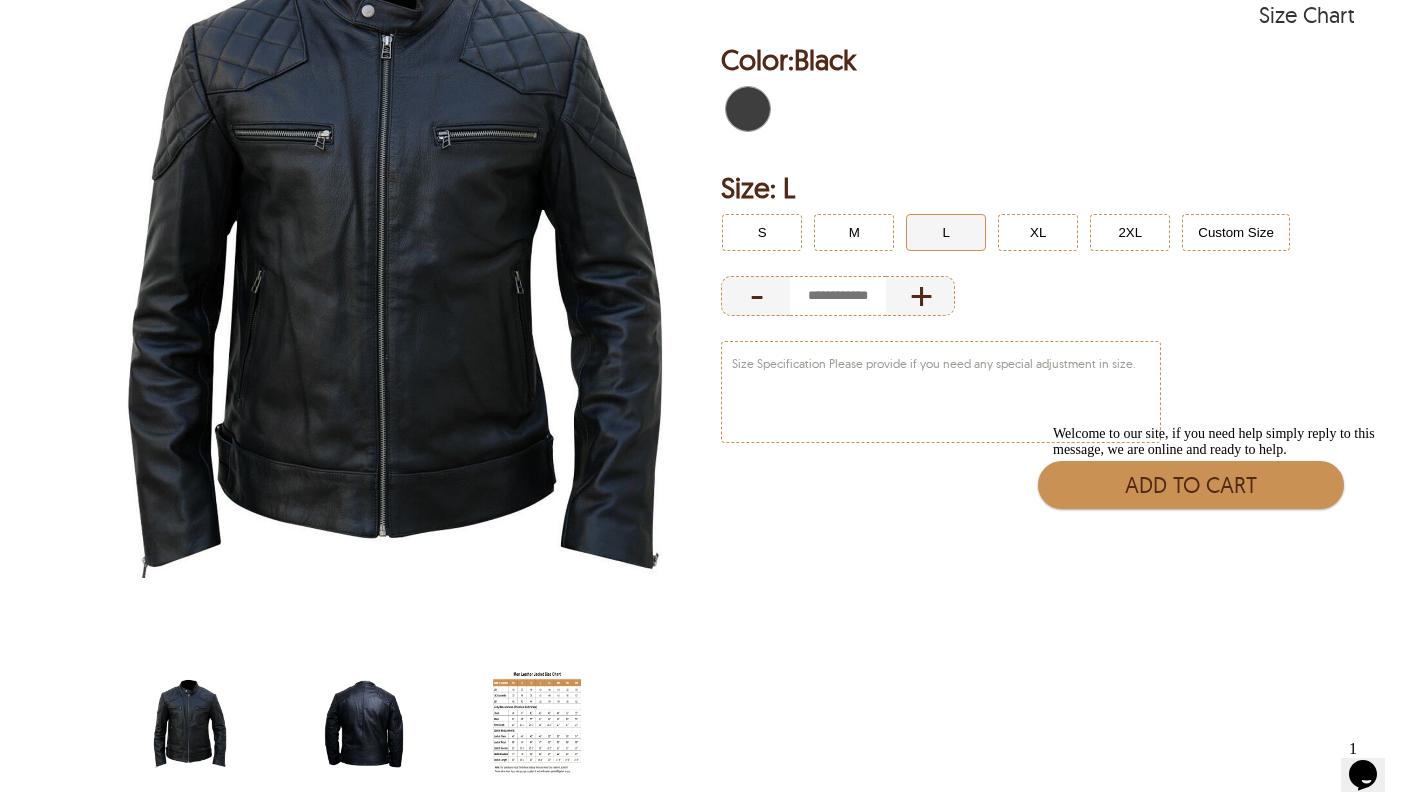 scroll, scrollTop: 0, scrollLeft: 0, axis: both 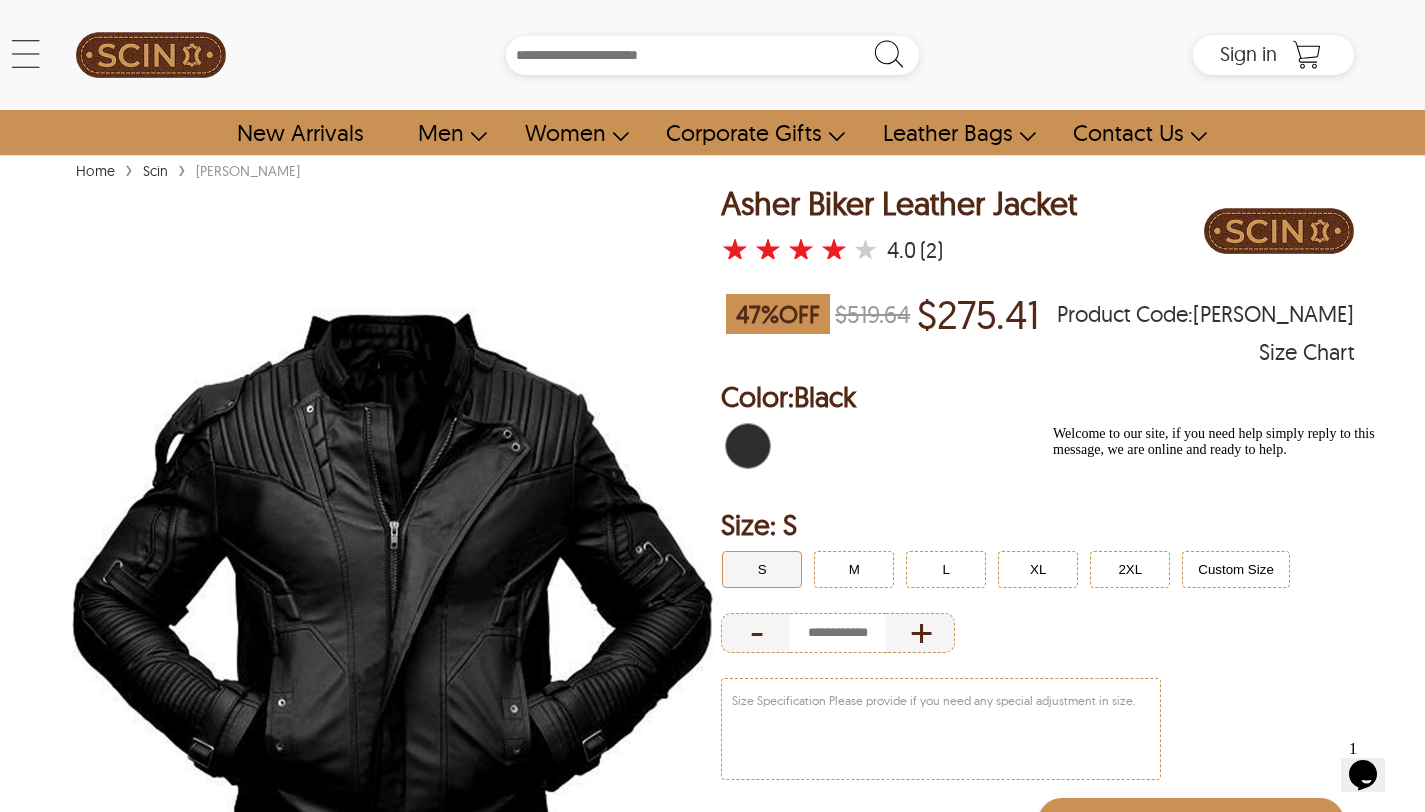 select on "********" 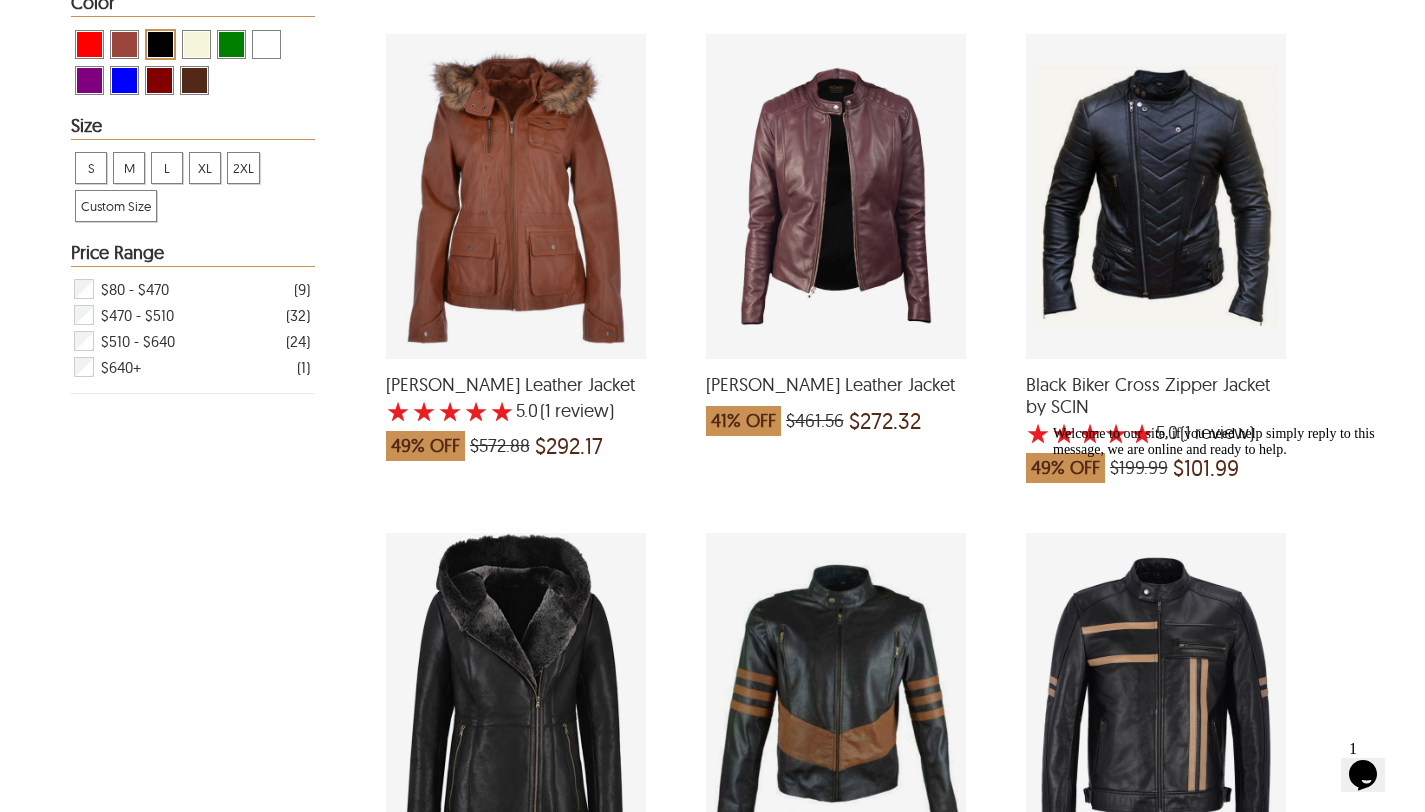 scroll, scrollTop: 909, scrollLeft: 0, axis: vertical 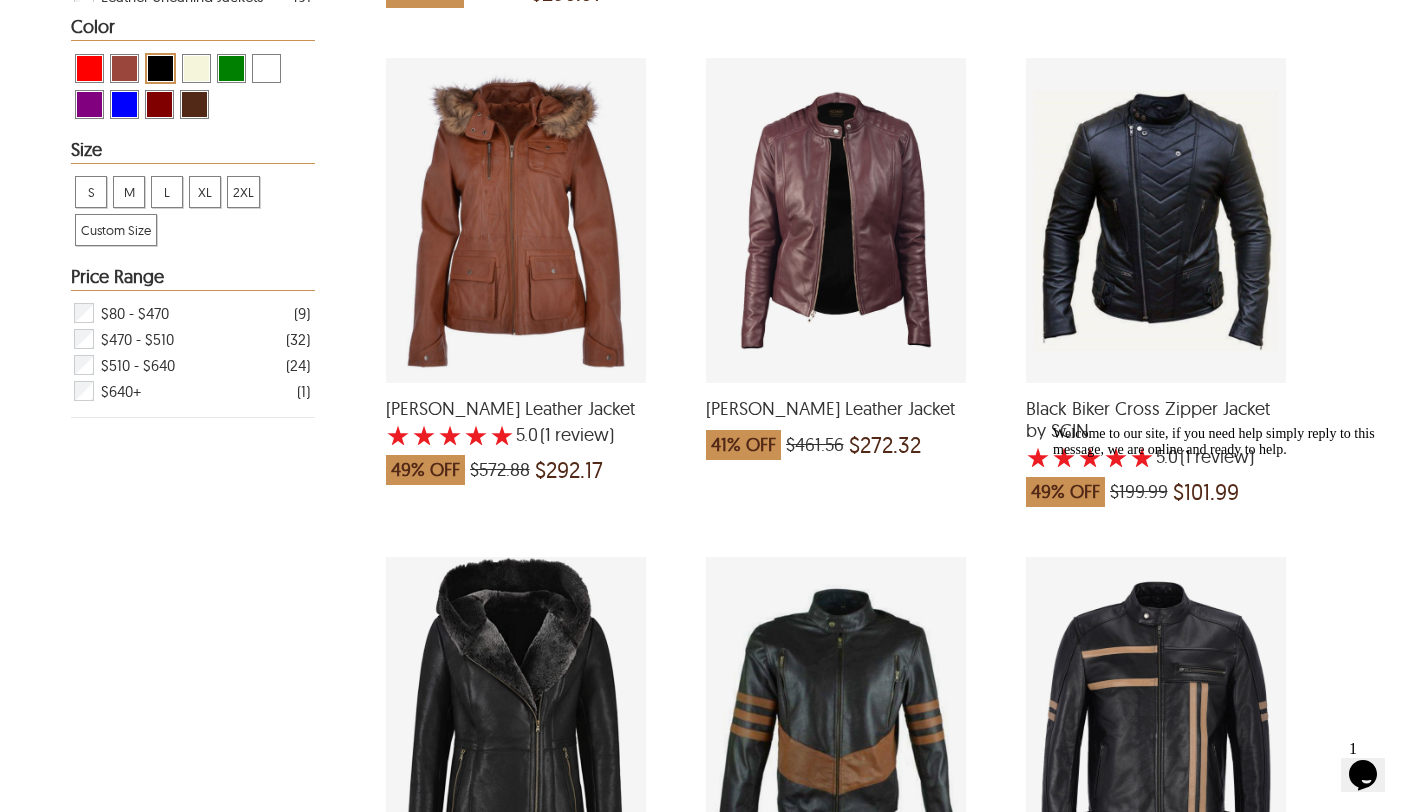 click at bounding box center (1156, 220) 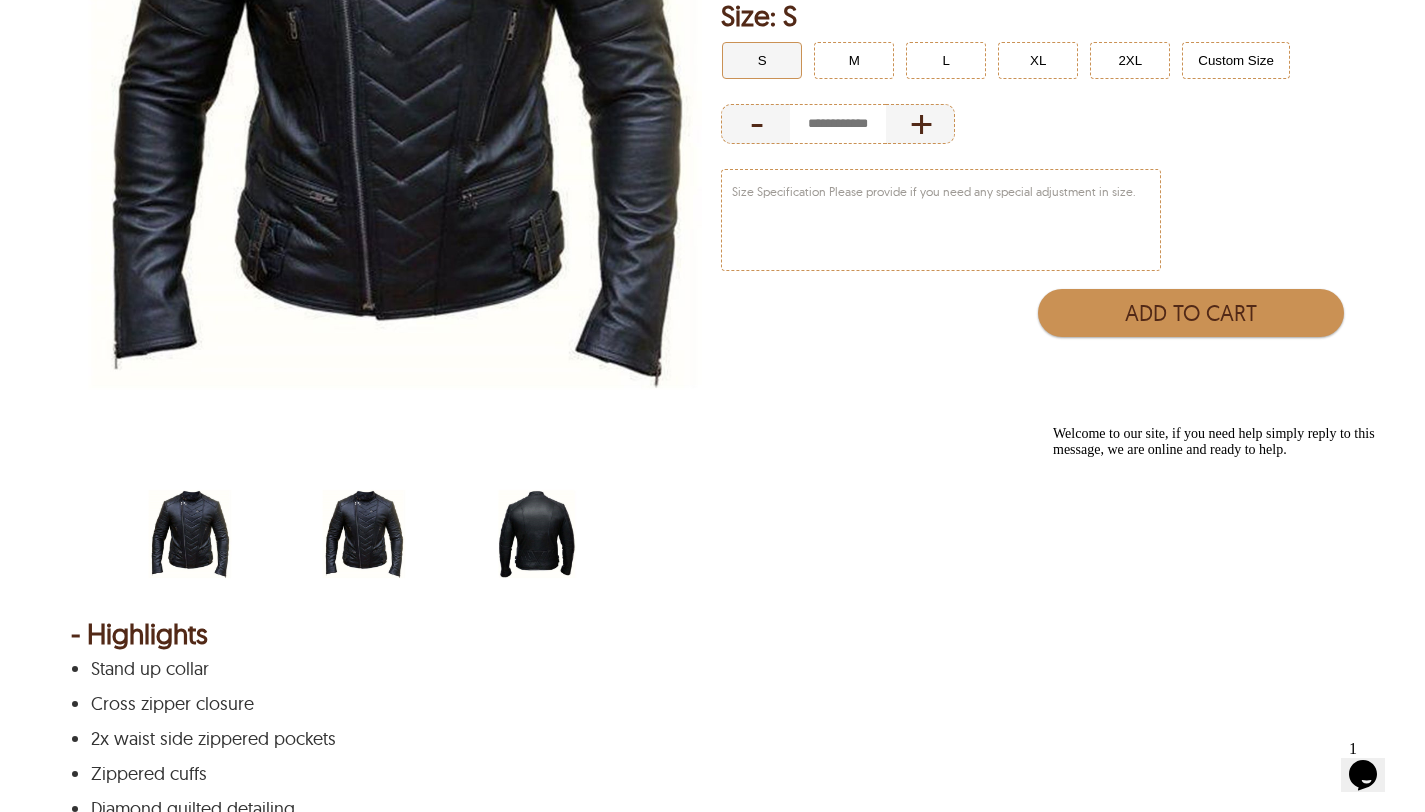 scroll, scrollTop: 913, scrollLeft: 0, axis: vertical 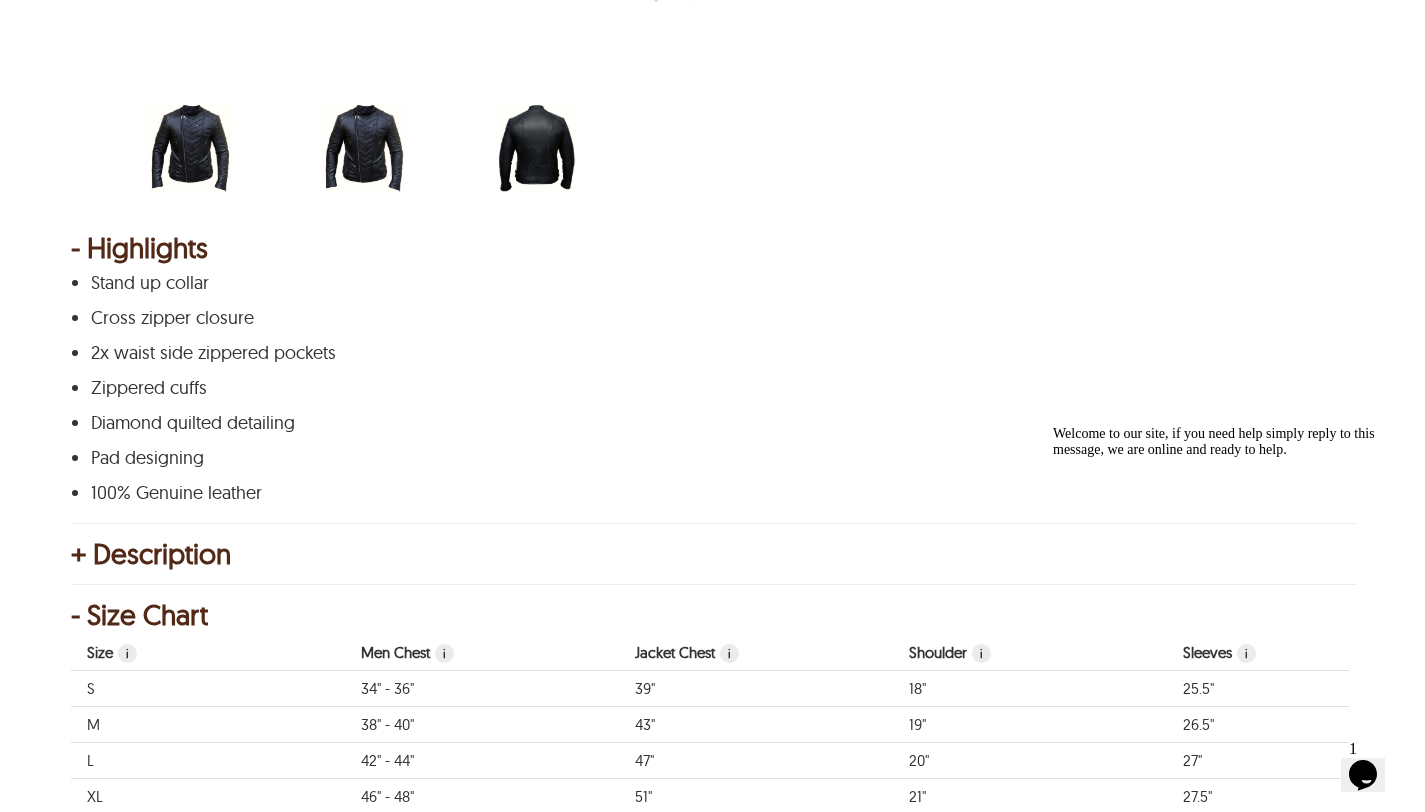 click at bounding box center (537, 148) 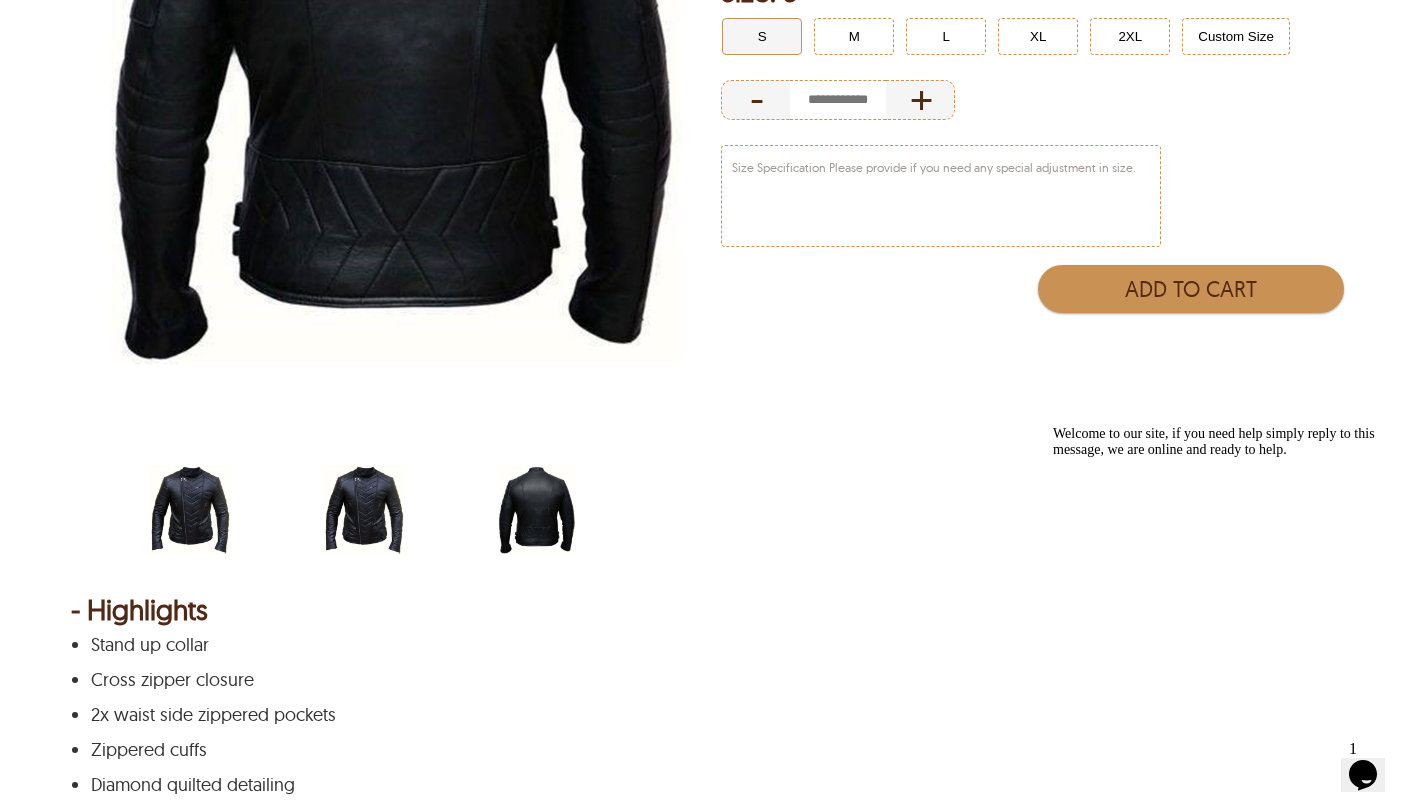 scroll, scrollTop: 554, scrollLeft: 0, axis: vertical 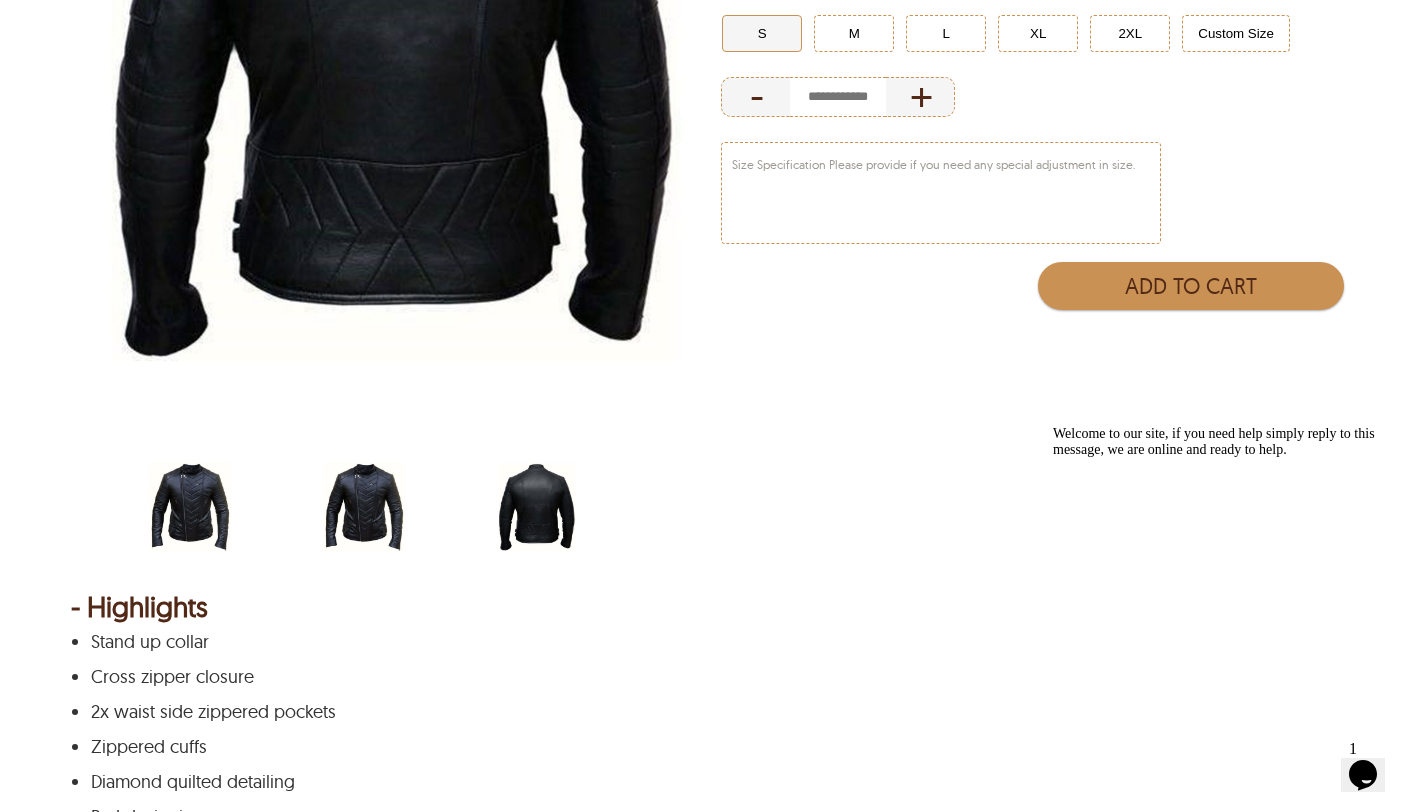 click at bounding box center (364, 507) 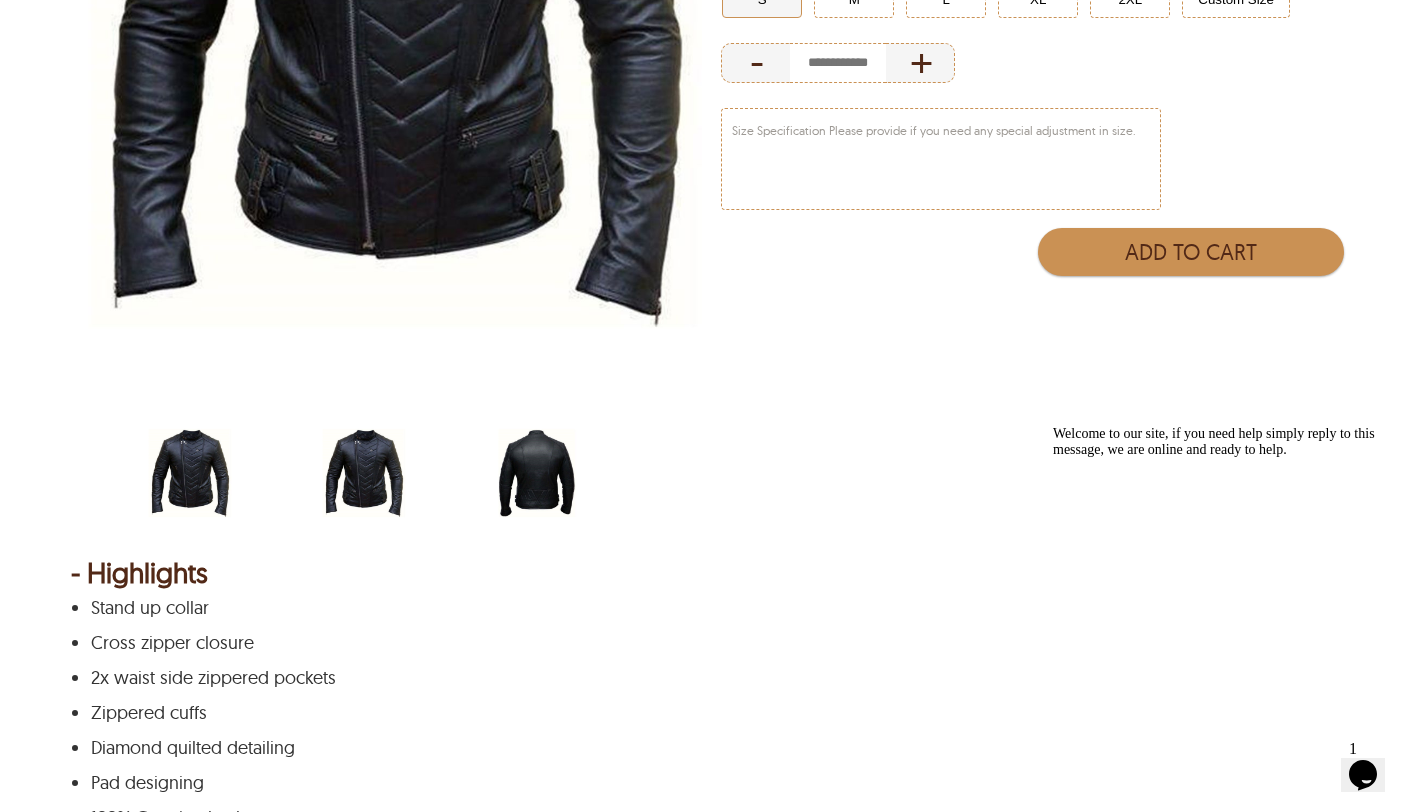 scroll, scrollTop: 638, scrollLeft: 0, axis: vertical 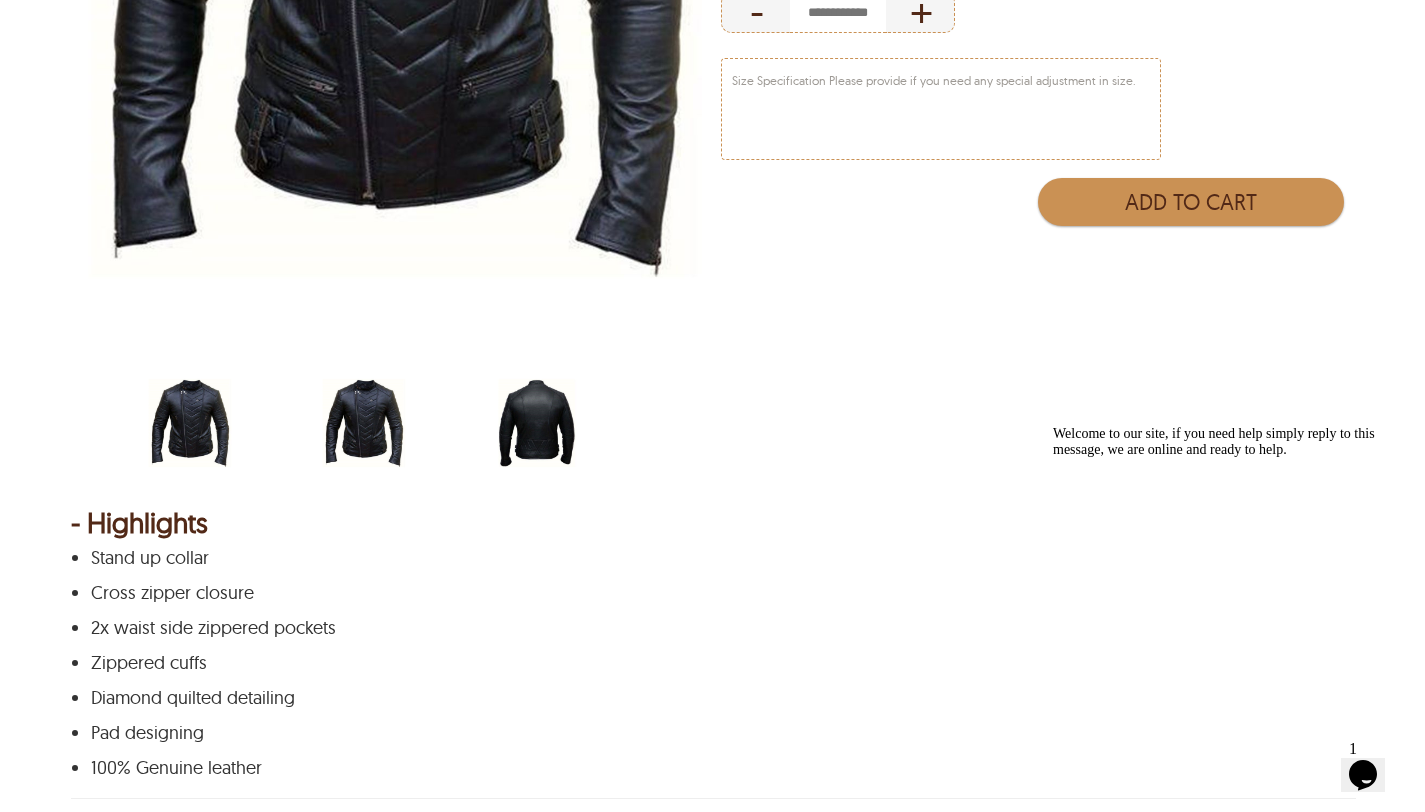 click at bounding box center (190, 423) 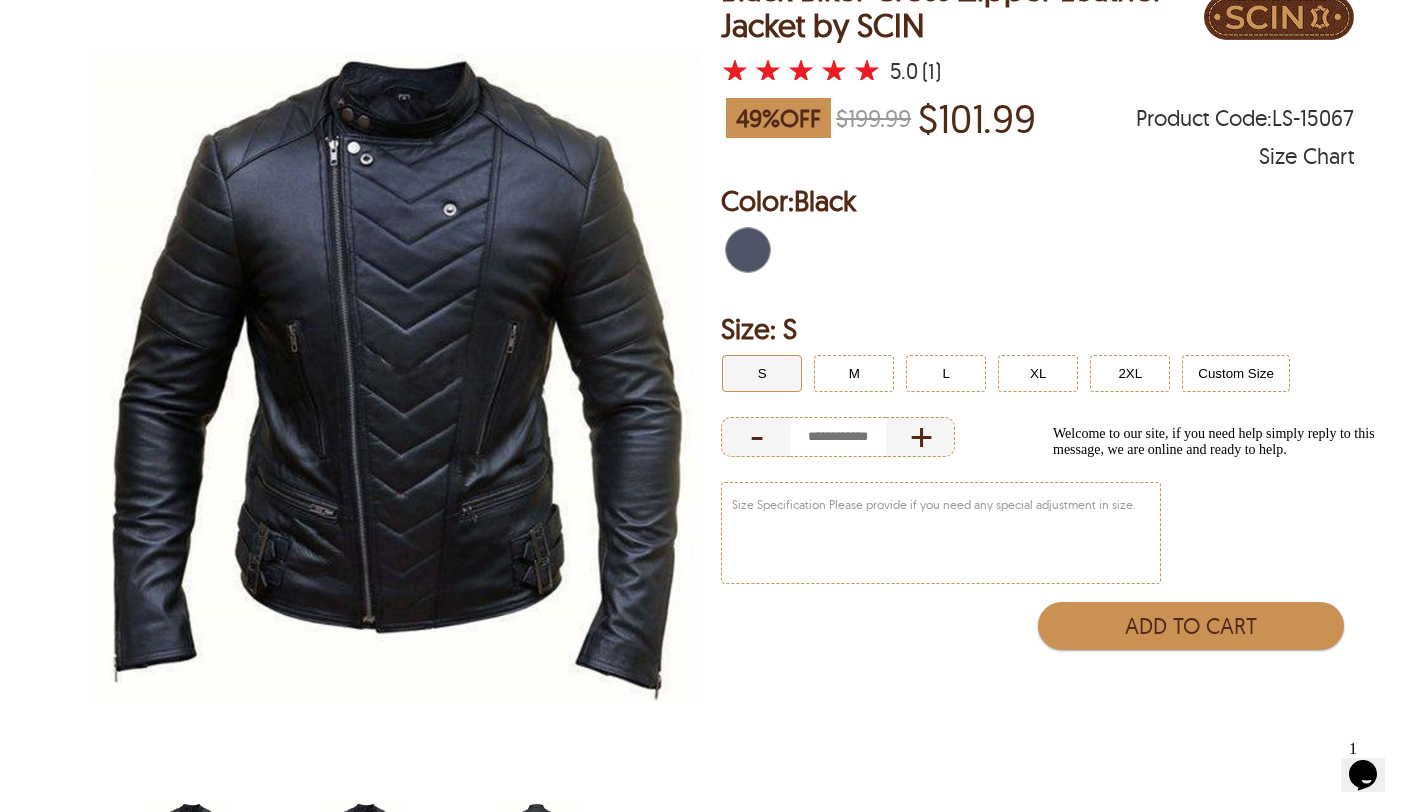 scroll, scrollTop: 180, scrollLeft: 0, axis: vertical 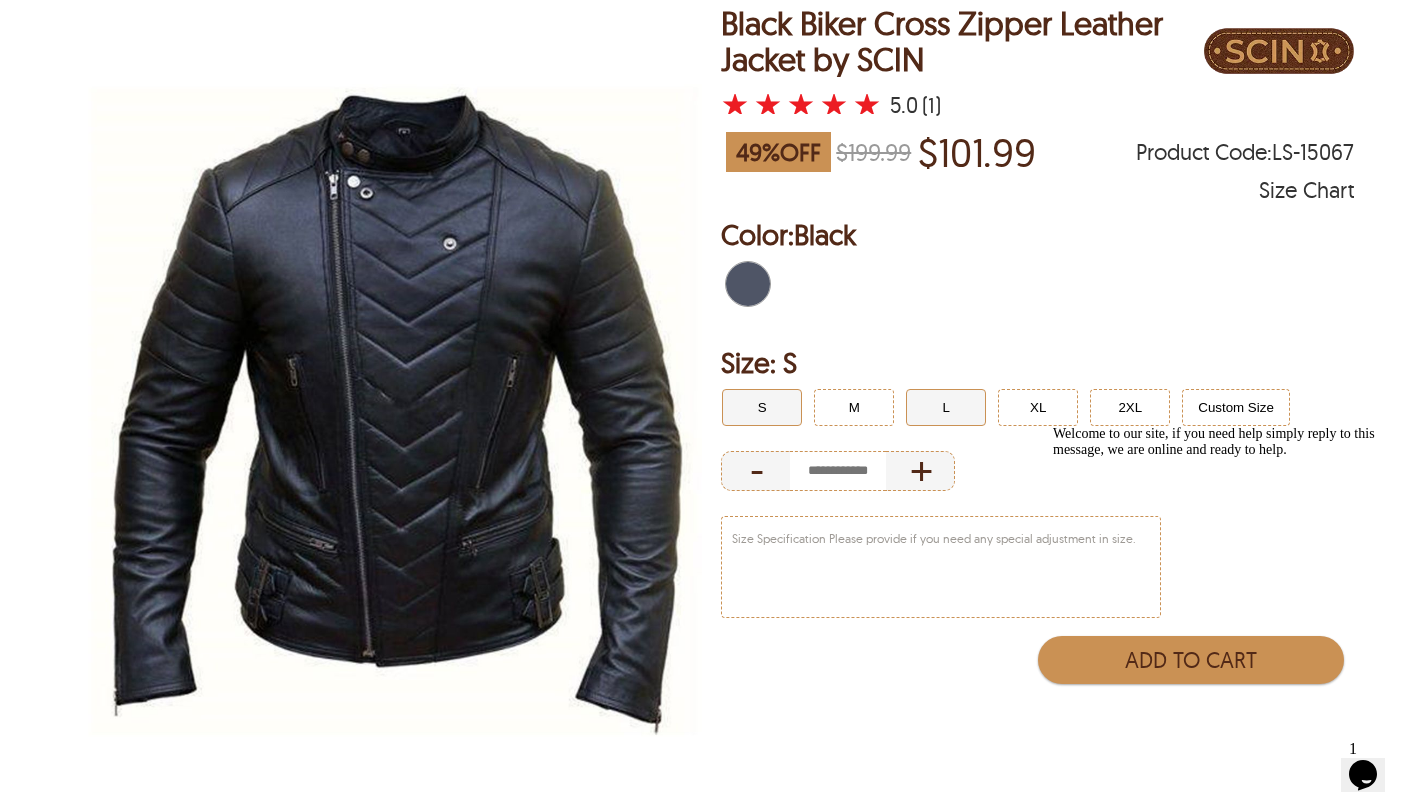click on "L" at bounding box center (946, 407) 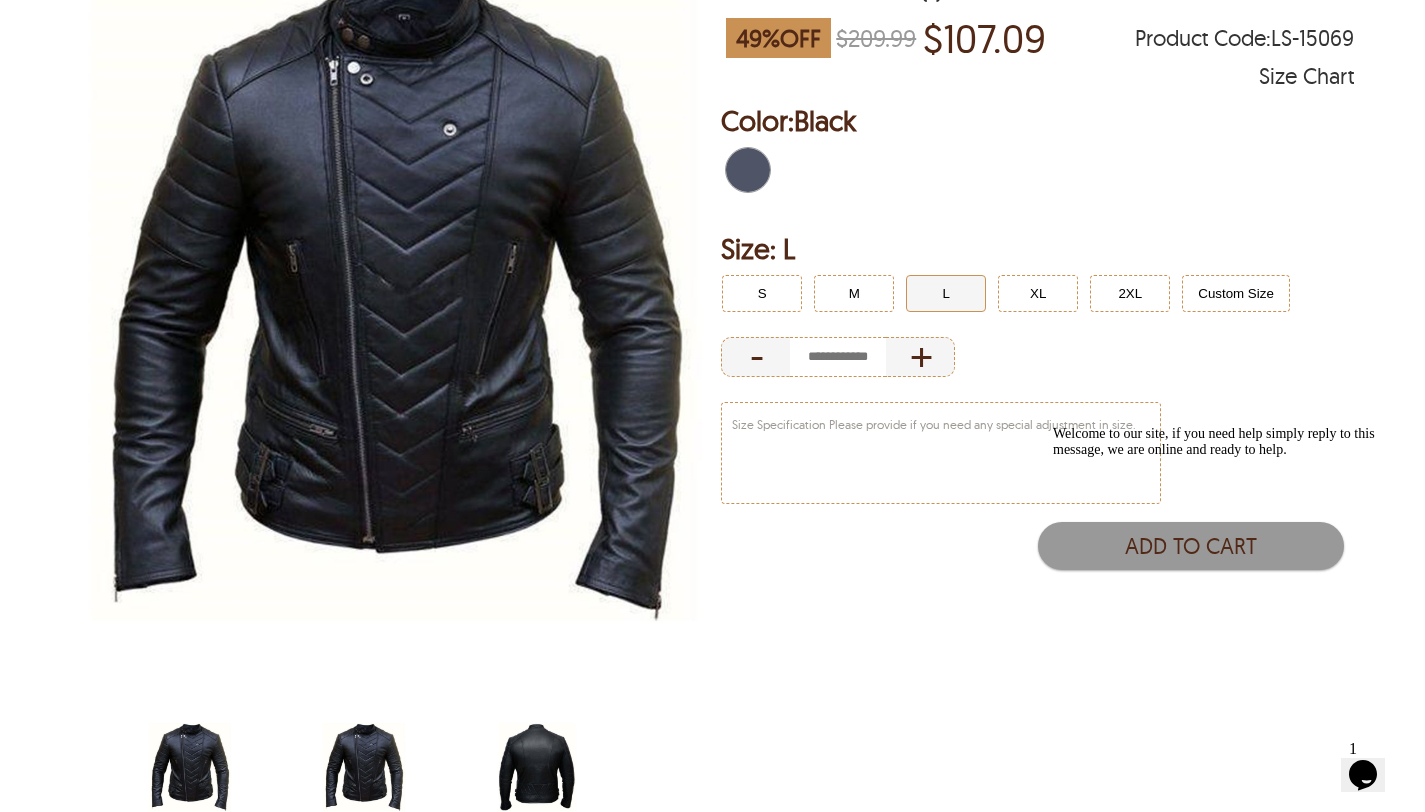 scroll, scrollTop: 368, scrollLeft: 0, axis: vertical 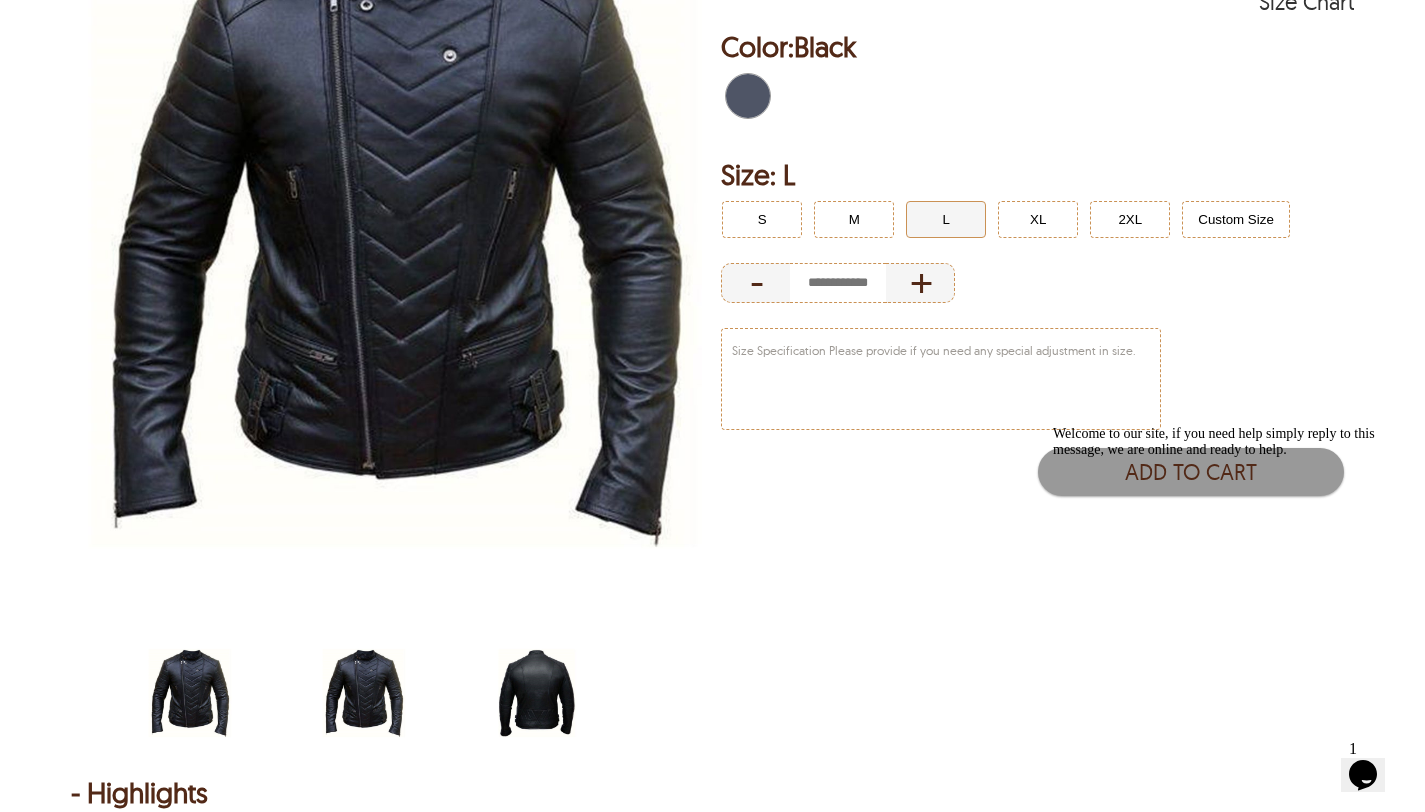 click on "Welcome to our site, if you need help simply reply to this message, we are online and ready to help." at bounding box center [1233, 442] 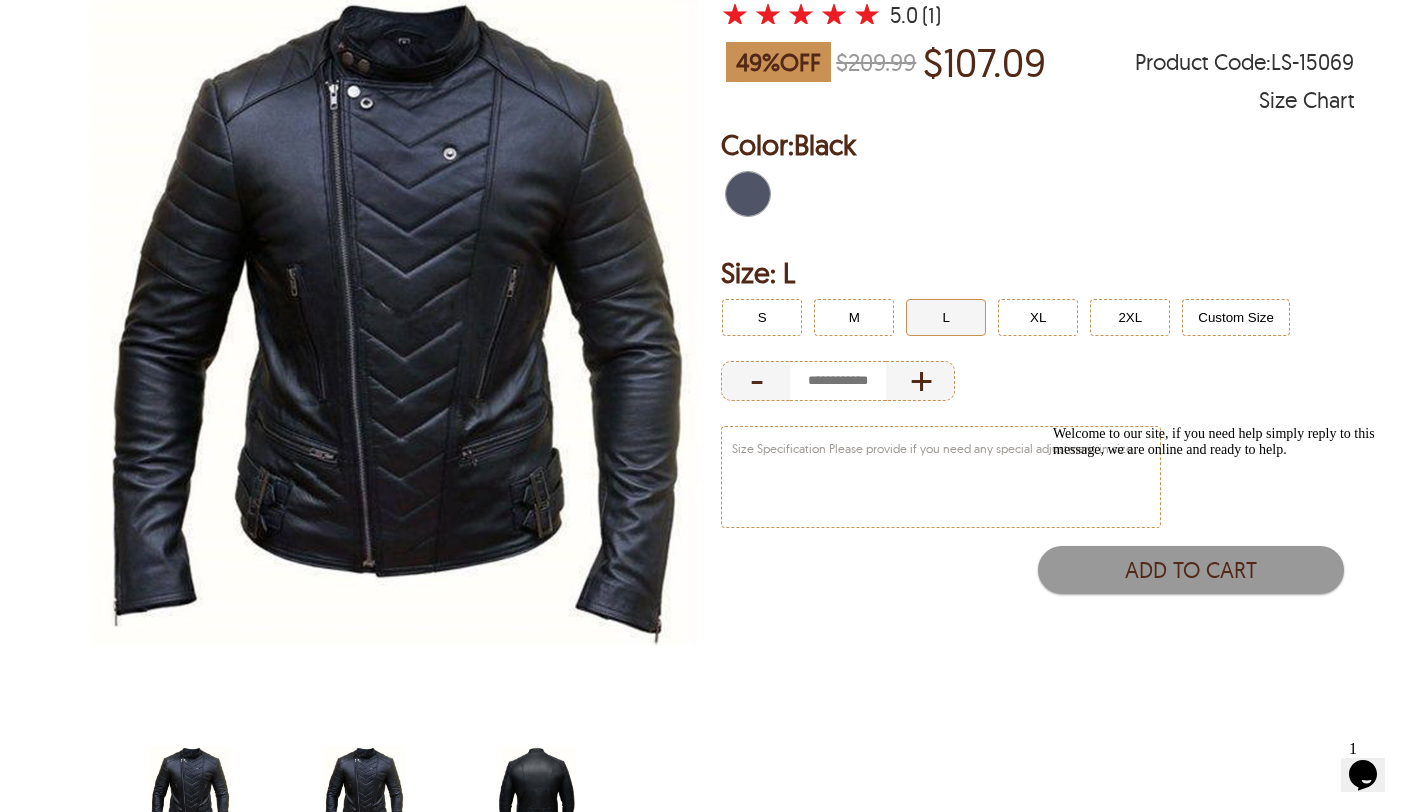scroll, scrollTop: 399, scrollLeft: 0, axis: vertical 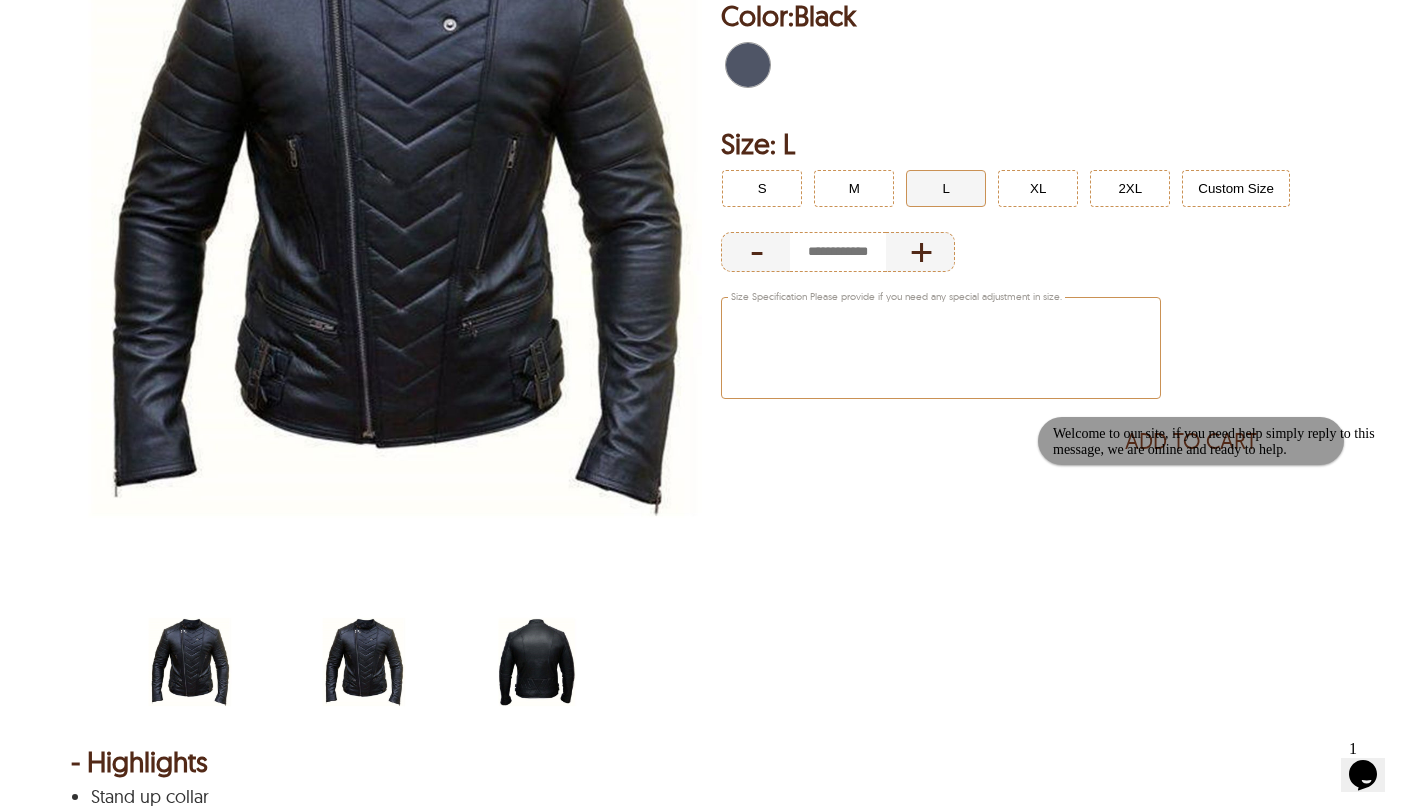 click at bounding box center (941, 348) 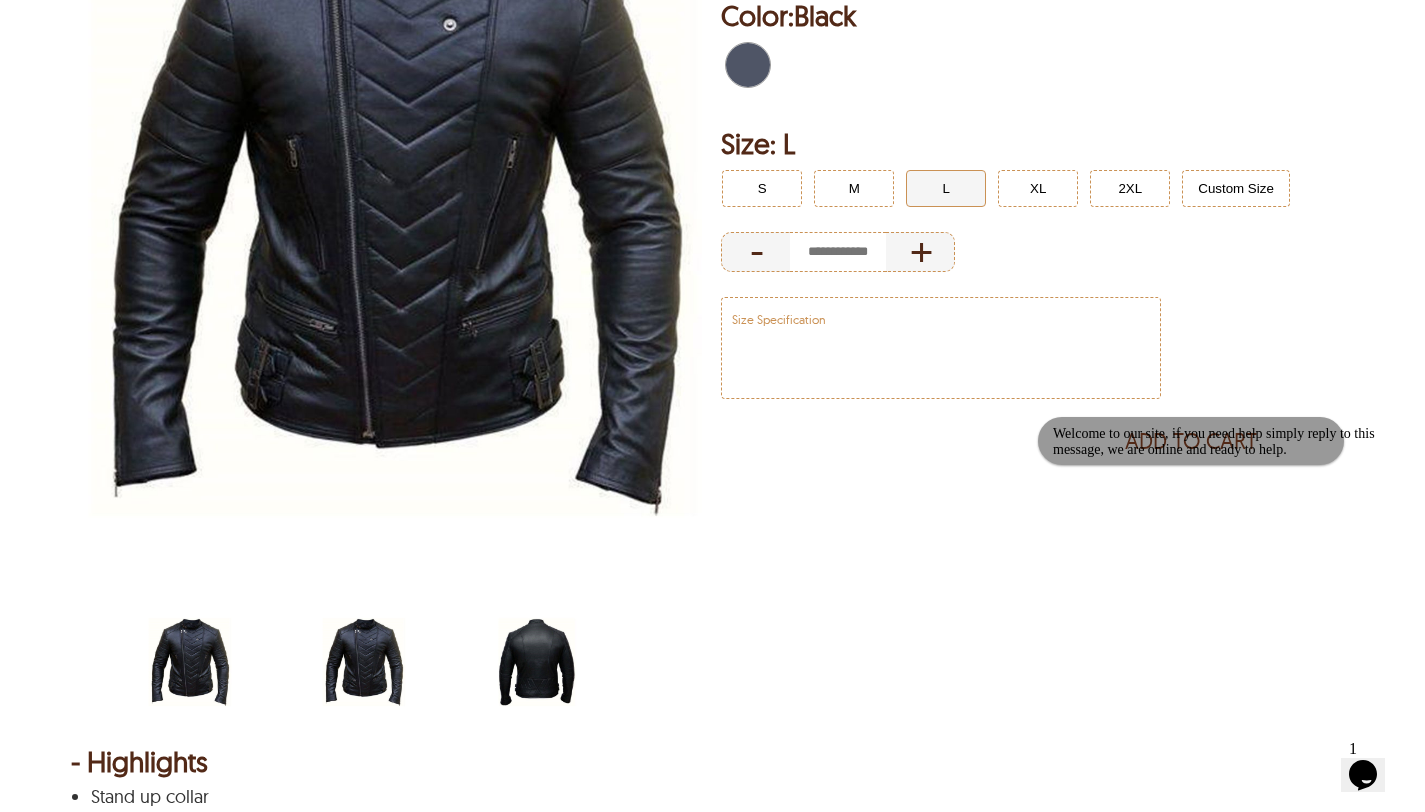 click on "Welcome to our site, if you need help simply reply to this message, we are online and ready to help." at bounding box center (1233, 442) 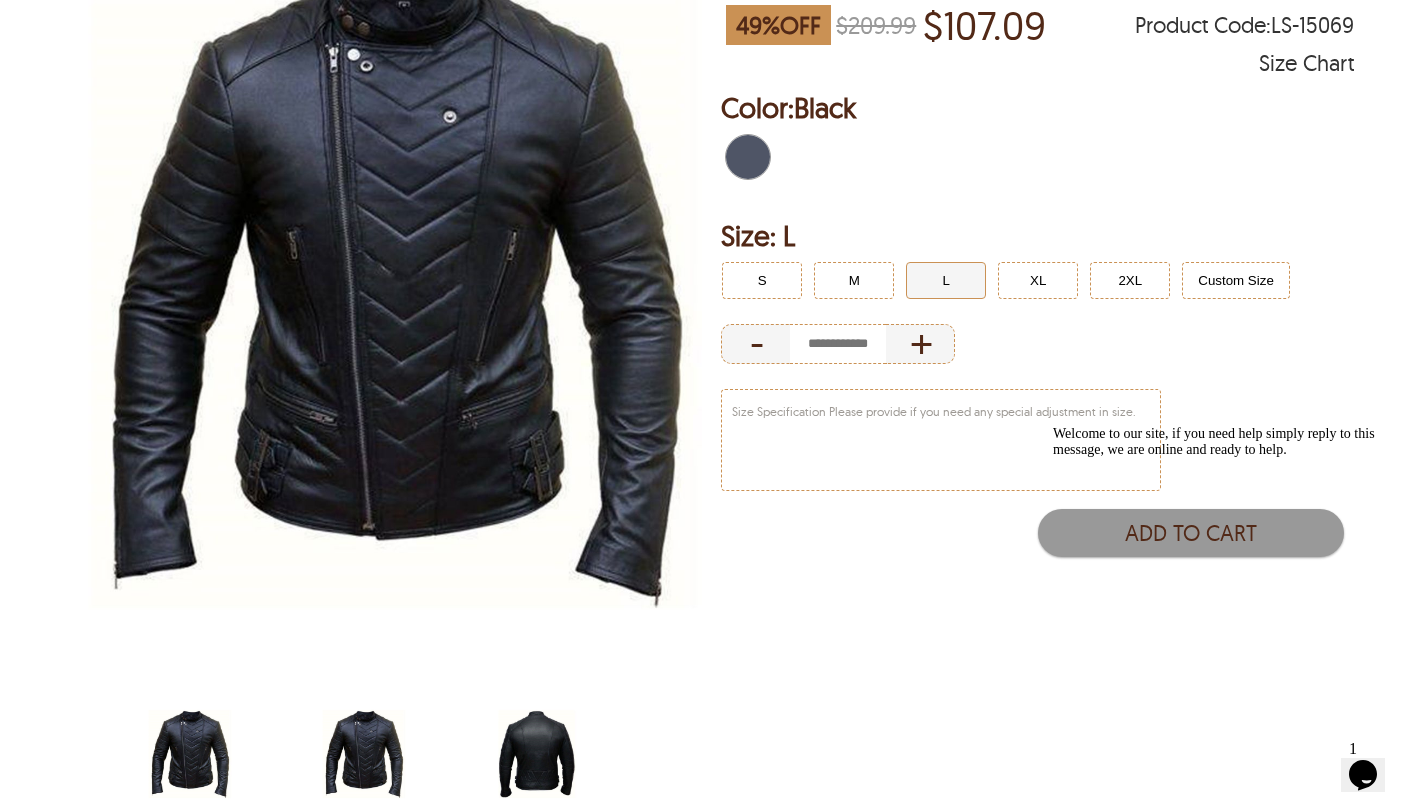 scroll, scrollTop: 400, scrollLeft: 0, axis: vertical 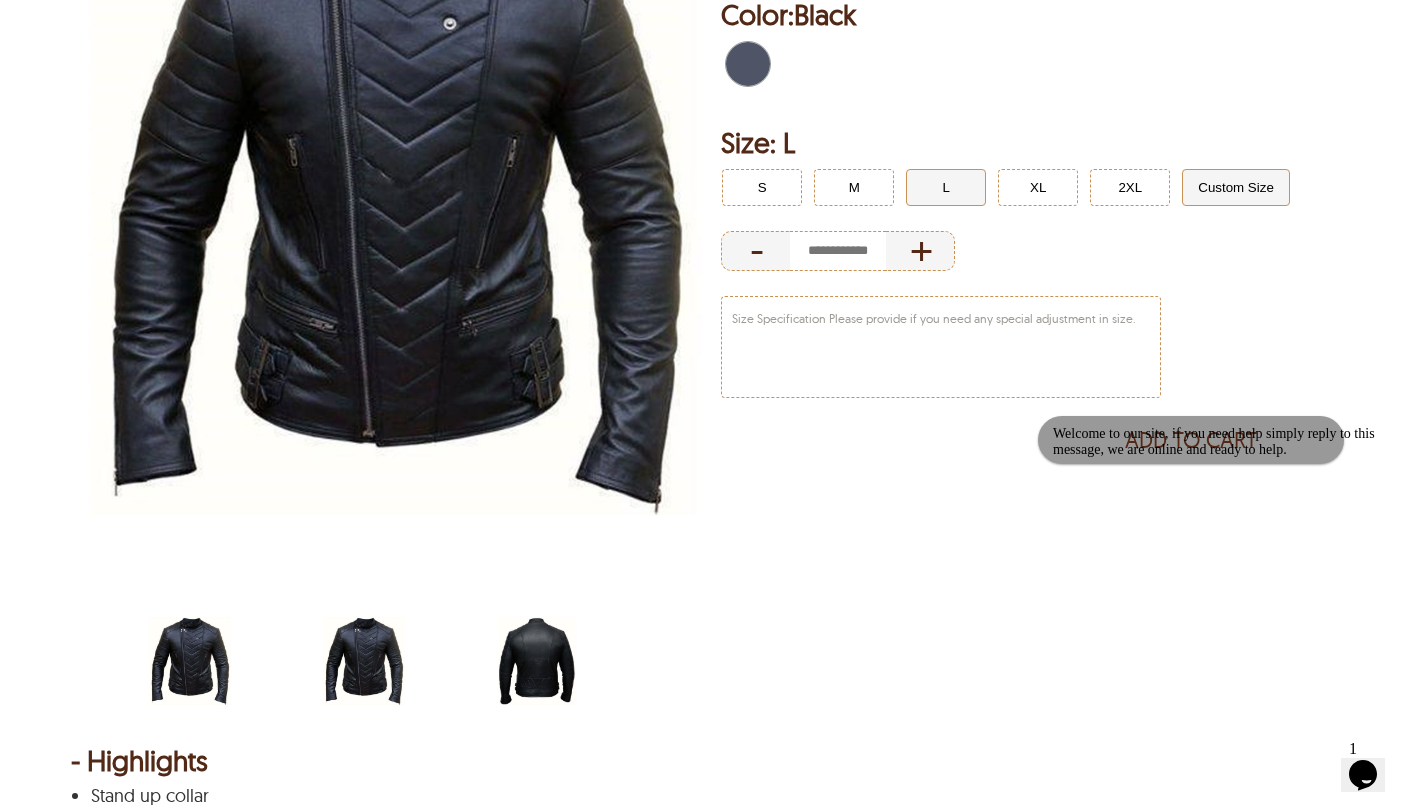 click on "Custom Size" at bounding box center (1236, 187) 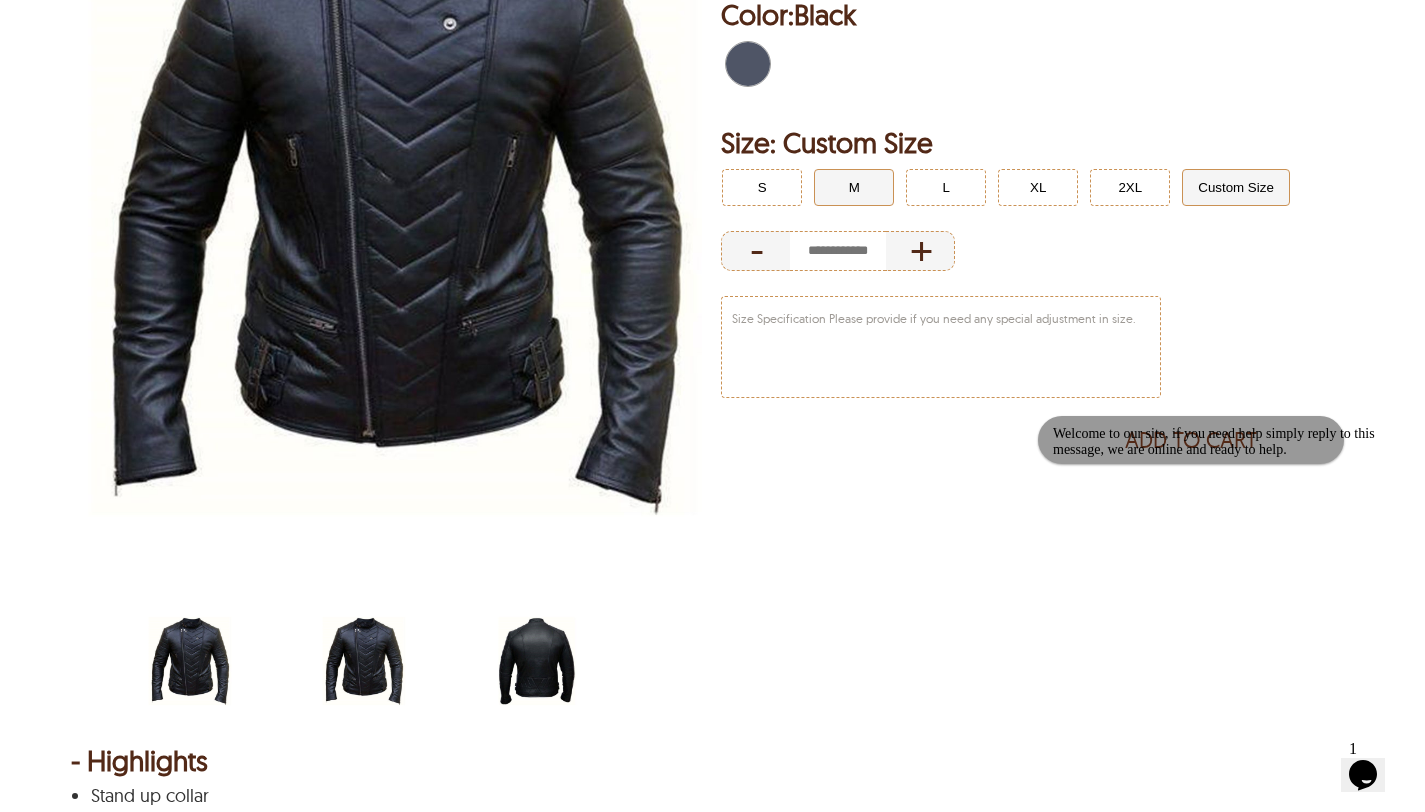 click on "M" at bounding box center [854, 187] 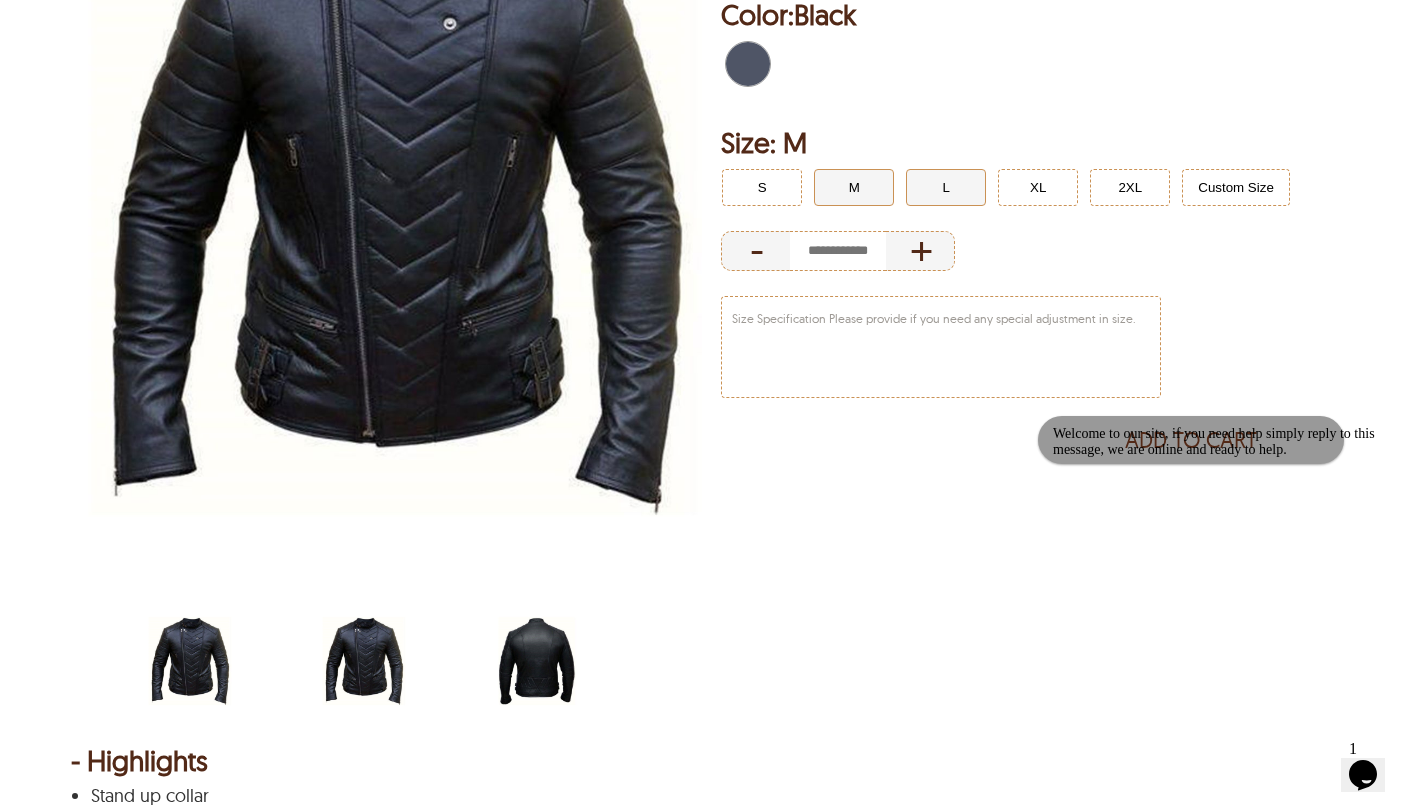 click on "L" at bounding box center [946, 187] 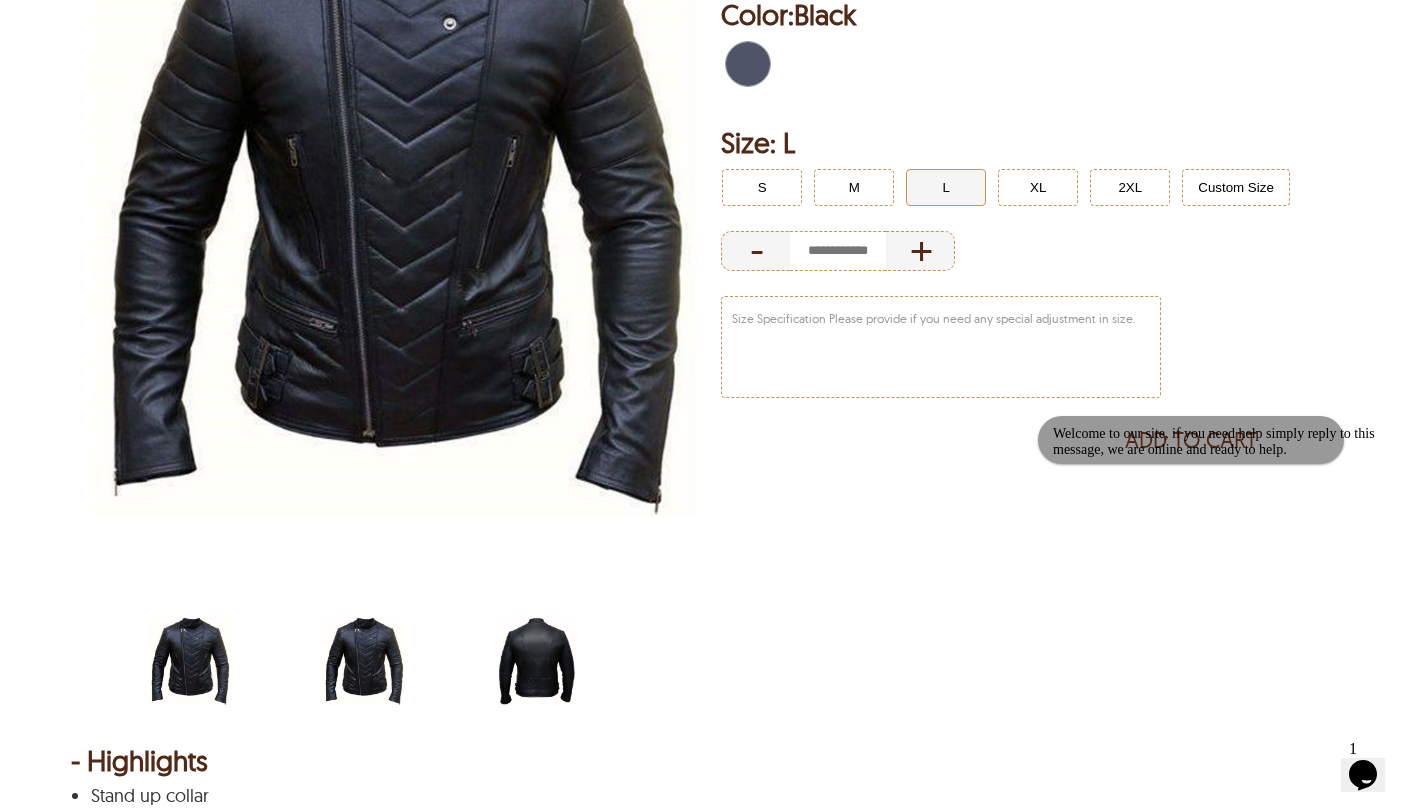 click on "Welcome to our site, if you need help simply reply to this message, we are online and ready to help." at bounding box center [1233, 442] 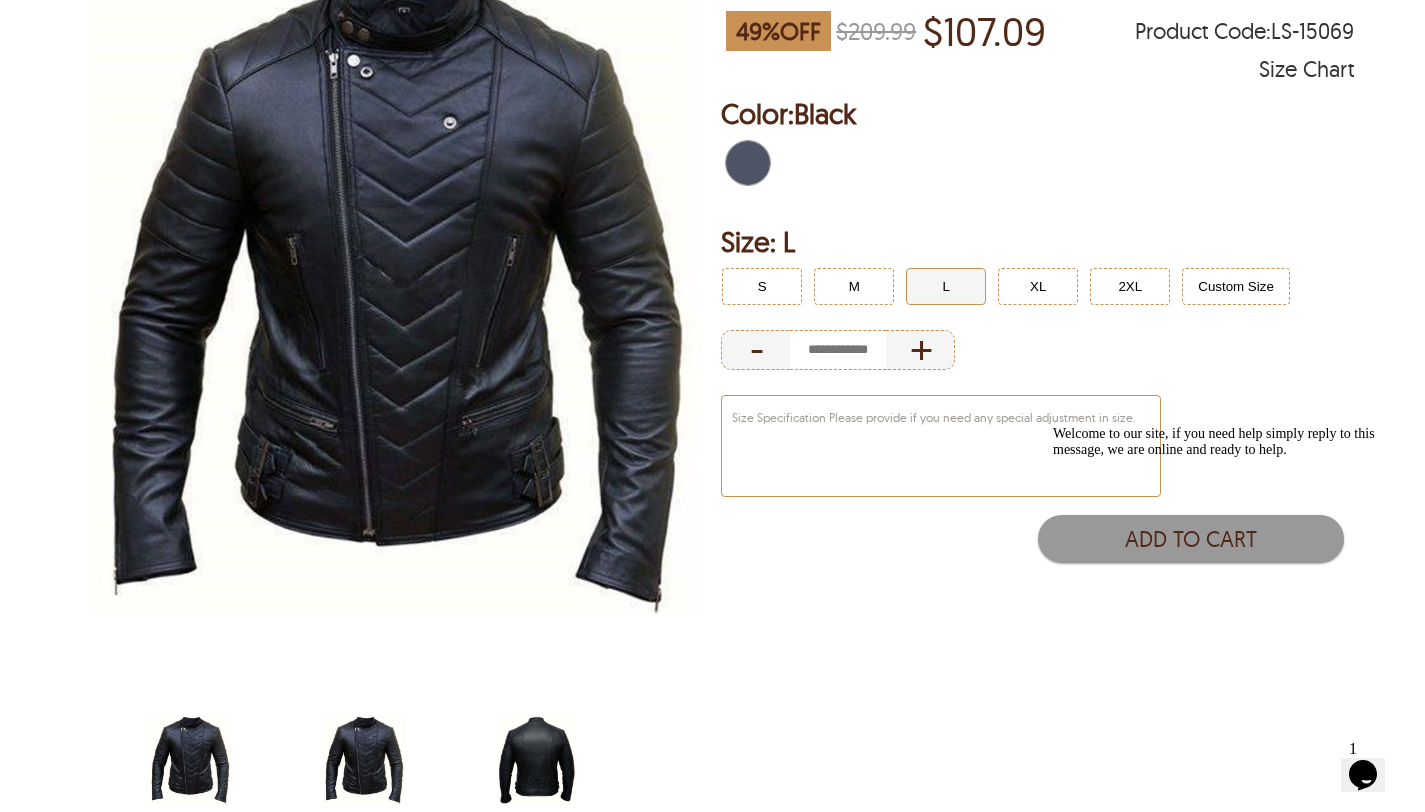 scroll, scrollTop: 300, scrollLeft: 0, axis: vertical 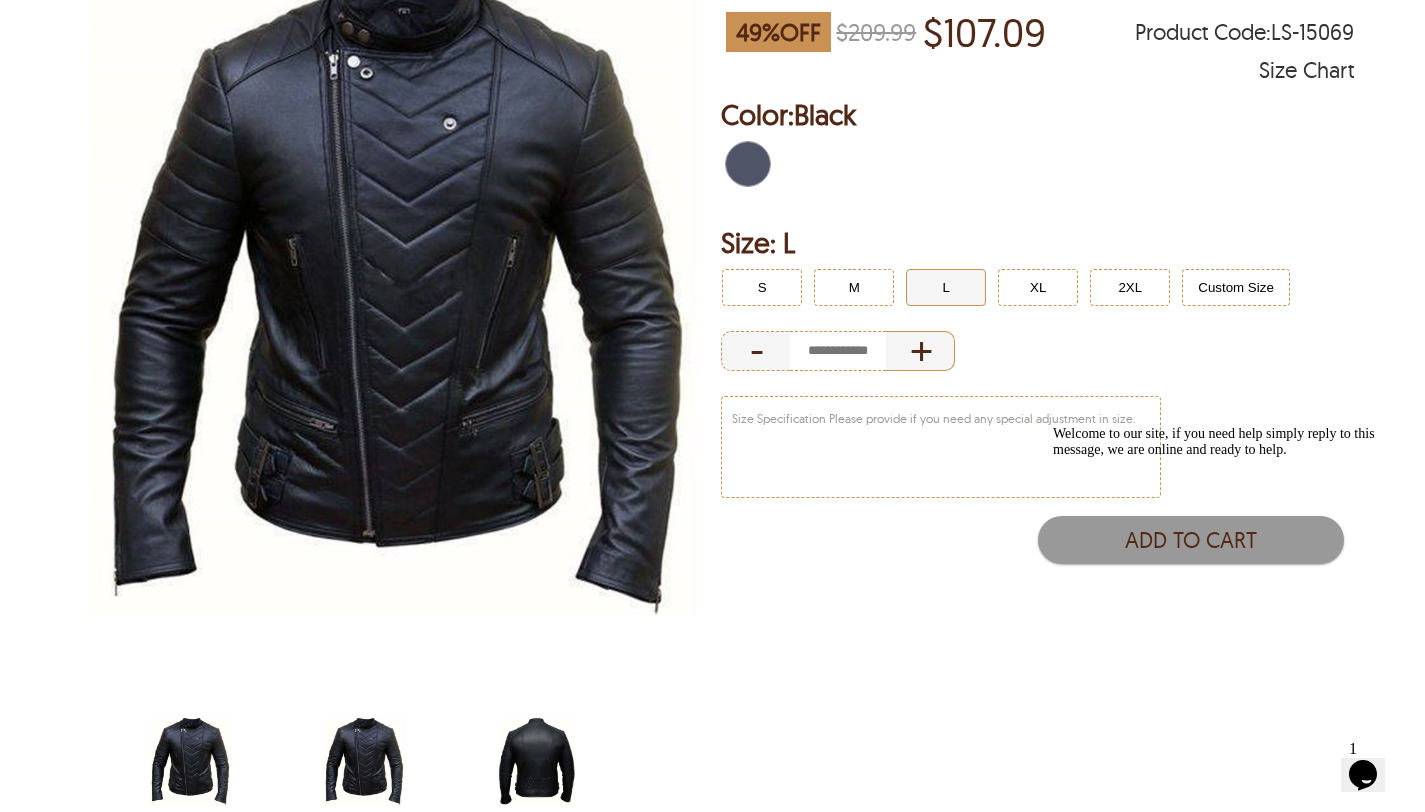 click on "+" at bounding box center (920, 351) 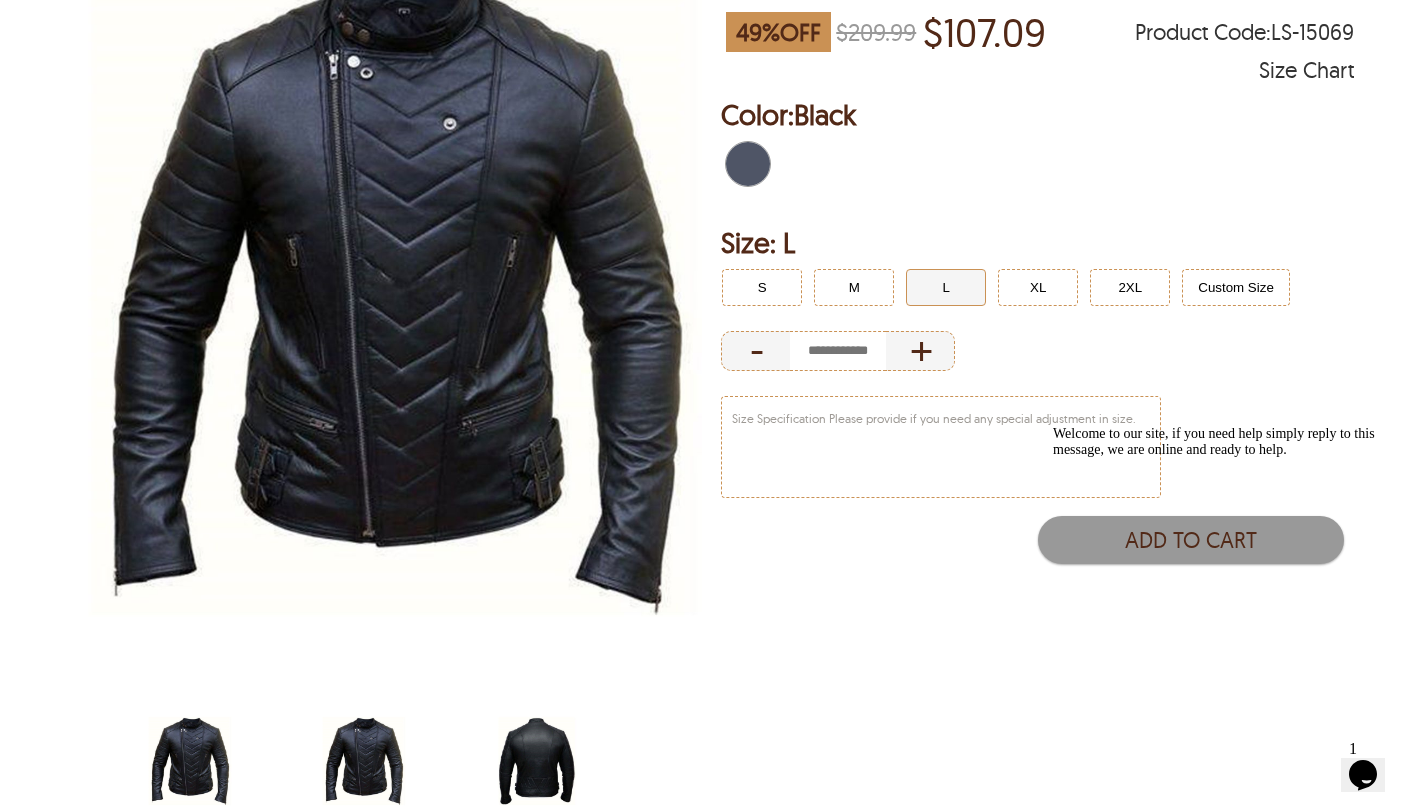 click on "Welcome to our site, if you need help simply reply to this message, we are online and ready to help." at bounding box center [1233, 442] 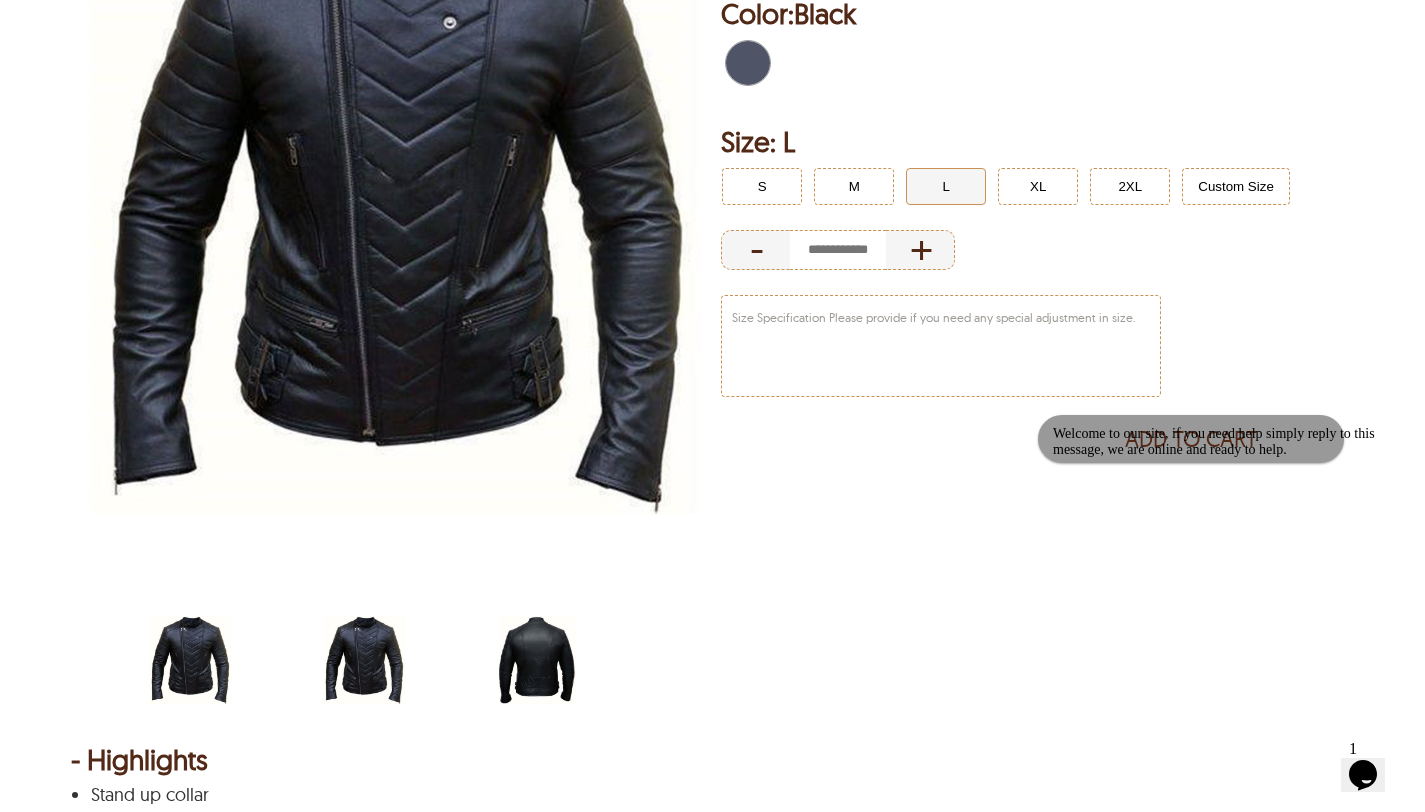 scroll, scrollTop: 308, scrollLeft: 0, axis: vertical 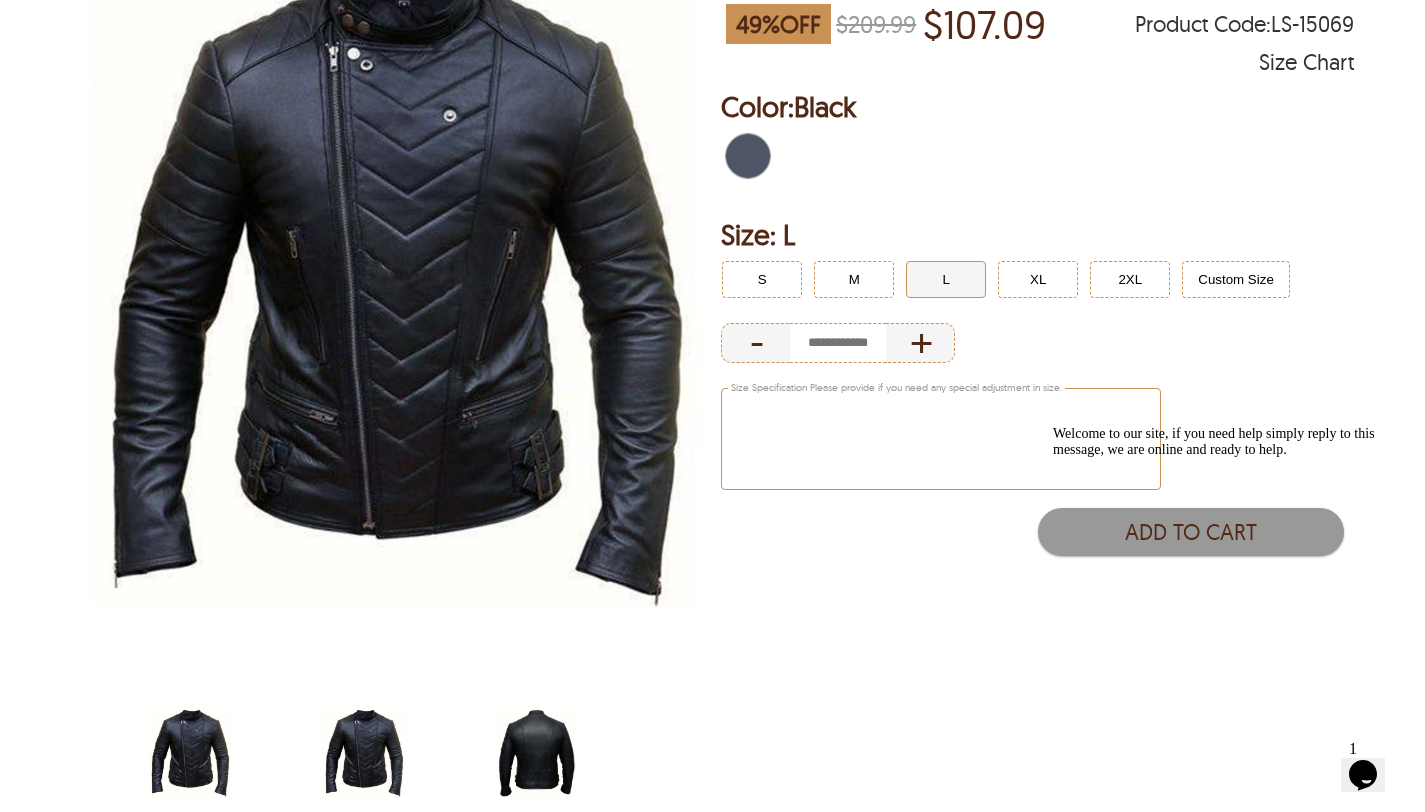 click at bounding box center [941, 439] 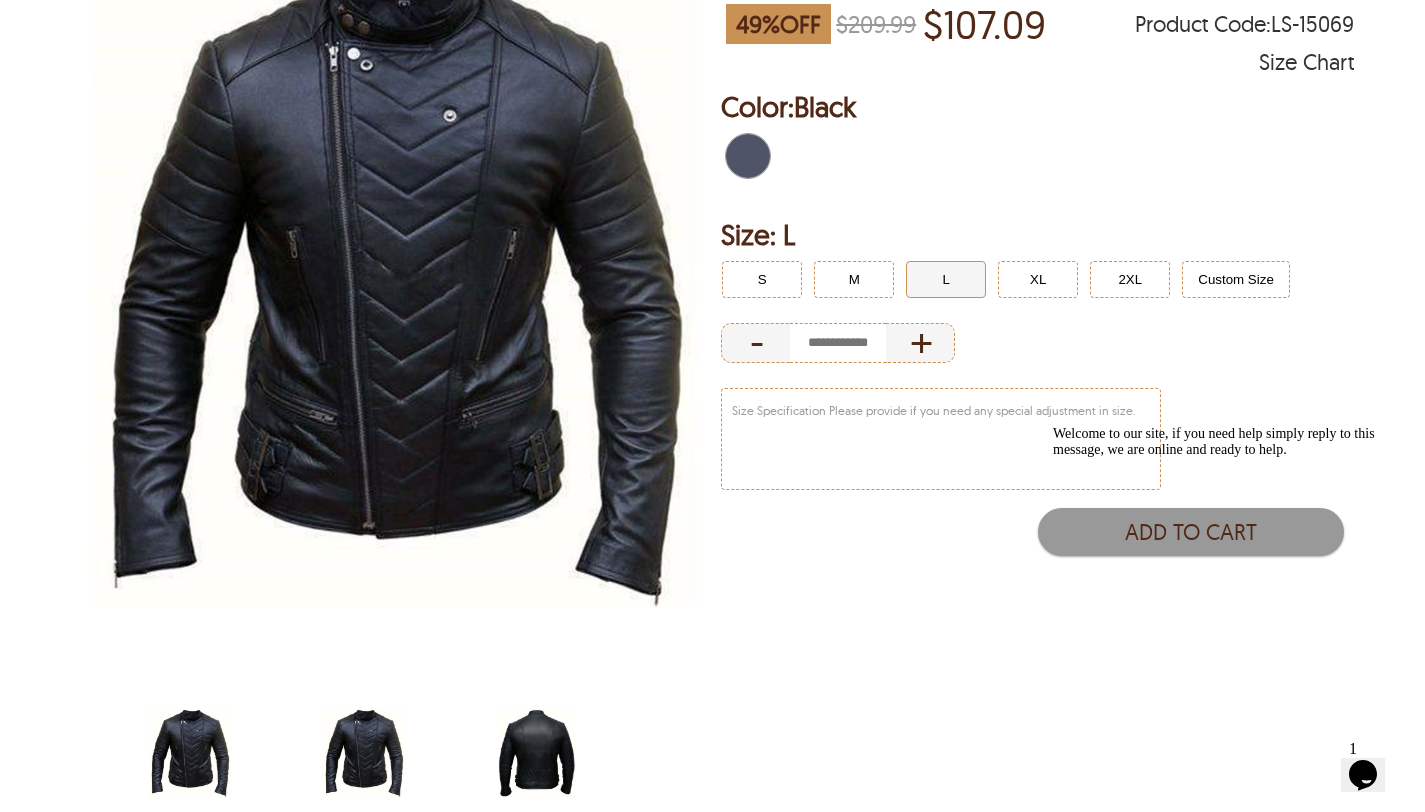 click on "Welcome to our site, if you need help simply reply to this message, we are online and ready to help." at bounding box center [1233, 442] 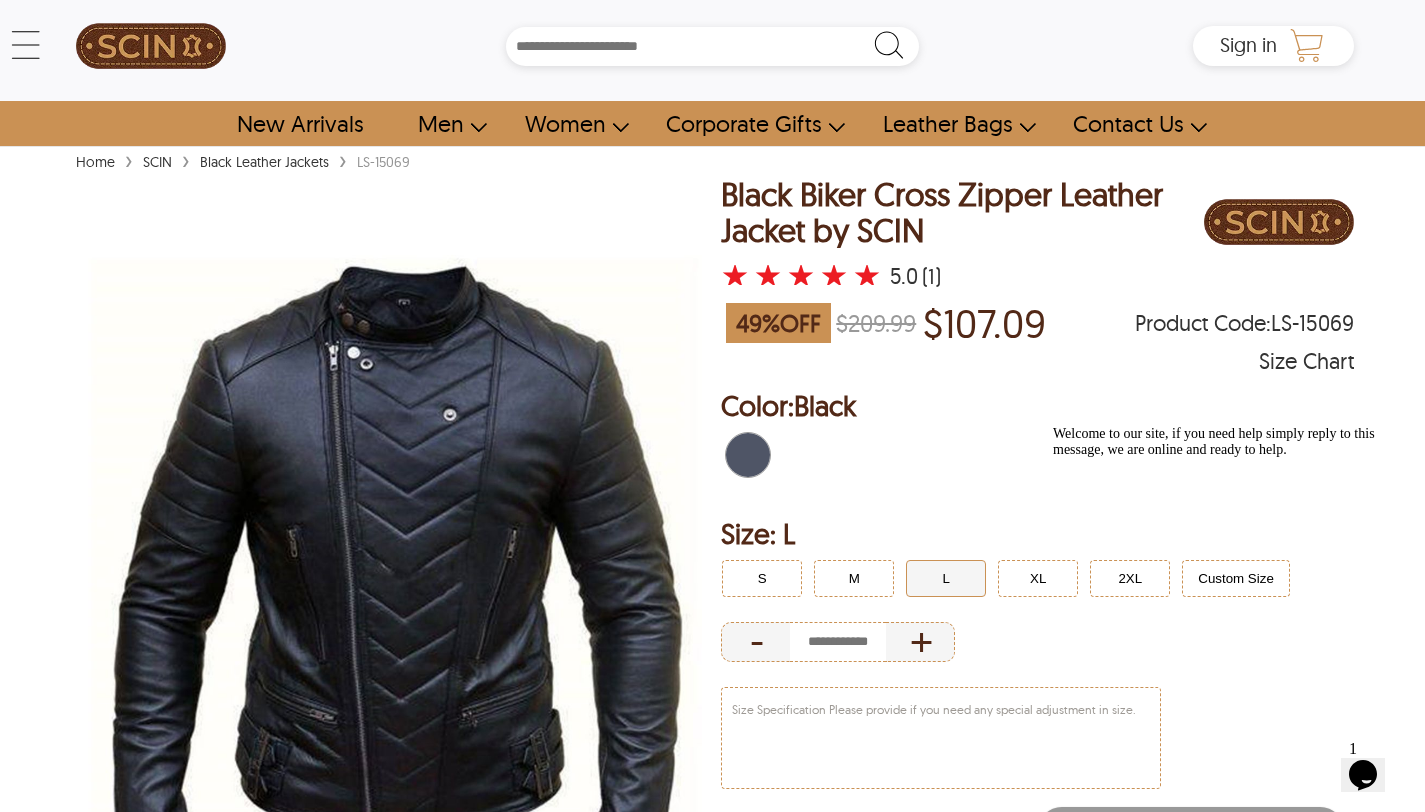 scroll, scrollTop: 0, scrollLeft: 0, axis: both 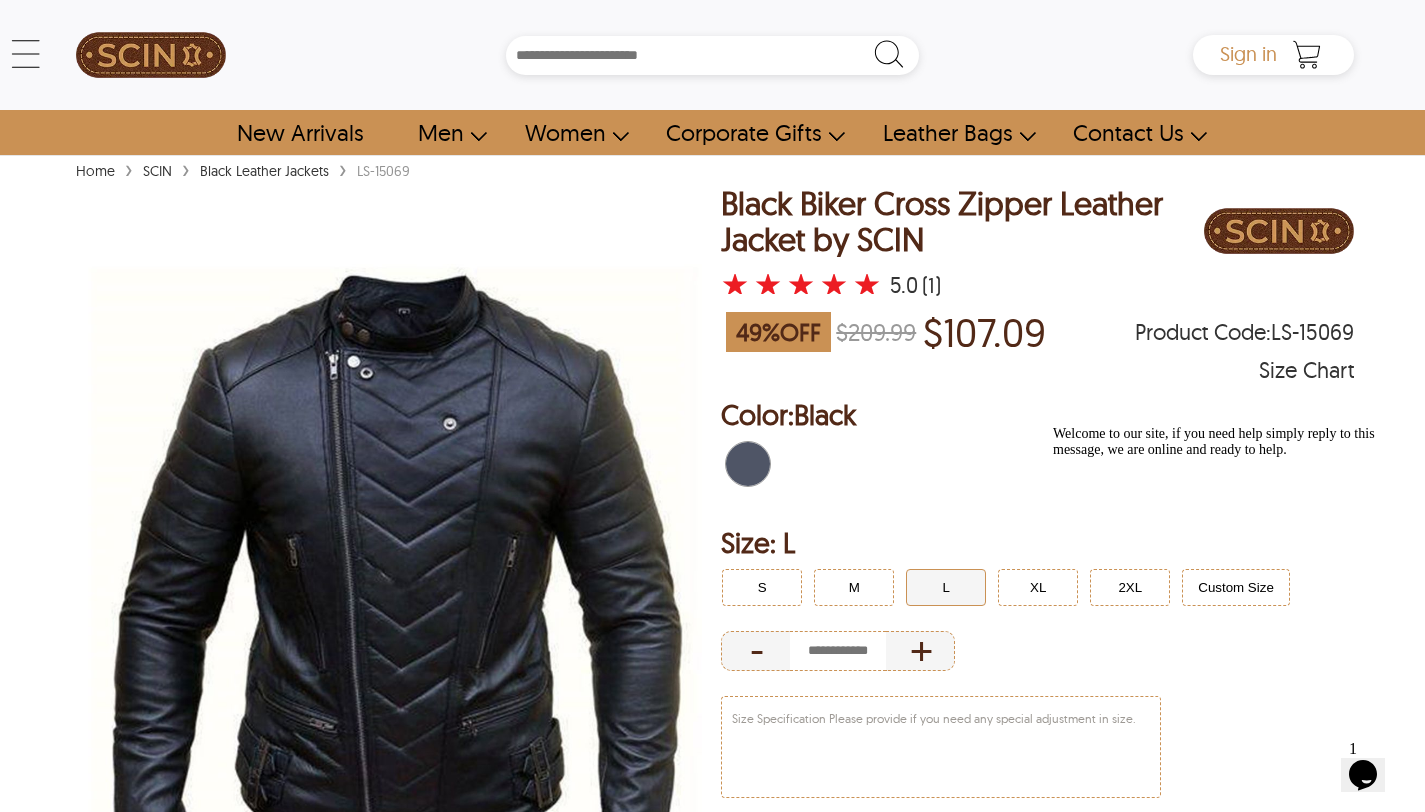 click on "Sign in" at bounding box center [1248, 53] 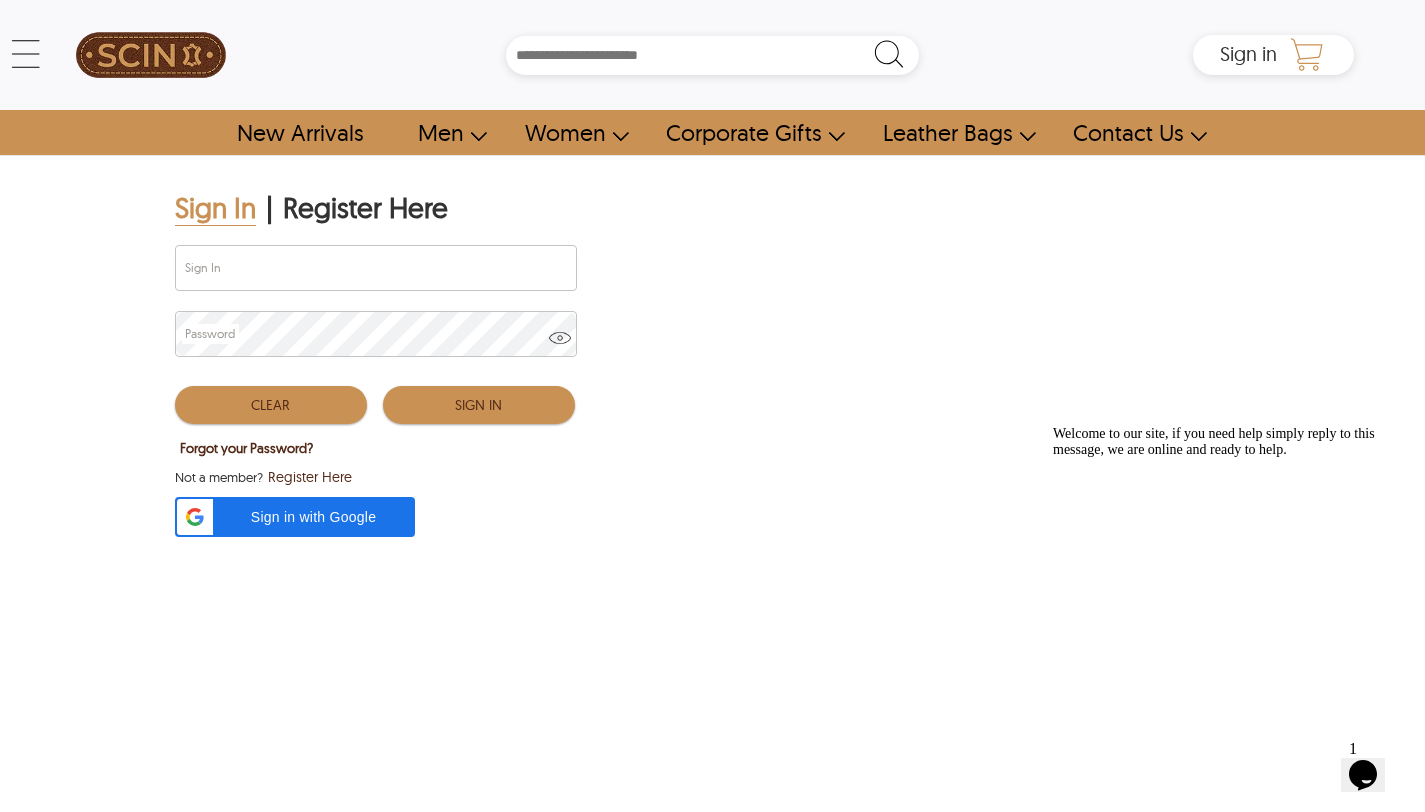click 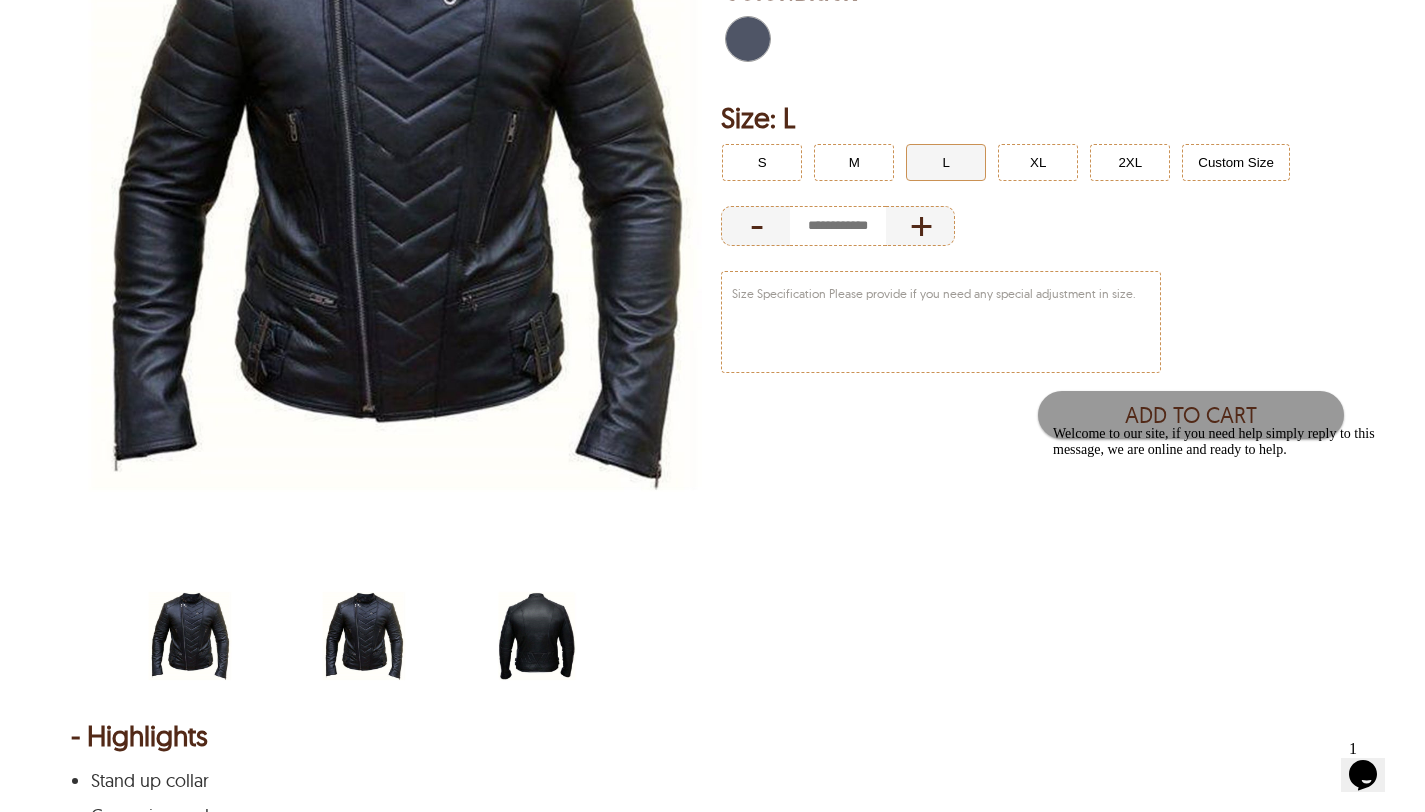 scroll, scrollTop: 471, scrollLeft: 0, axis: vertical 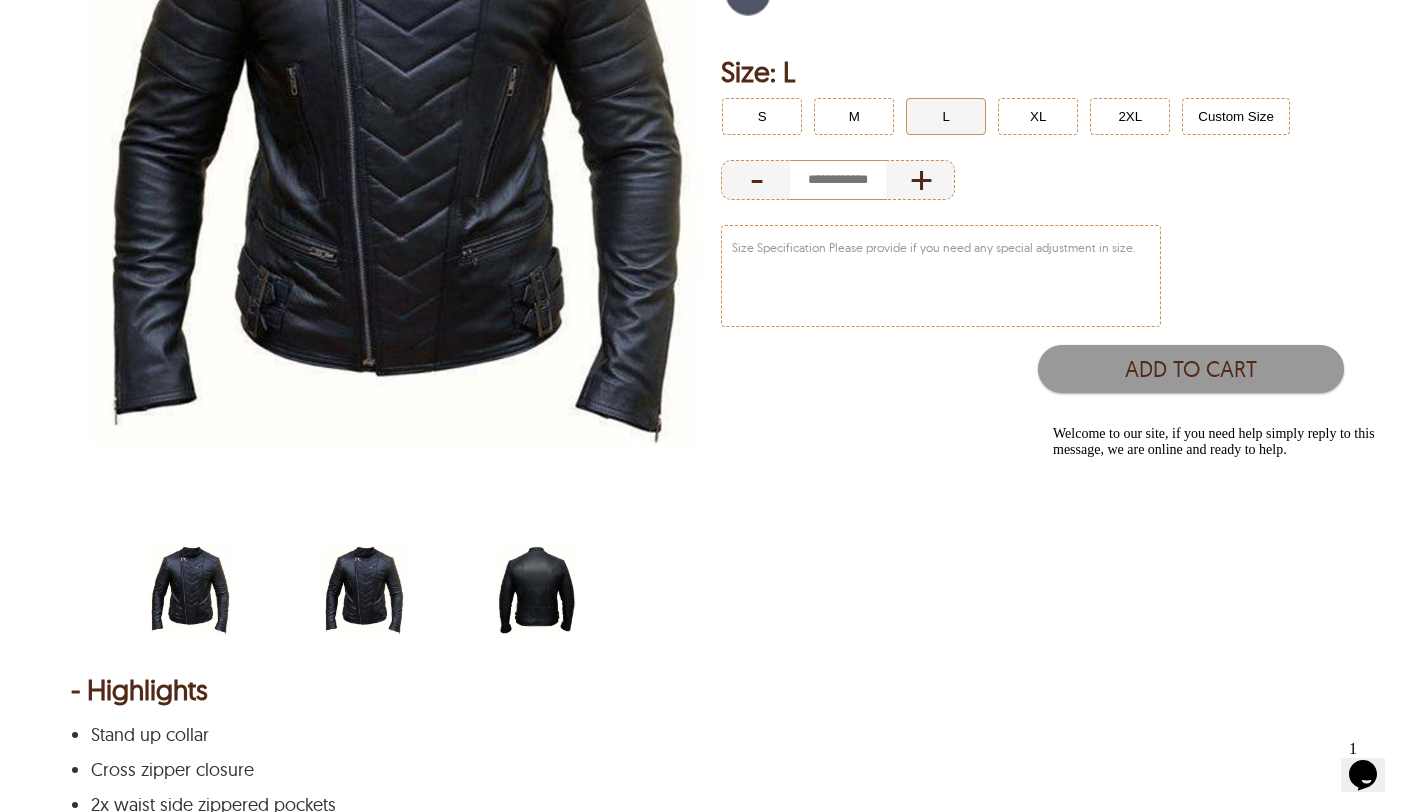 click at bounding box center [838, 180] 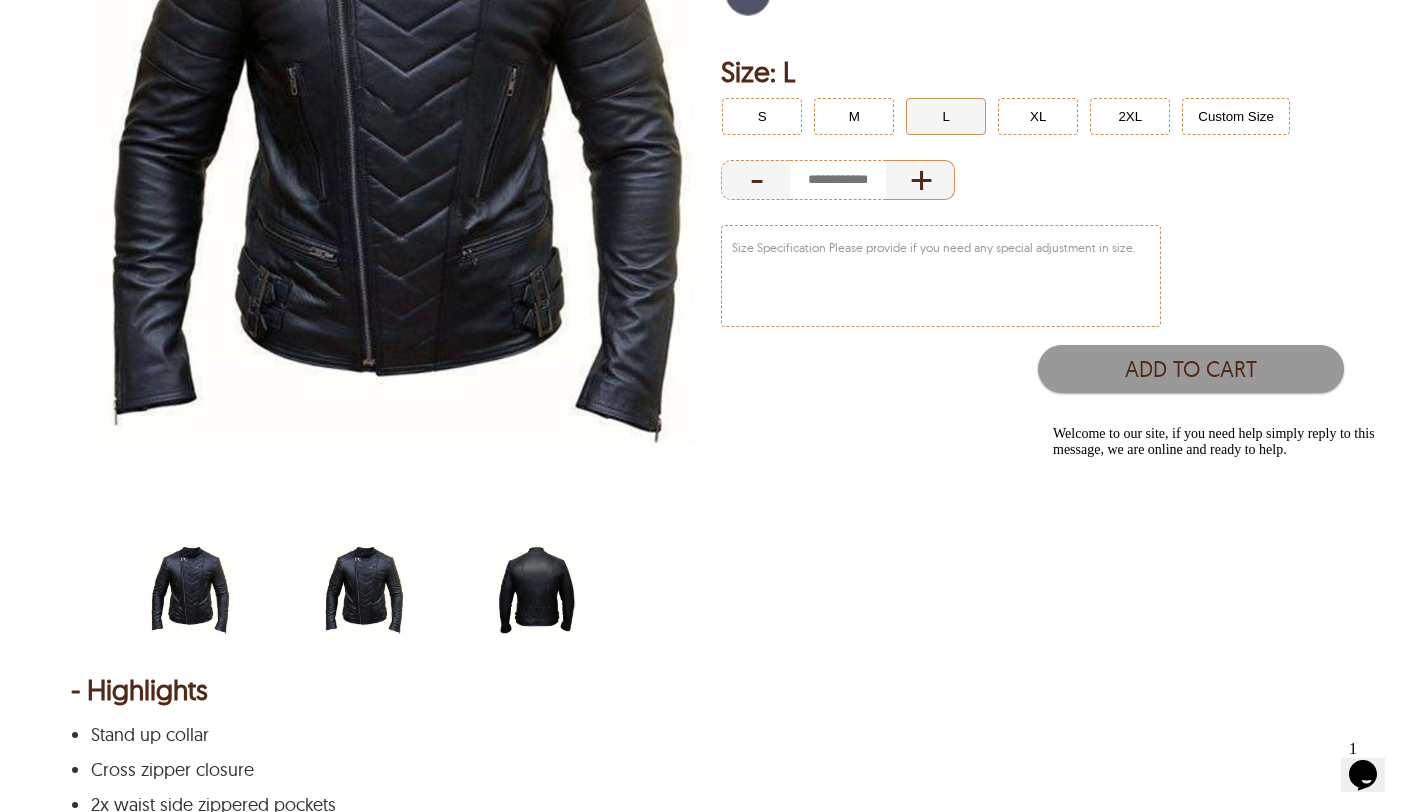 click on "+" at bounding box center (920, 180) 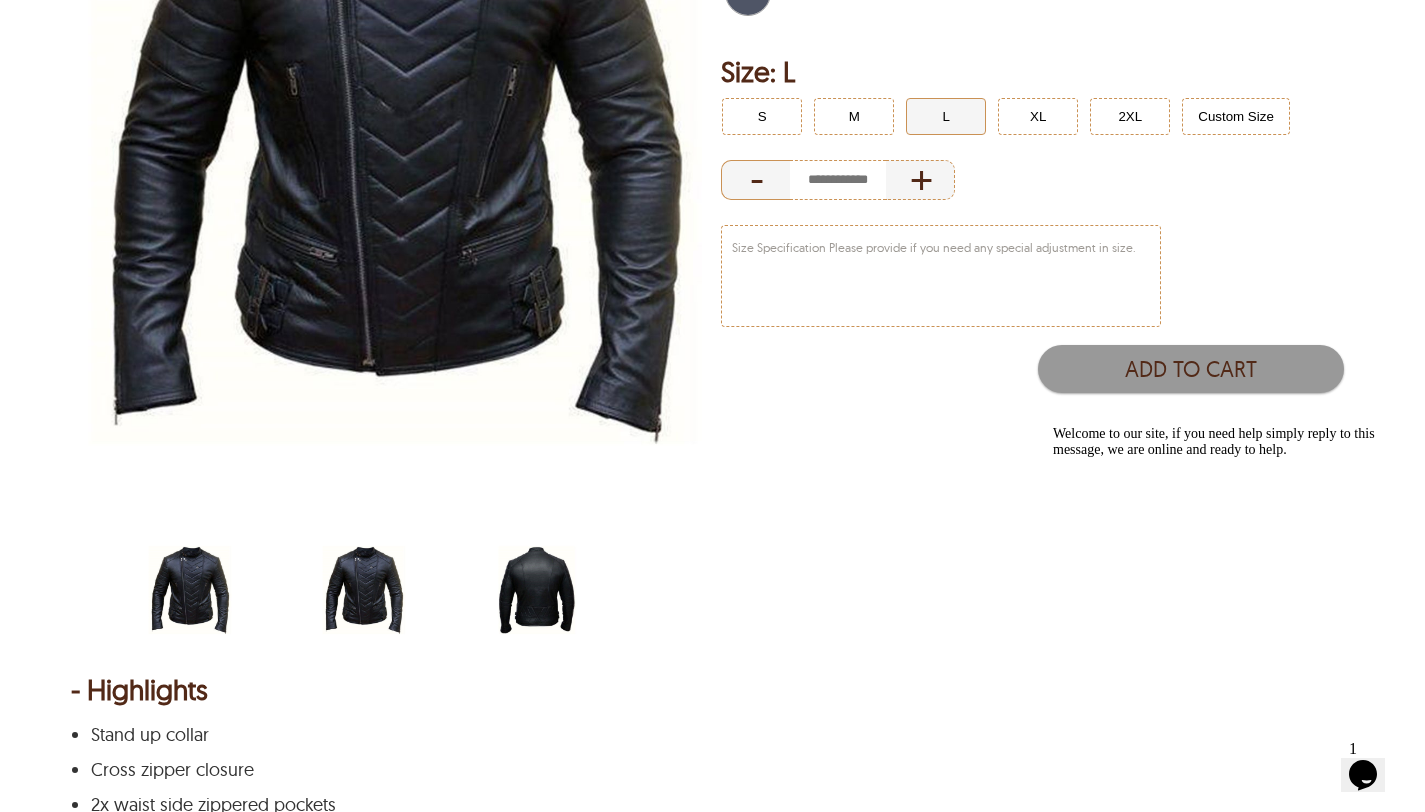 click on "-" at bounding box center (755, 180) 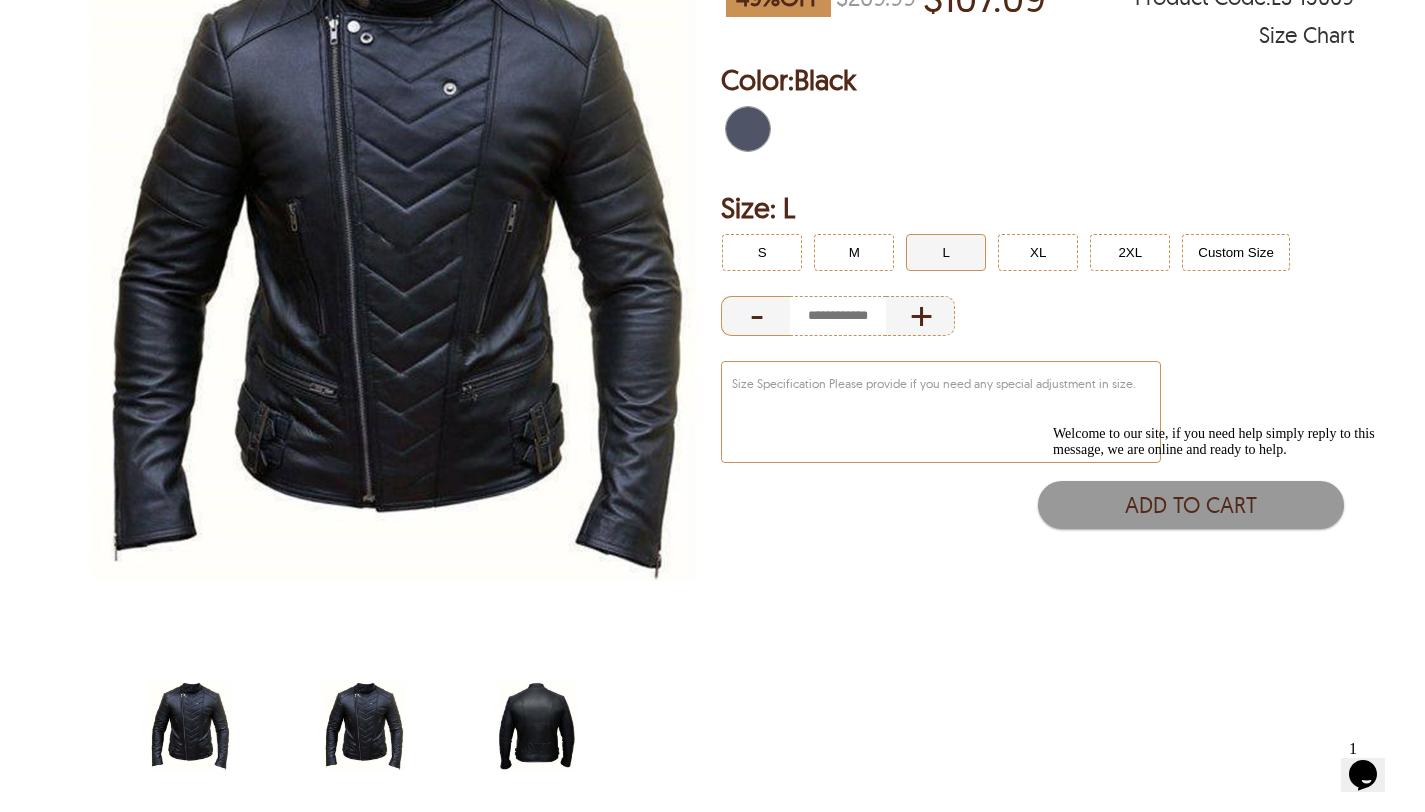 scroll, scrollTop: 342, scrollLeft: 0, axis: vertical 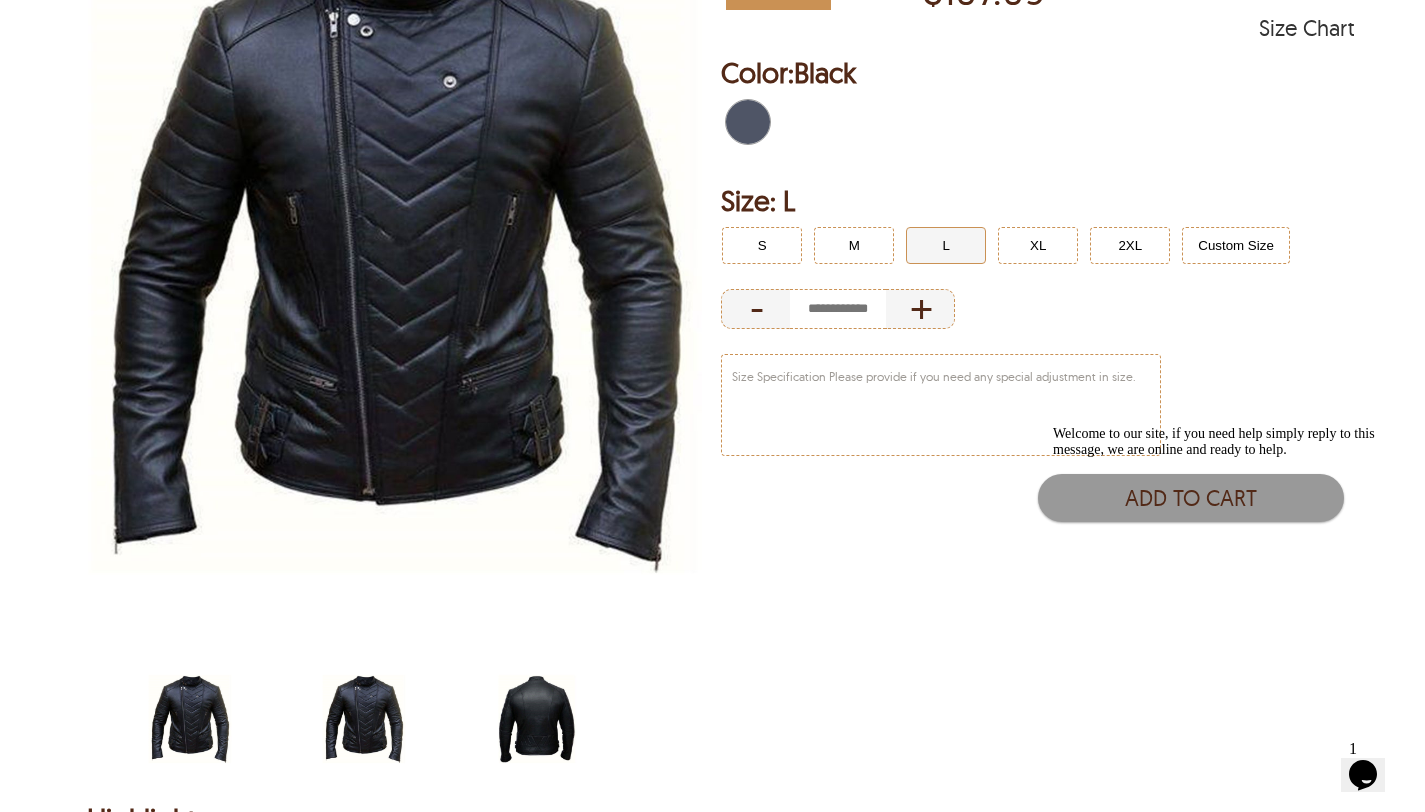 click on "Welcome to our site, if you need help simply reply to this message, we are online and ready to help." at bounding box center [1233, 442] 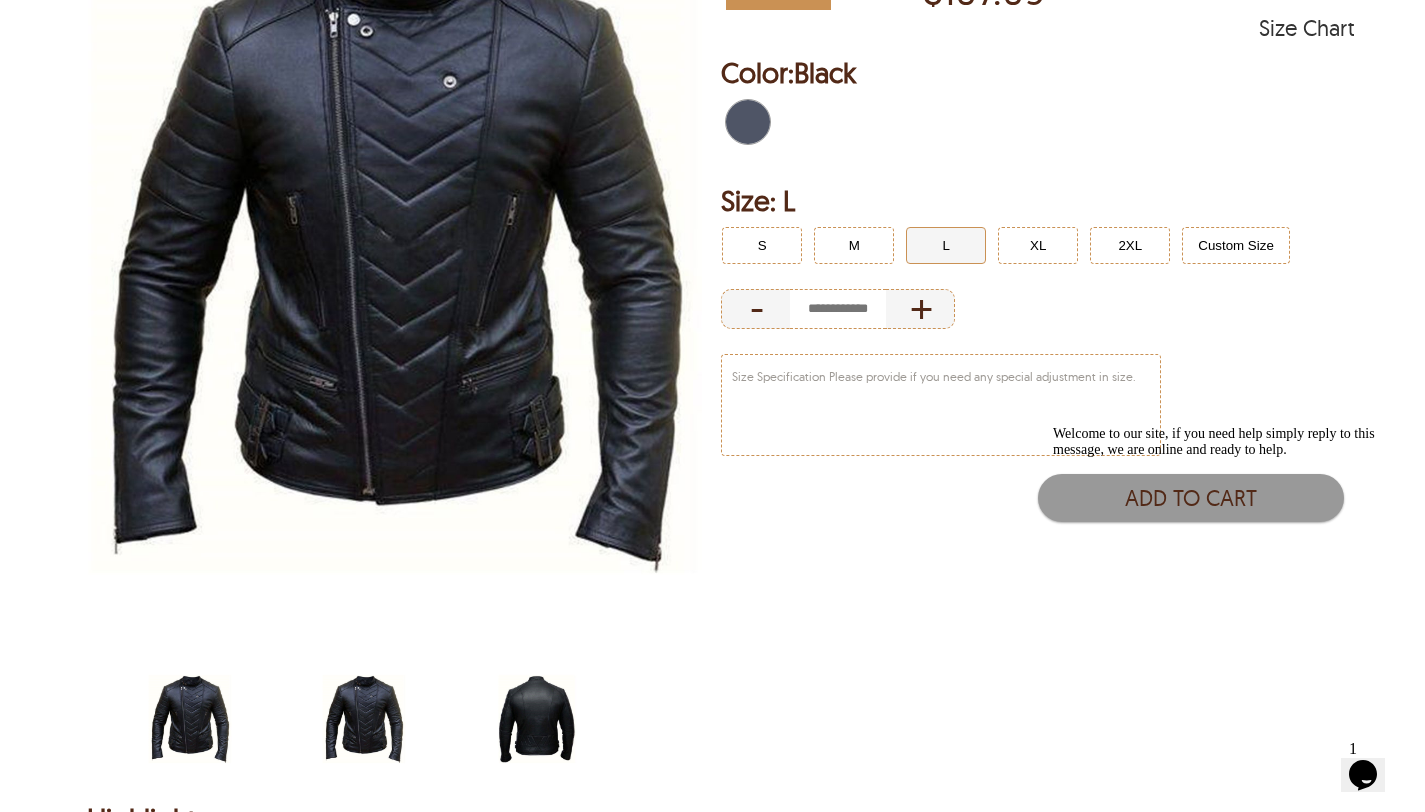 click at bounding box center [1053, 426] 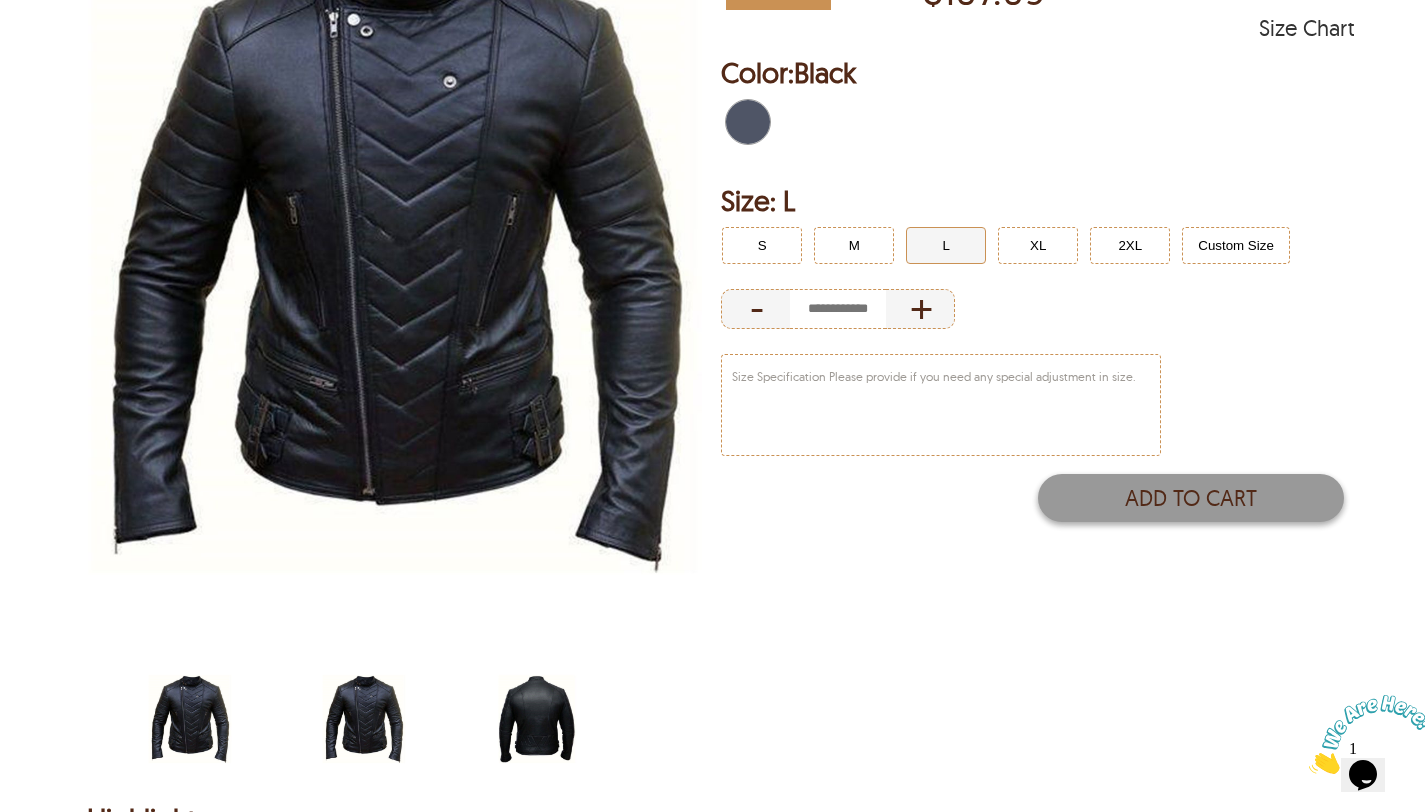 click on "Add to Cart" at bounding box center (1191, 498) 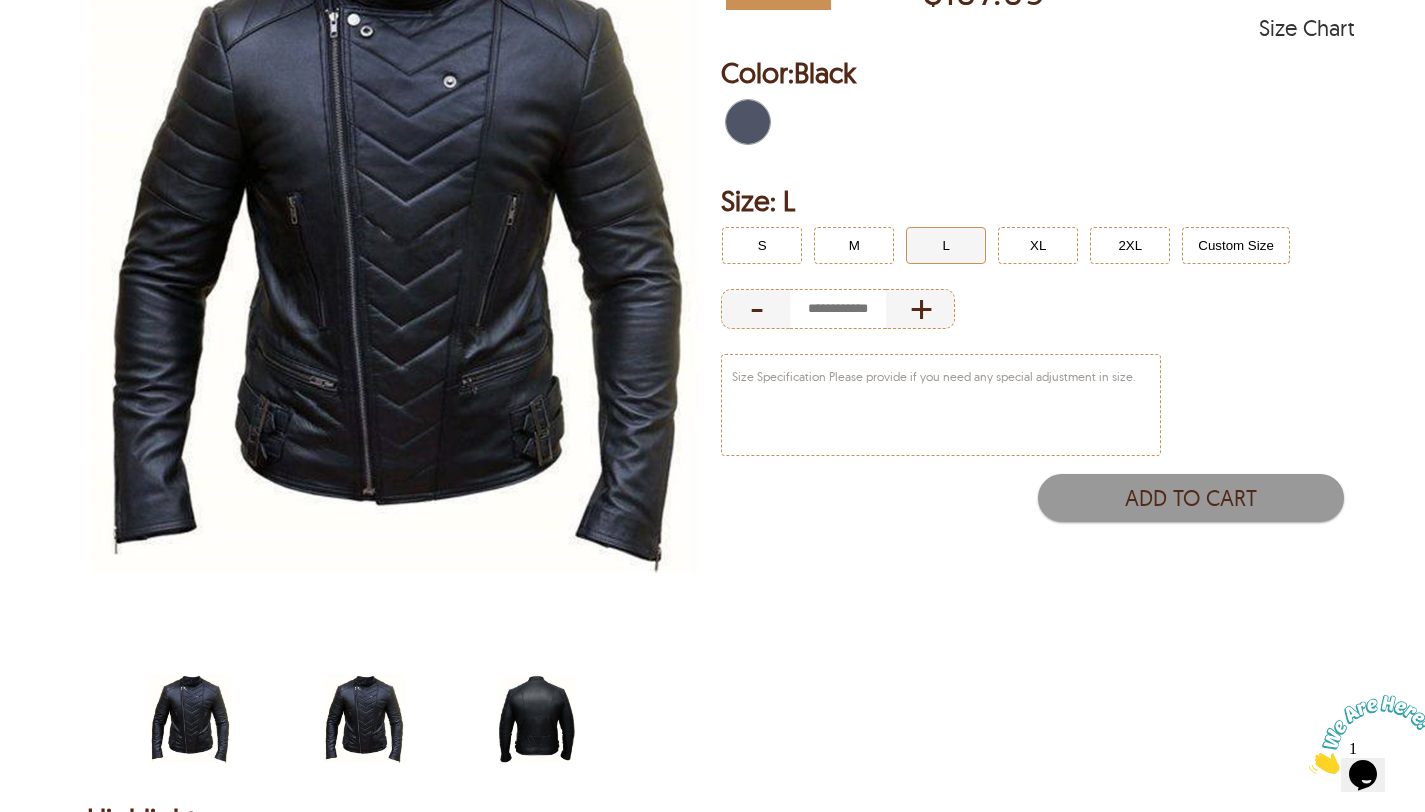 click at bounding box center (1371, 734) 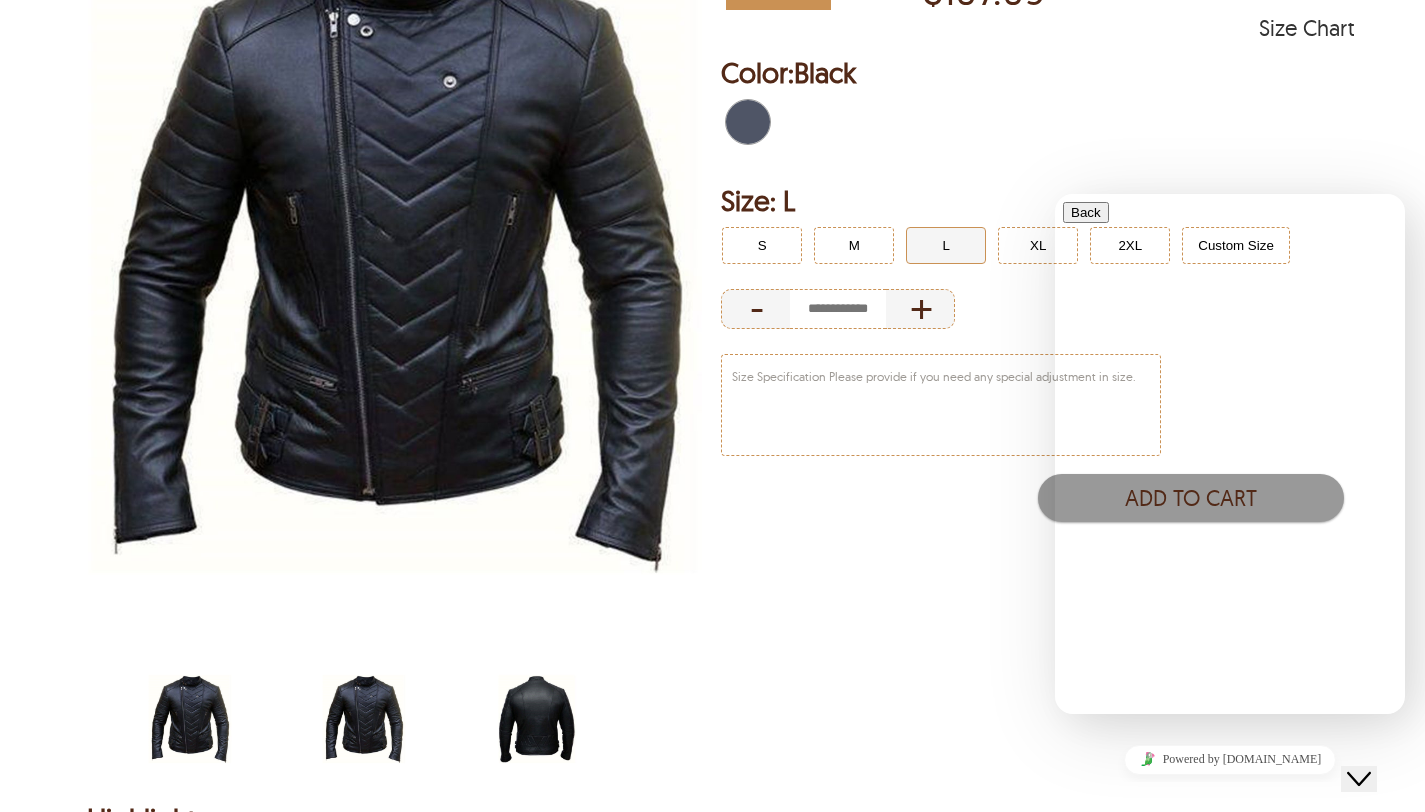 click on "We typically reply in a few minutes" at bounding box center (1230, 938) 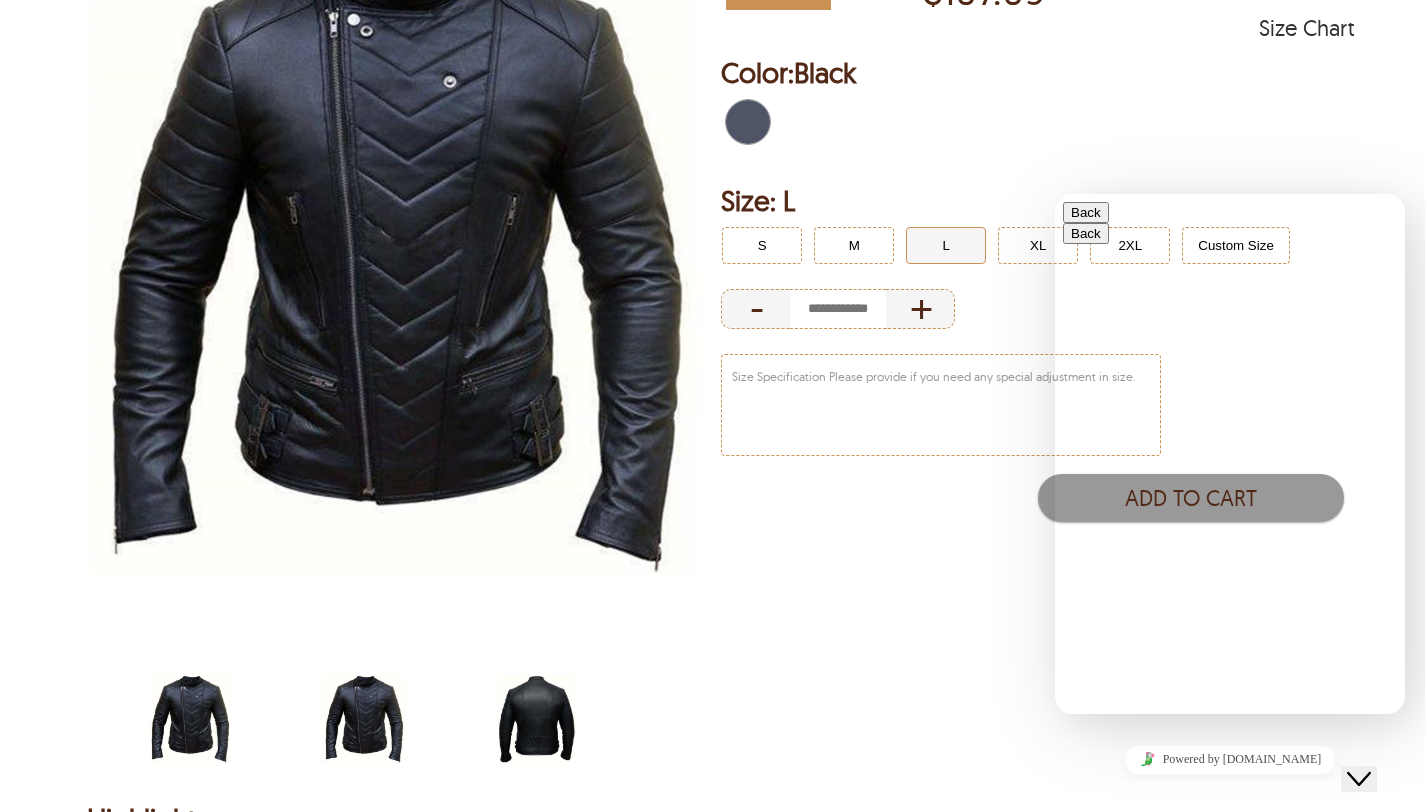 click on "***" at bounding box center (1150, 1038) 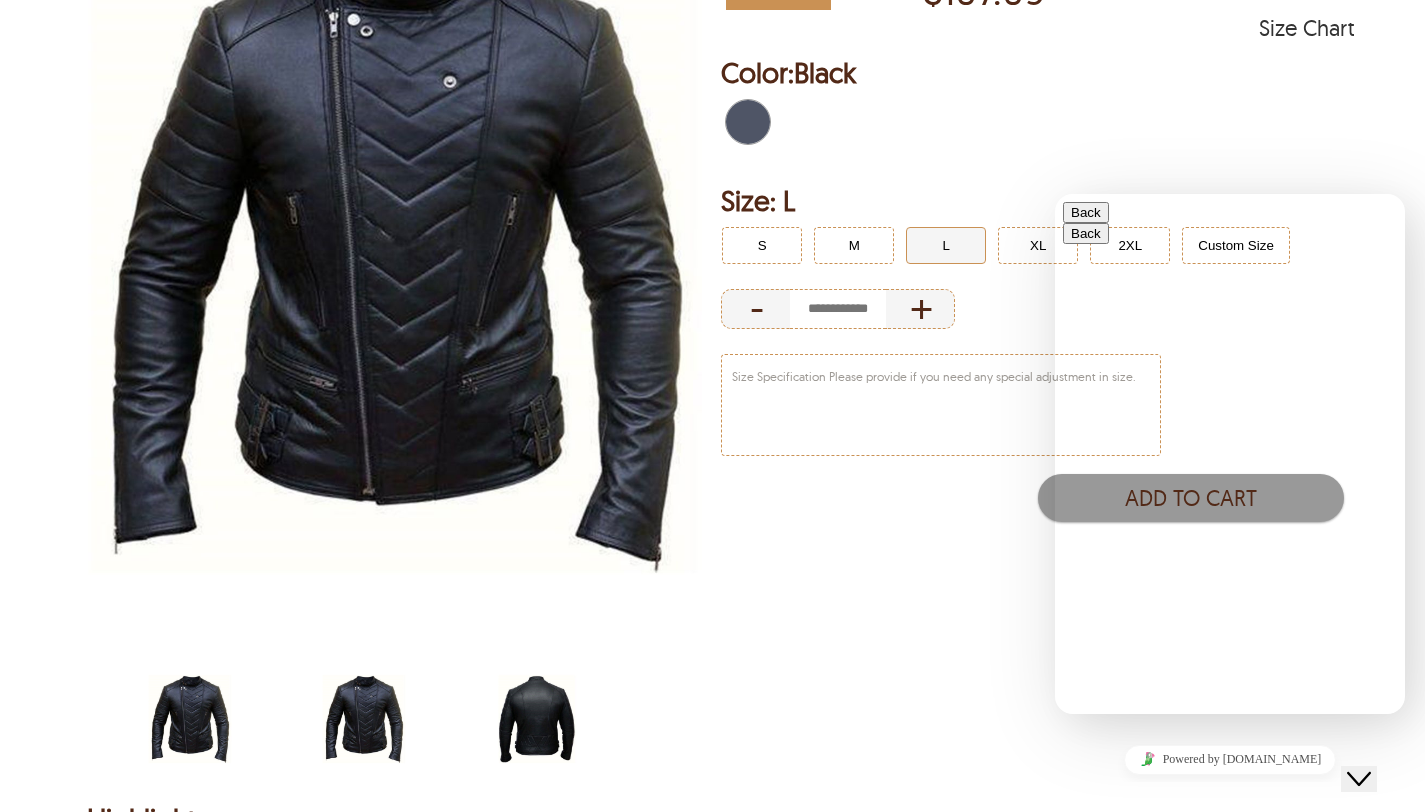scroll, scrollTop: 0, scrollLeft: 0, axis: both 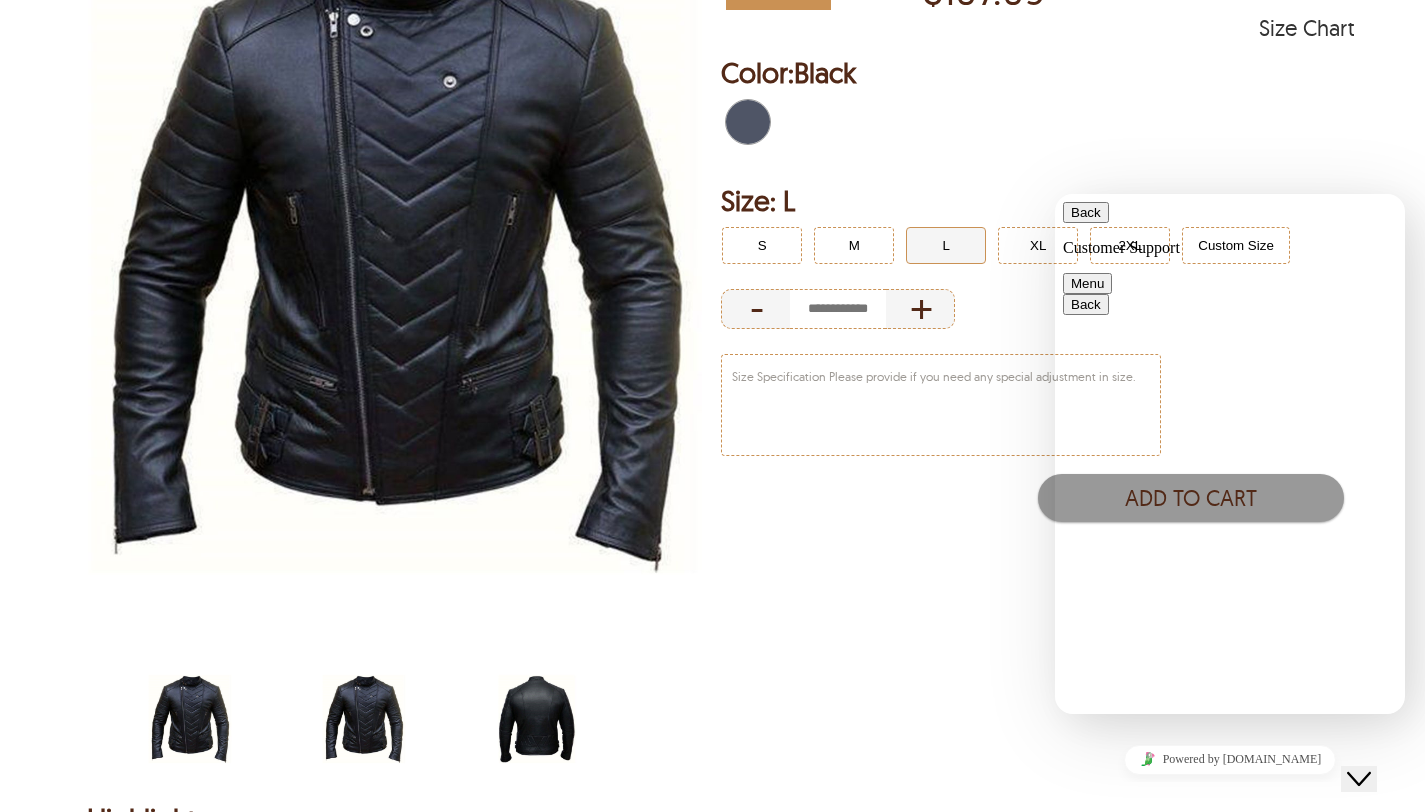 click on "Rate this chat Upload File Insert emoji" at bounding box center [1055, 194] 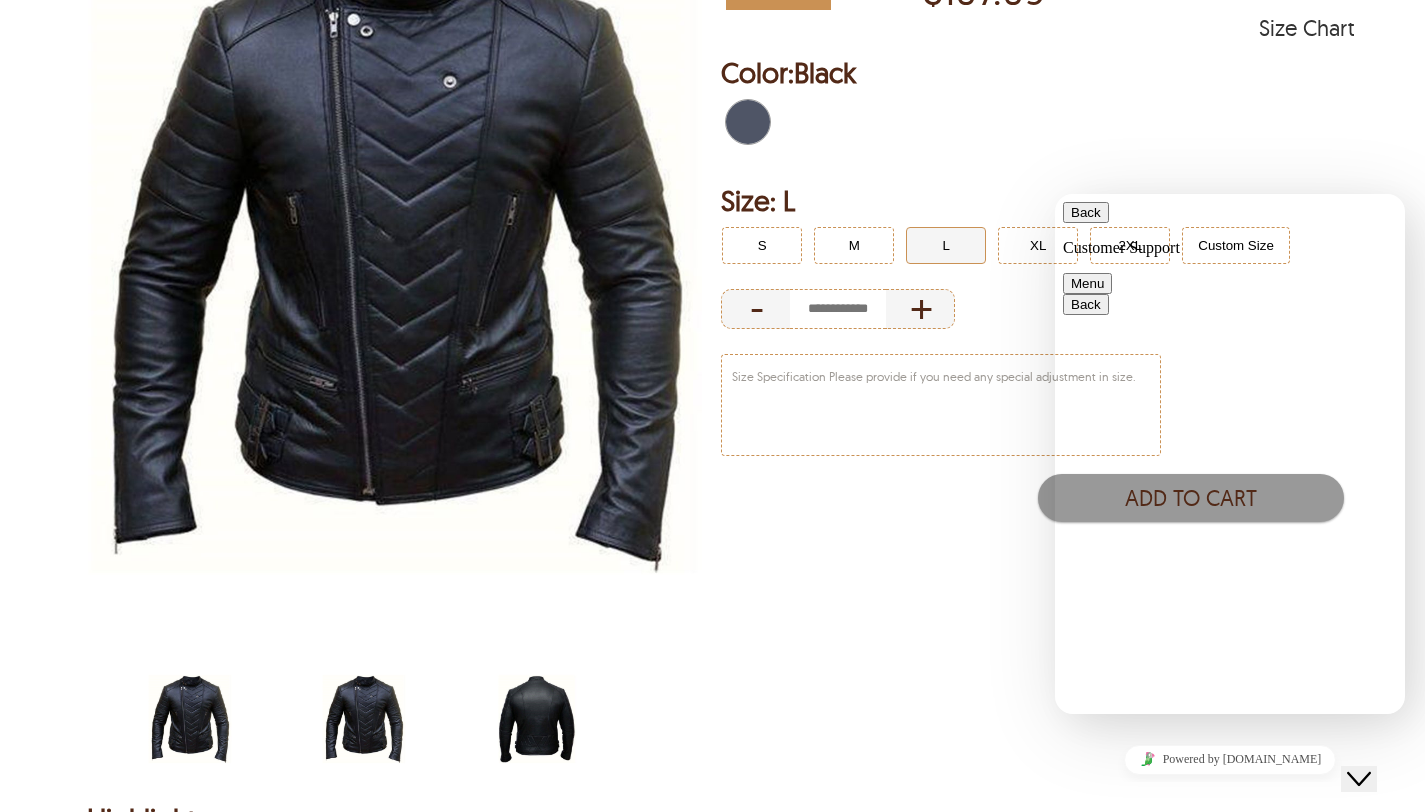 click at bounding box center [1055, 194] 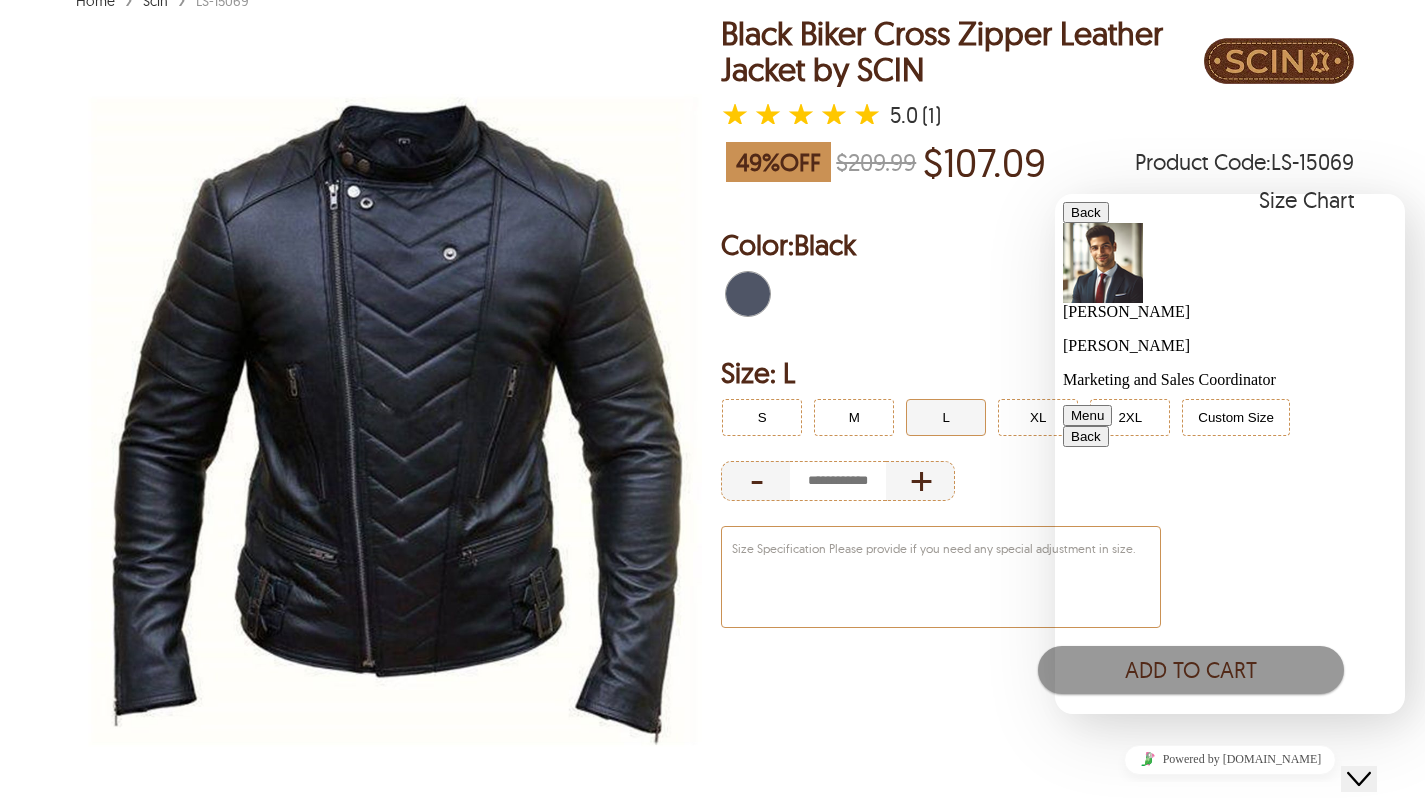 scroll, scrollTop: 173, scrollLeft: 0, axis: vertical 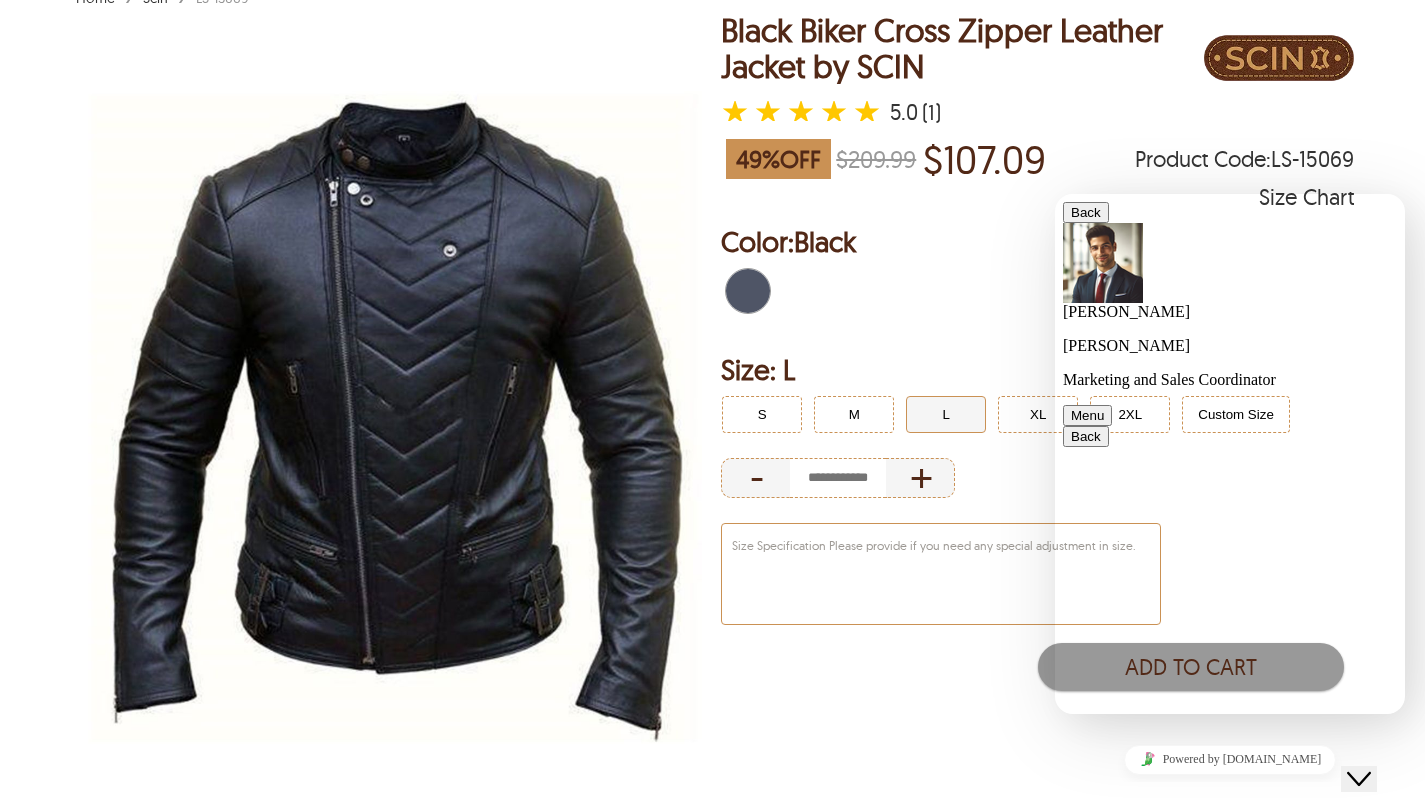 type on "**********" 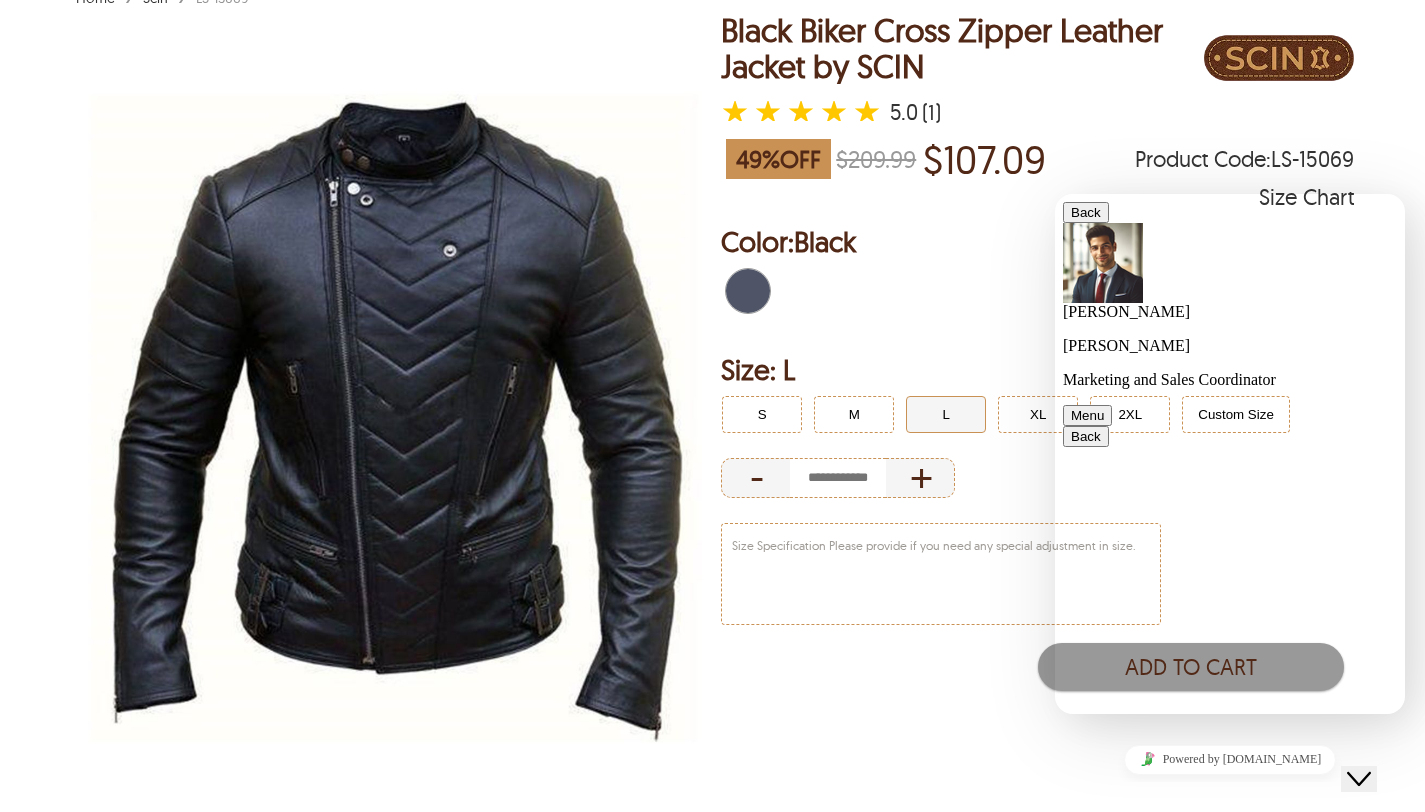 click on "Rate this chat Upload File Insert emoji" at bounding box center (1055, 194) 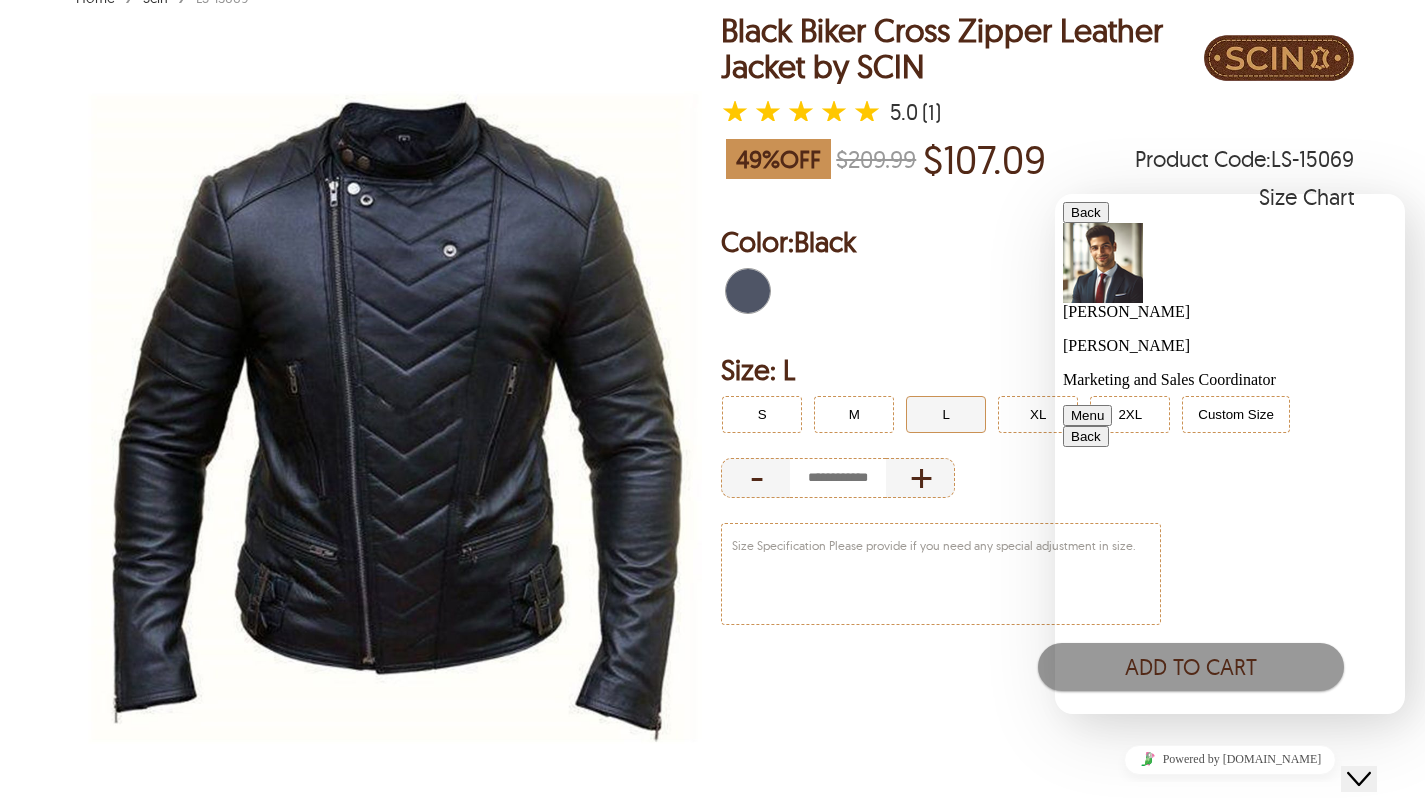 scroll, scrollTop: 0, scrollLeft: 0, axis: both 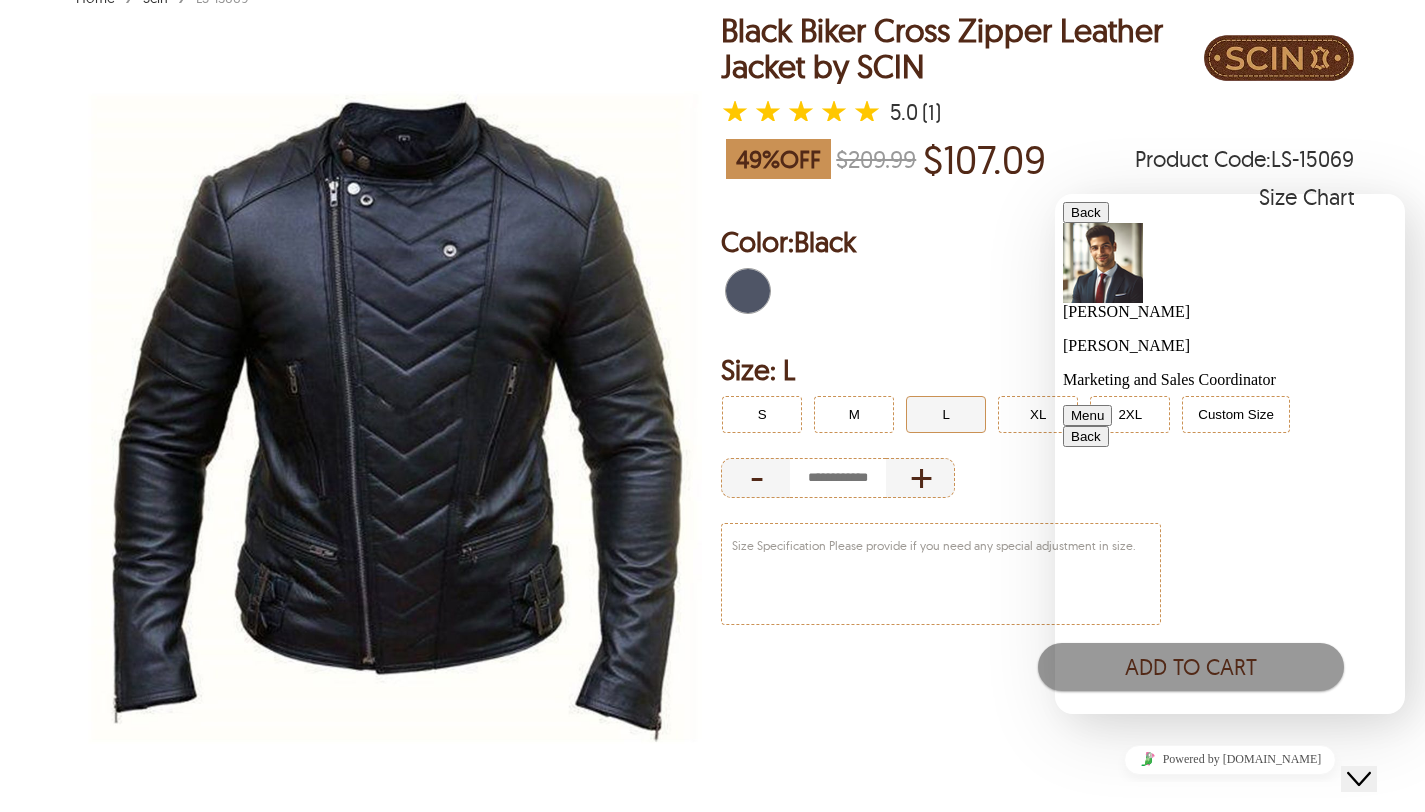 type on "**********" 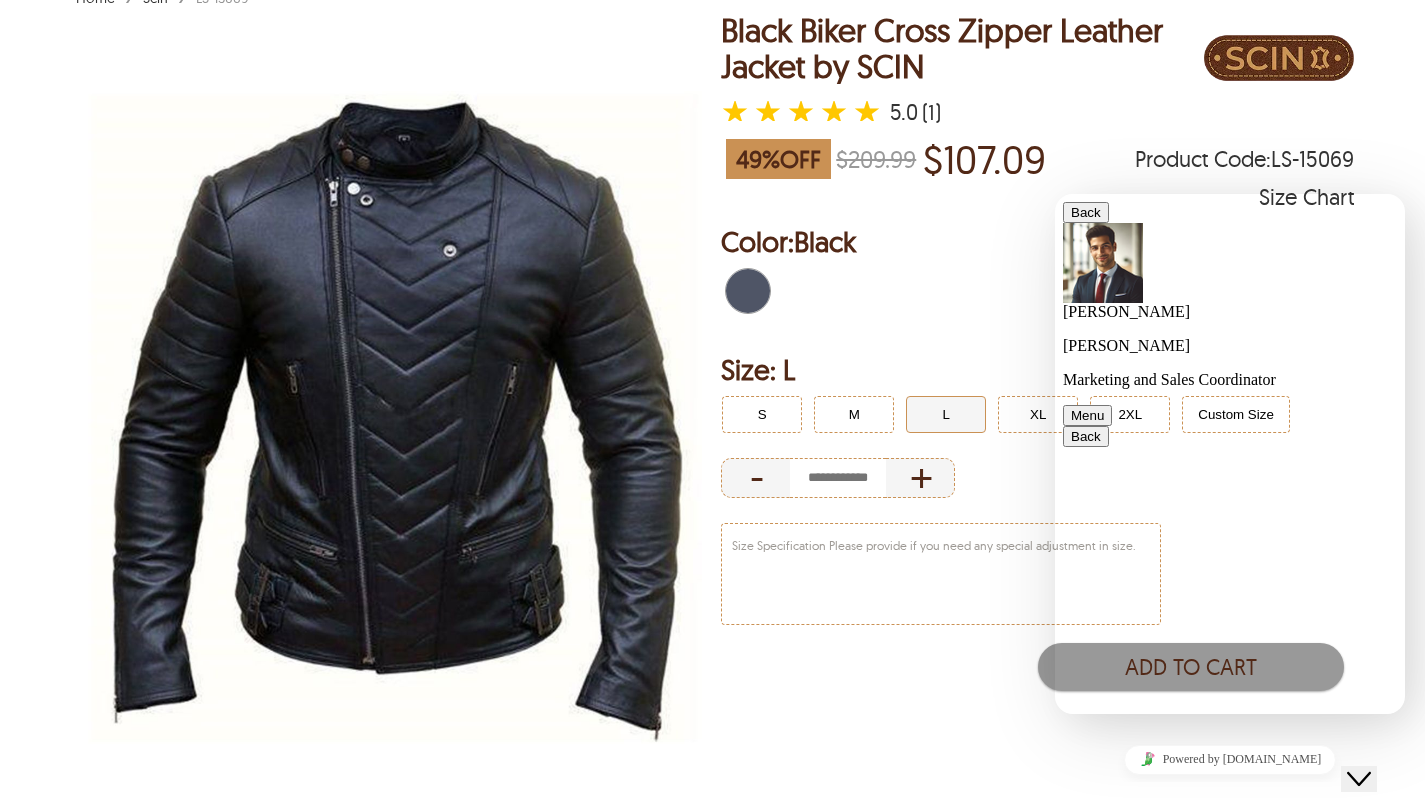 click on "Back" at bounding box center (1086, 212) 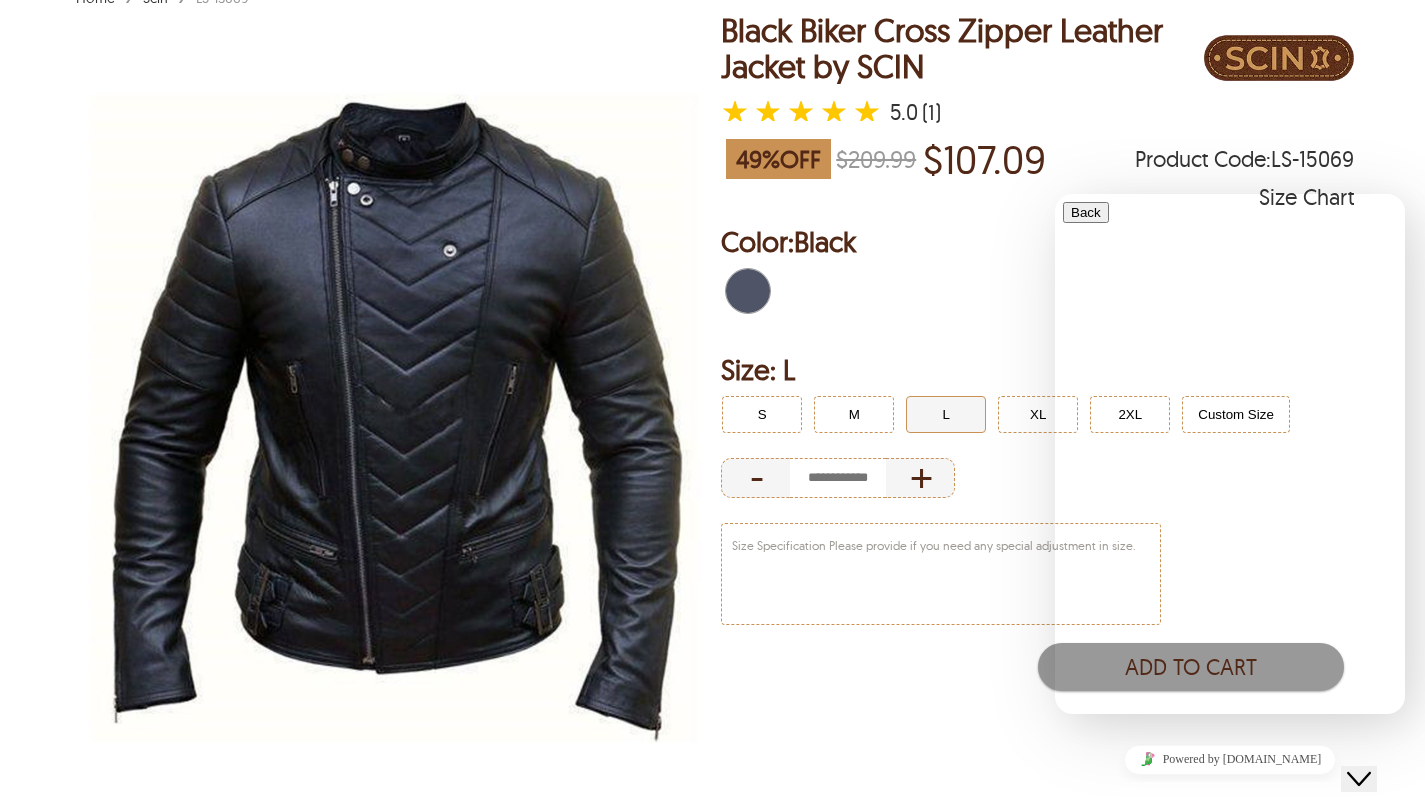 click at bounding box center [1037, 293] 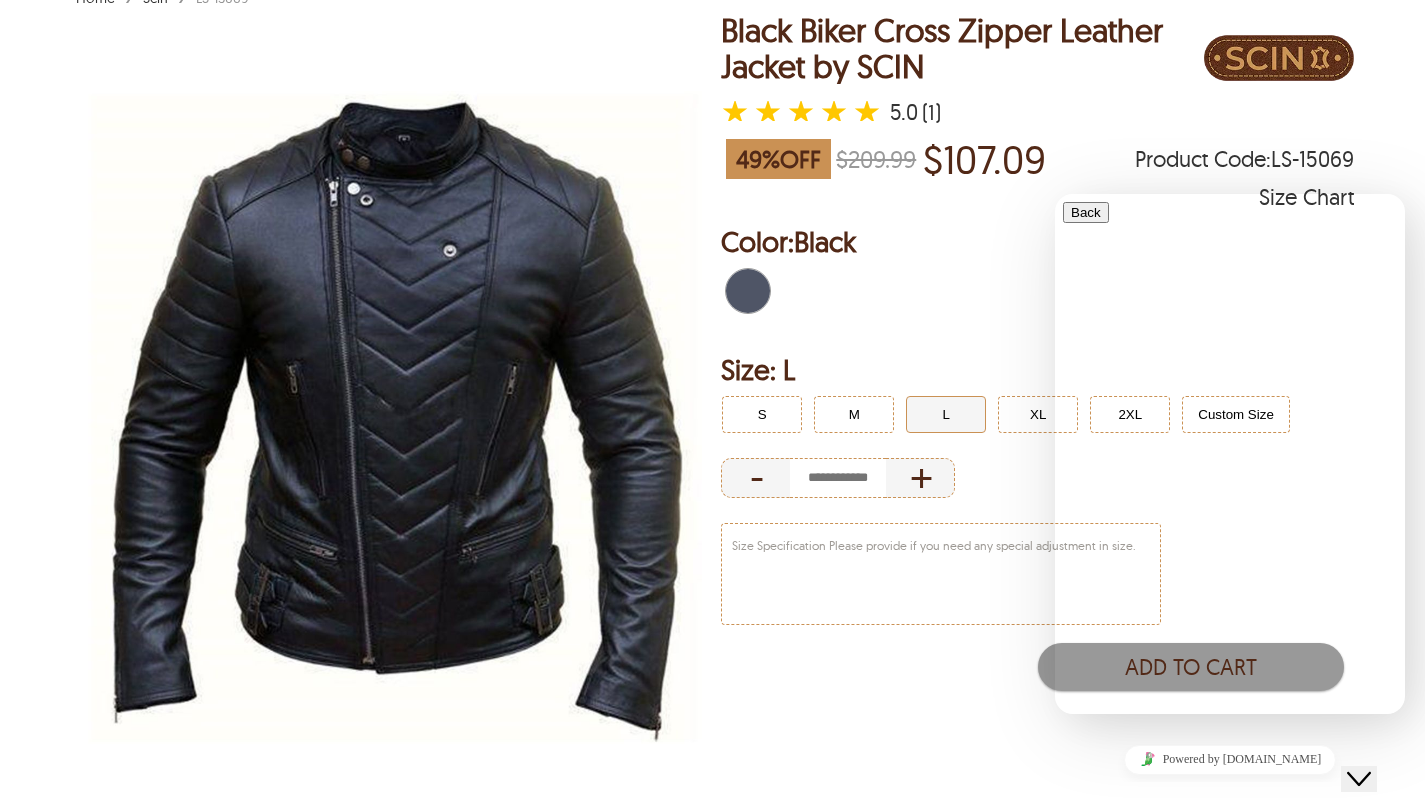 click at bounding box center [1071, 1041] 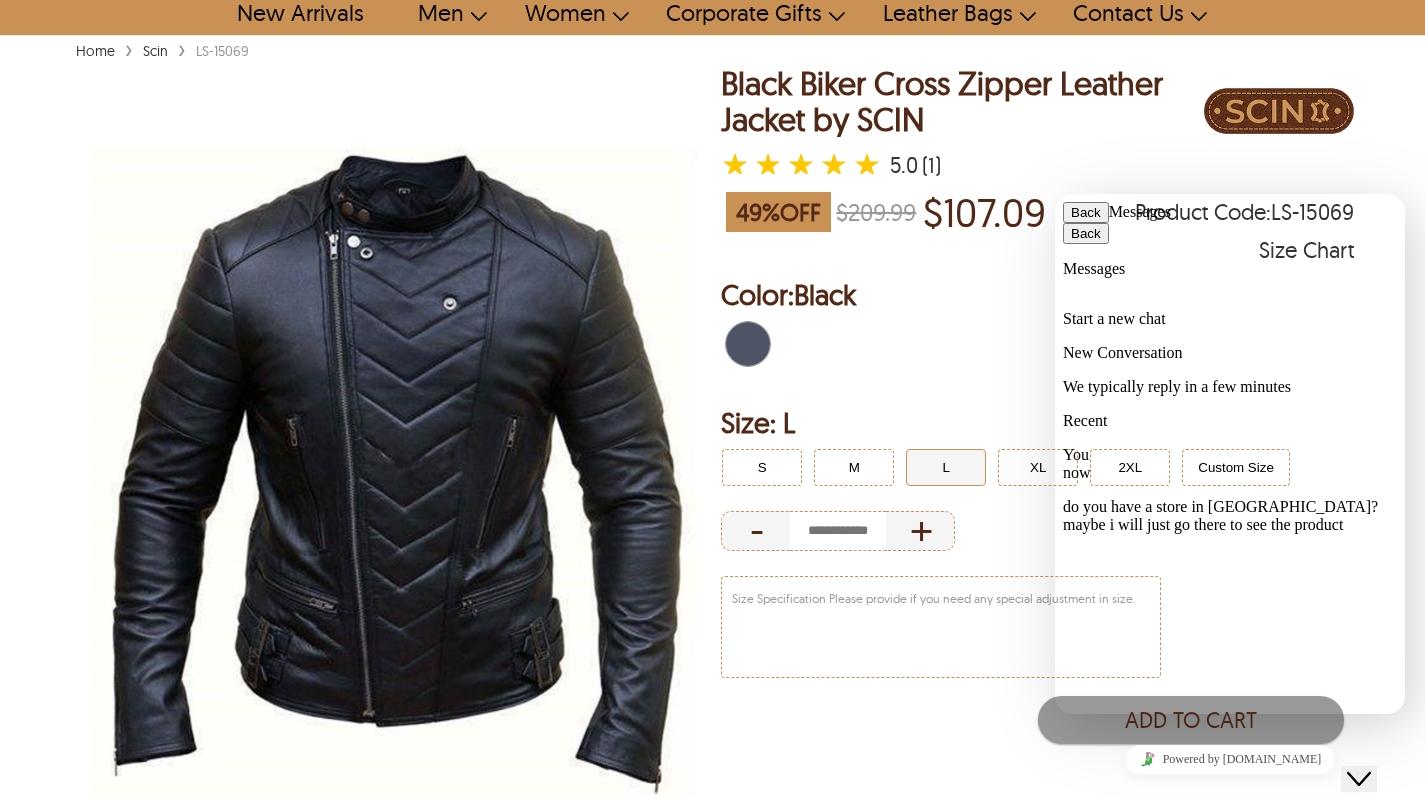 scroll, scrollTop: 157, scrollLeft: 0, axis: vertical 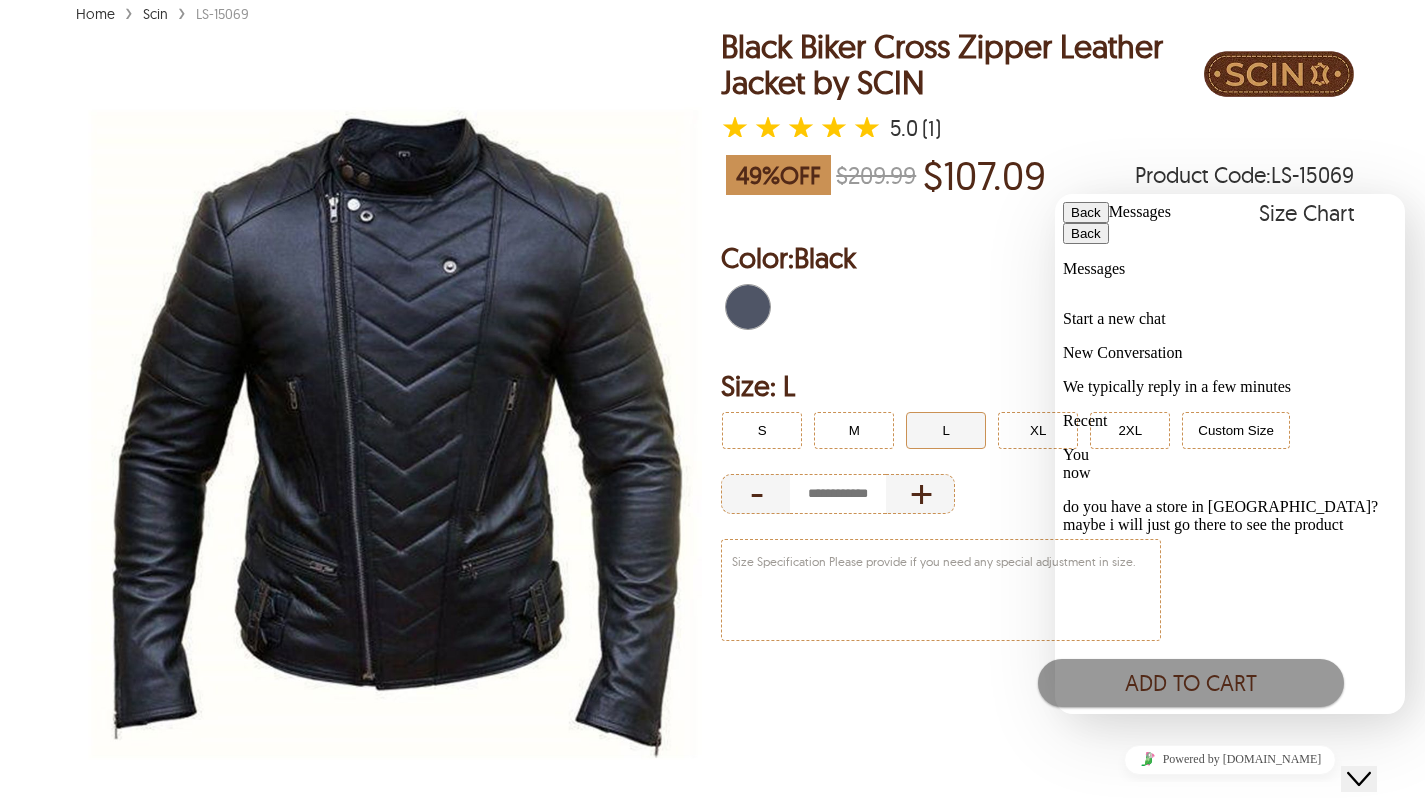 click on "You now do you have a store in tel aviv? maybe i will just go there to see the product" at bounding box center (1230, 490) 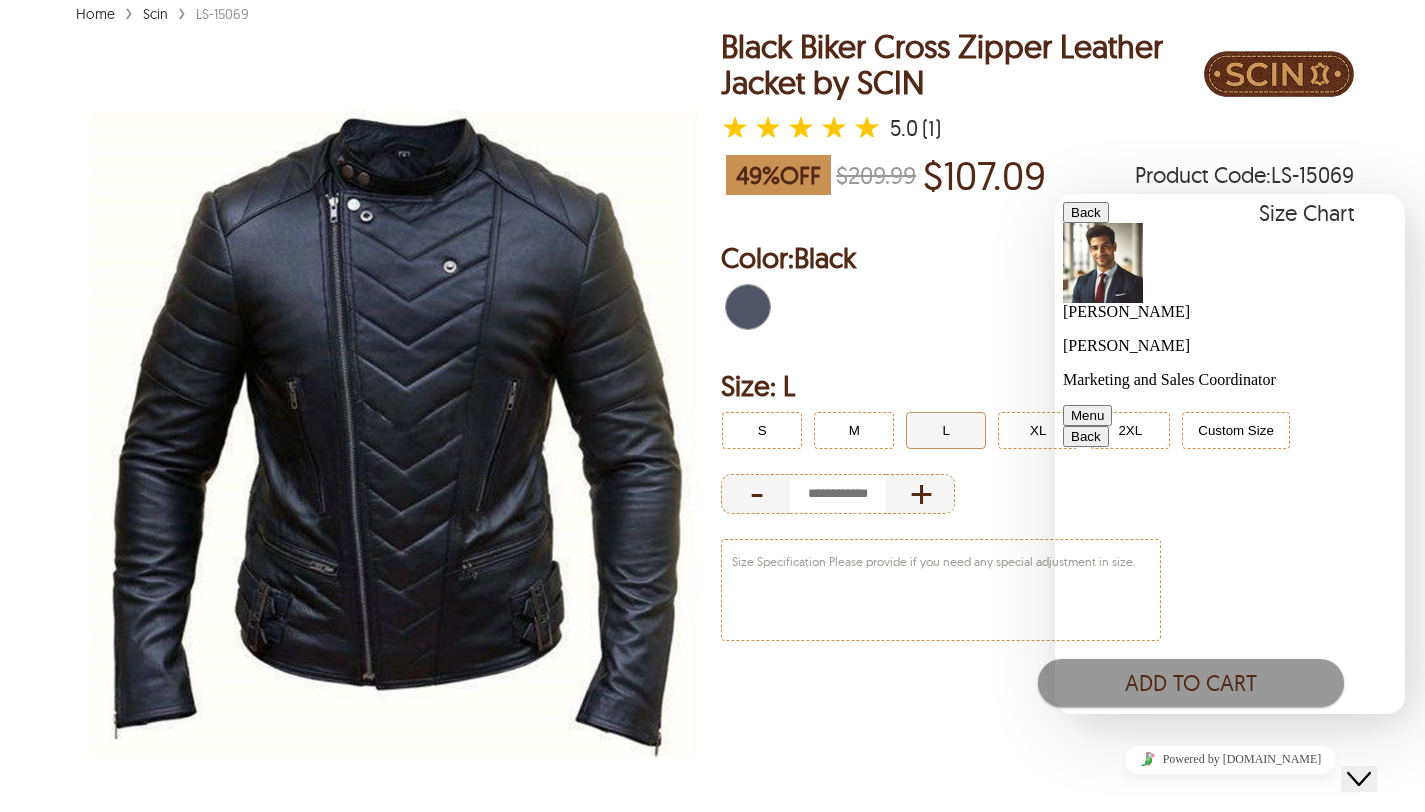 scroll, scrollTop: 270, scrollLeft: 0, axis: vertical 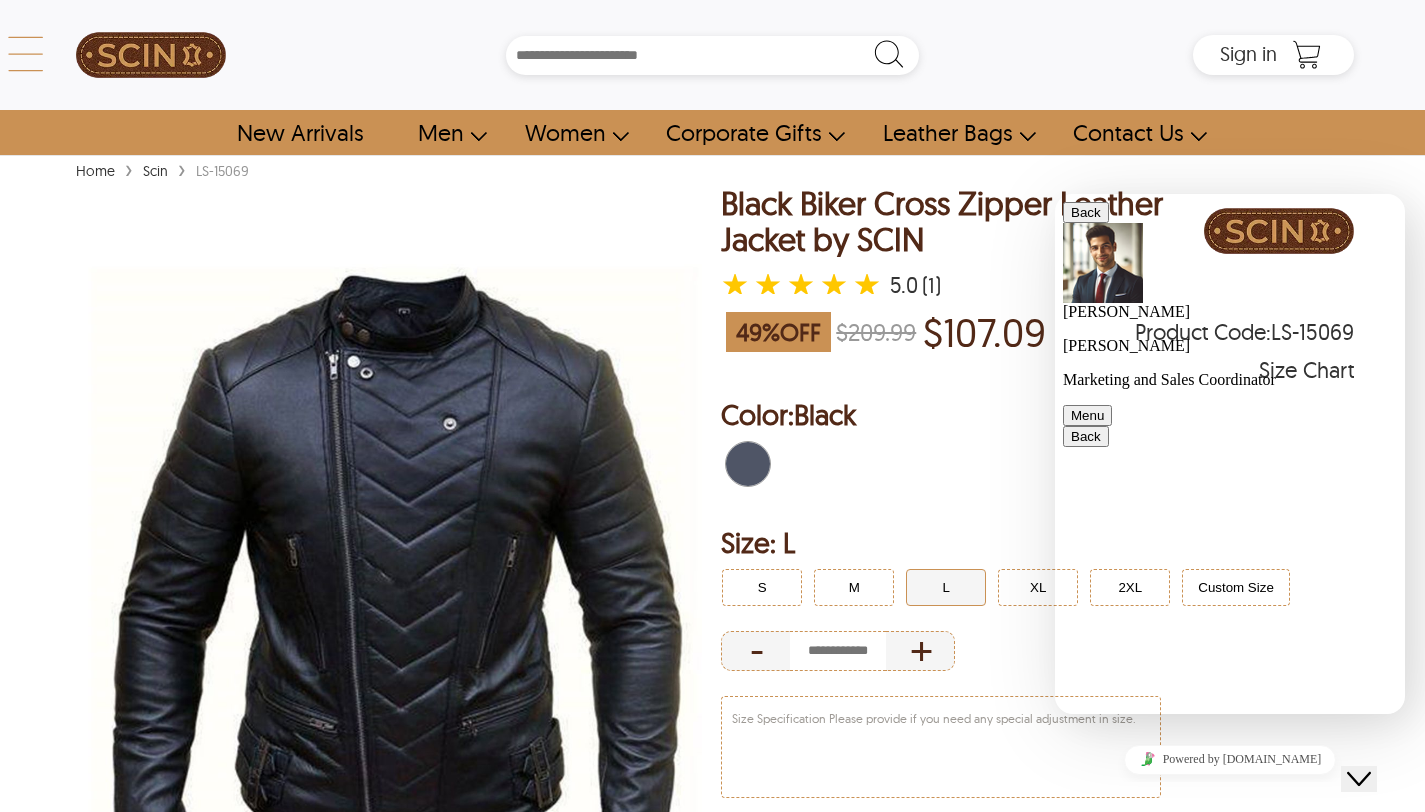 click 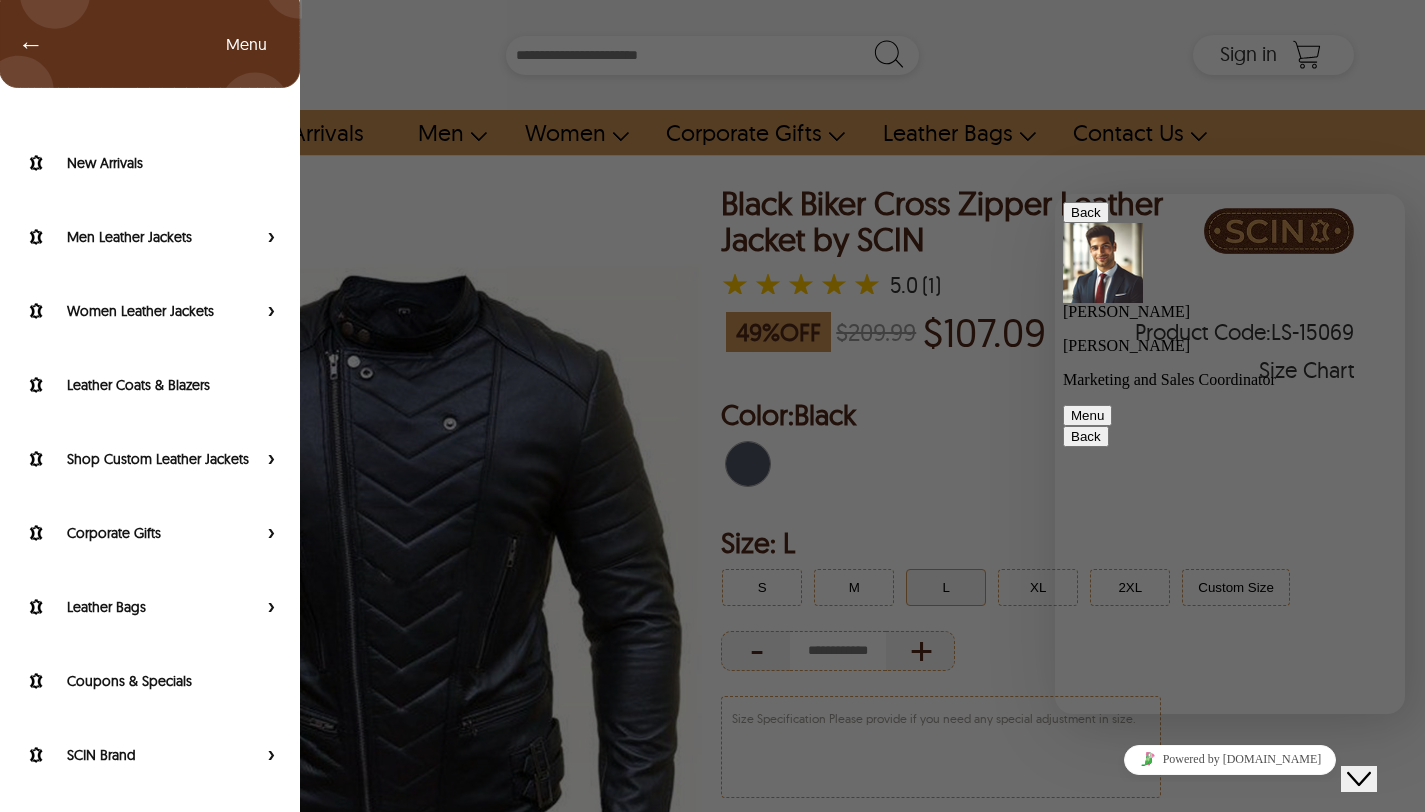 click at bounding box center [1055, 194] 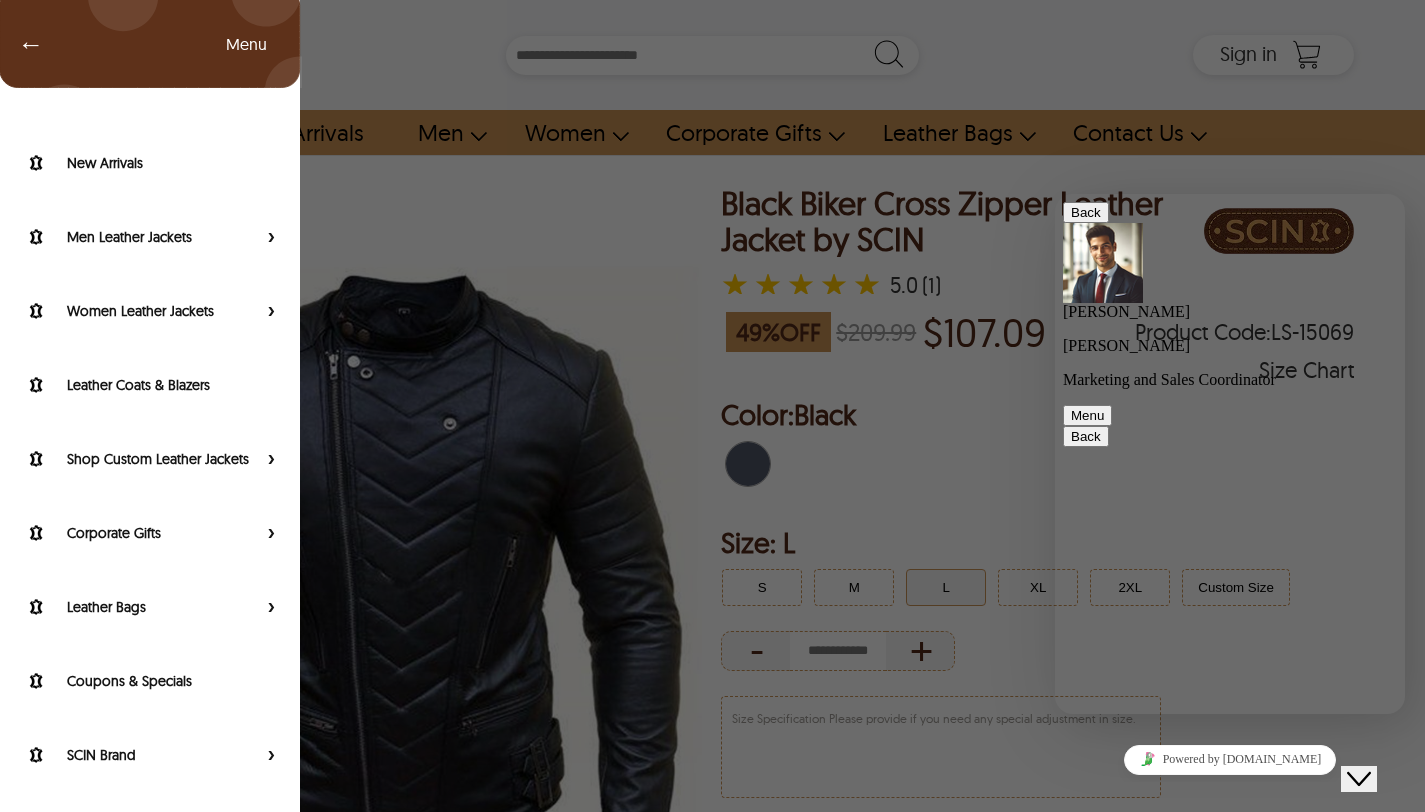 type on "**********" 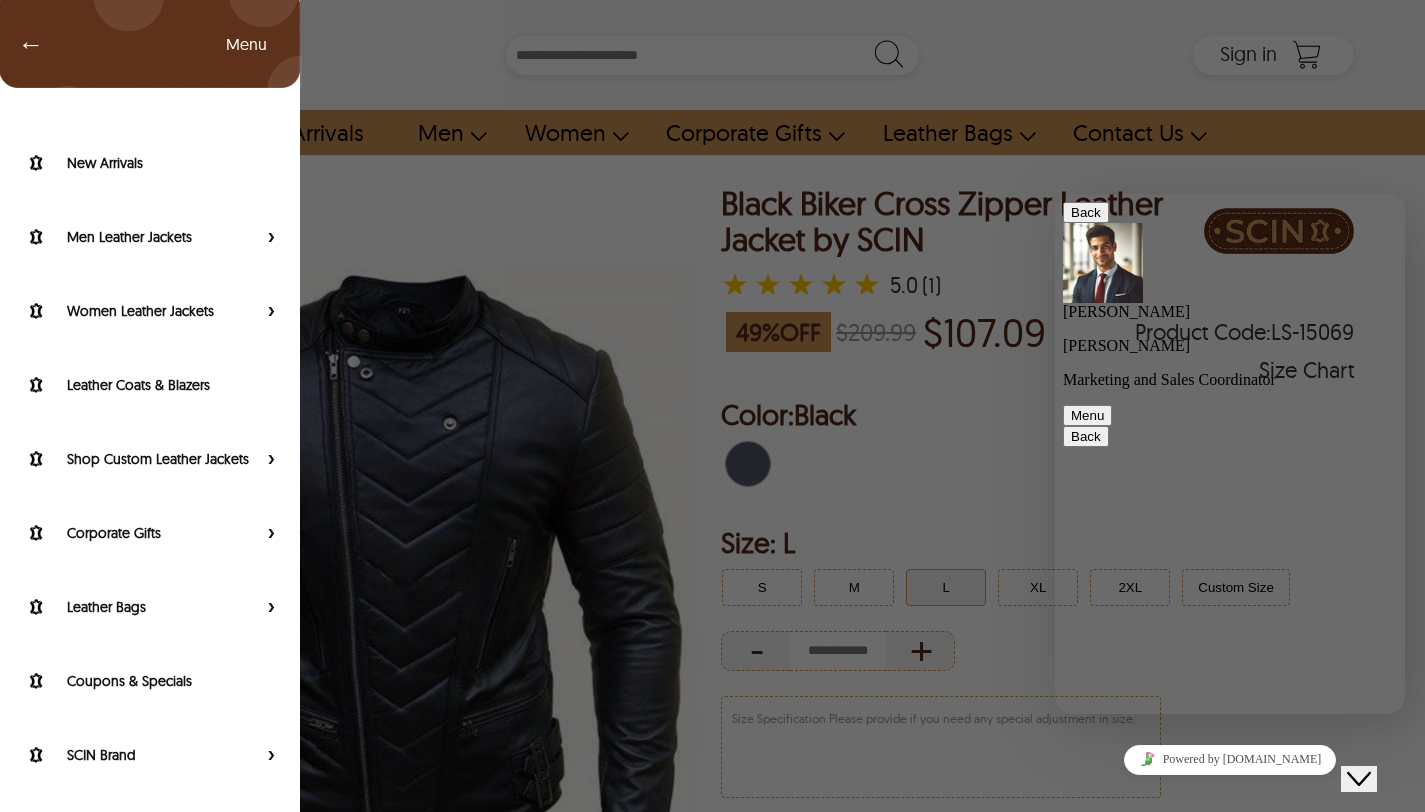 scroll, scrollTop: 321, scrollLeft: 0, axis: vertical 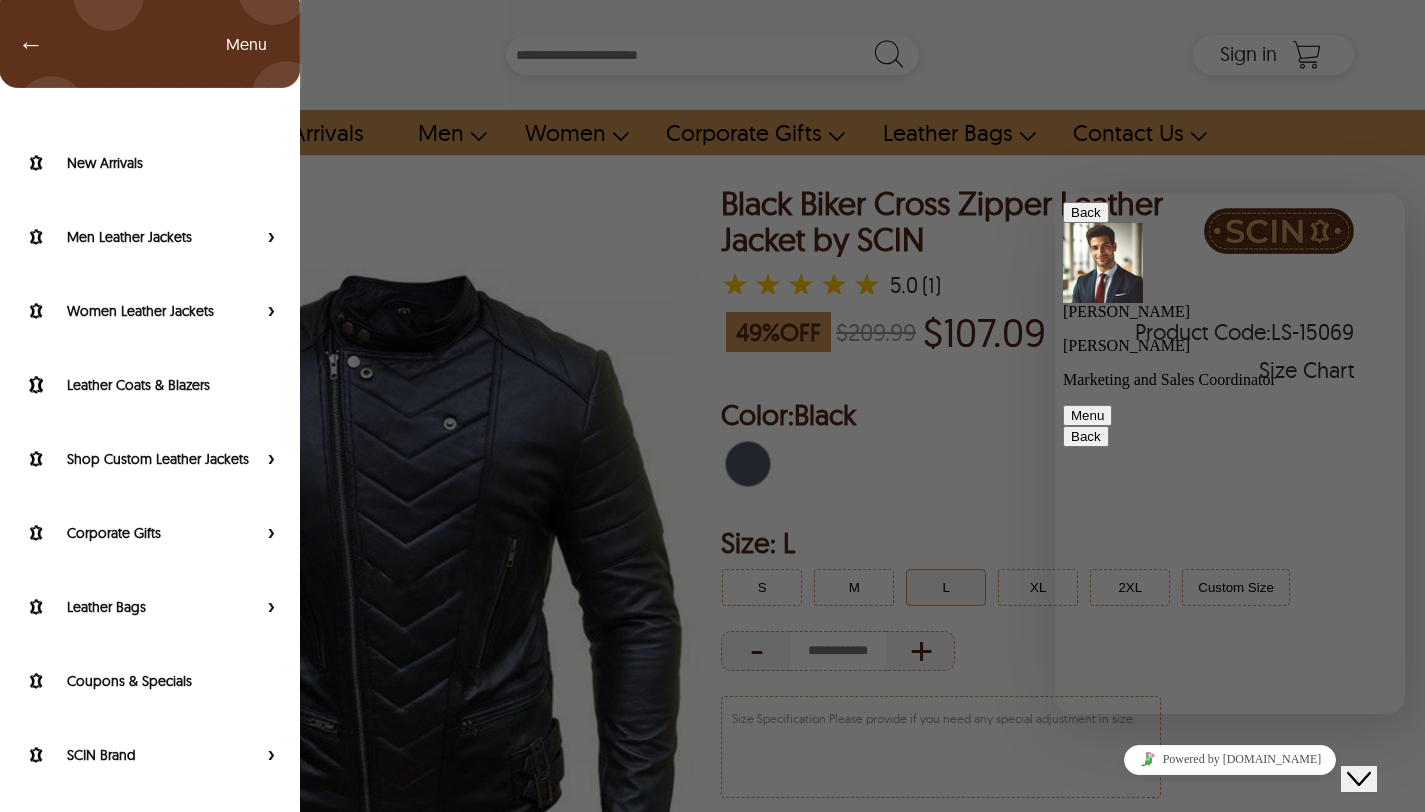 click on "← Menu New Arrivals Men Leather Jackets Aviator Leather Jackets Bomber Leather Jackets Biker Leather Jackets Cafe Racer Leather Jackets Leather Puffer Jackets Varsity Leather Jackets Oversized Leather Jackets Shearling Leather Jackets Leather Vests Leather Shirts Women Leather Jackets Aviator Leather Jackets Bomber Leather Jackets Biker Leather Jackets Cafe Racer Leather Jackets Leather Puffer Jackets Varsity Leather Jackets Oversized Leather Jackets Shearling Leather Jackets Leather Vests Leather Shirts Leather Coats & Blazers Shop Custom Leather Jackets Custom Aviator Leather Jackets Custom Bomber Leather Jackets Custom Biker Leather Jackets Custom Shearling Leather Jackets Custom Leather Coats & Blazers Custom Leather Vests Corporate Gifts  Leather Wallets Leather Portfolios Leather Passport Holders Leather Bags Leather Backpacks Leather Handbags Leather Duffle Bags Leather Crossbody Bags Leather Toiletry Bags Coupons & Specials SCIN Brand  About Us  SCIN Affiliate Program SCIN Reseller Program  Help" at bounding box center (712, 406) 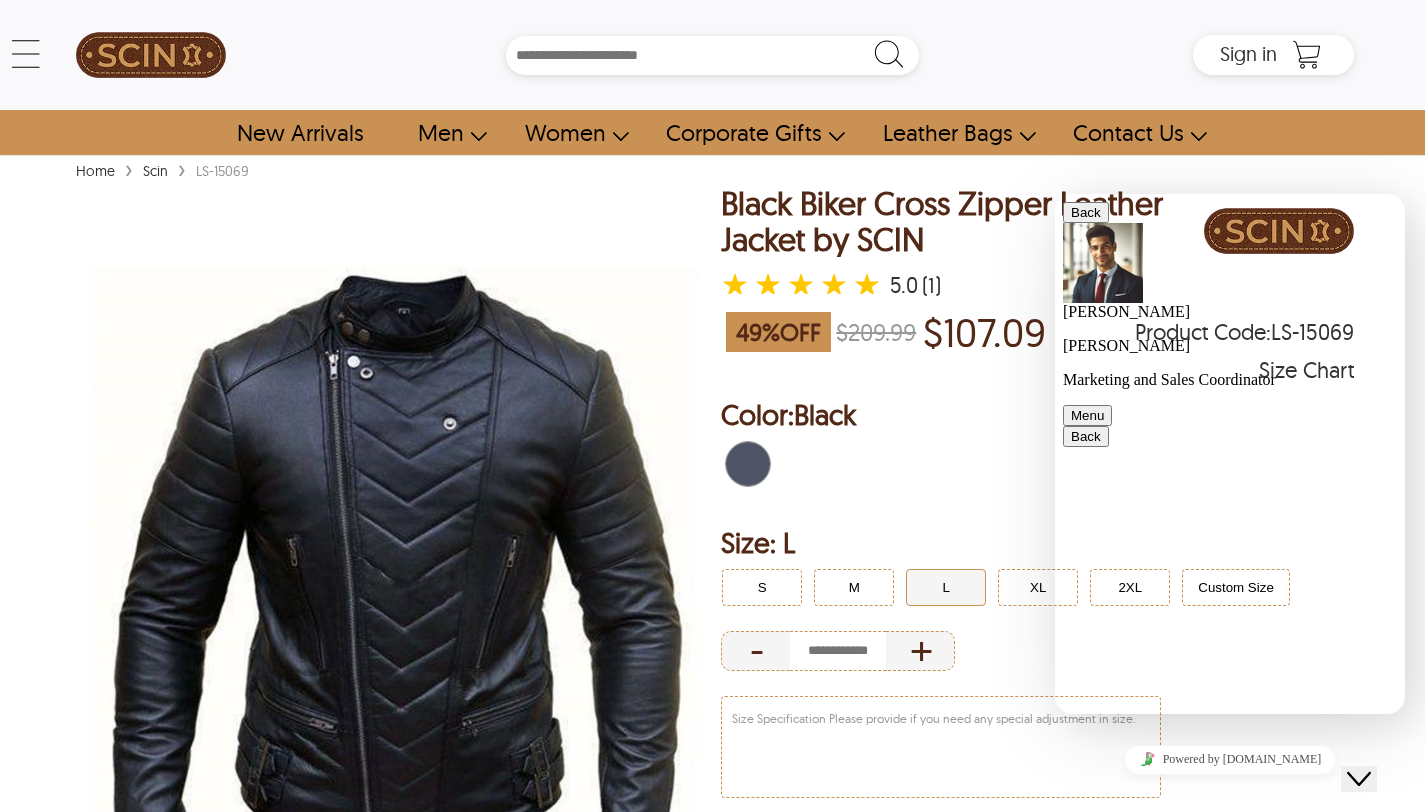 scroll, scrollTop: 796, scrollLeft: 0, axis: vertical 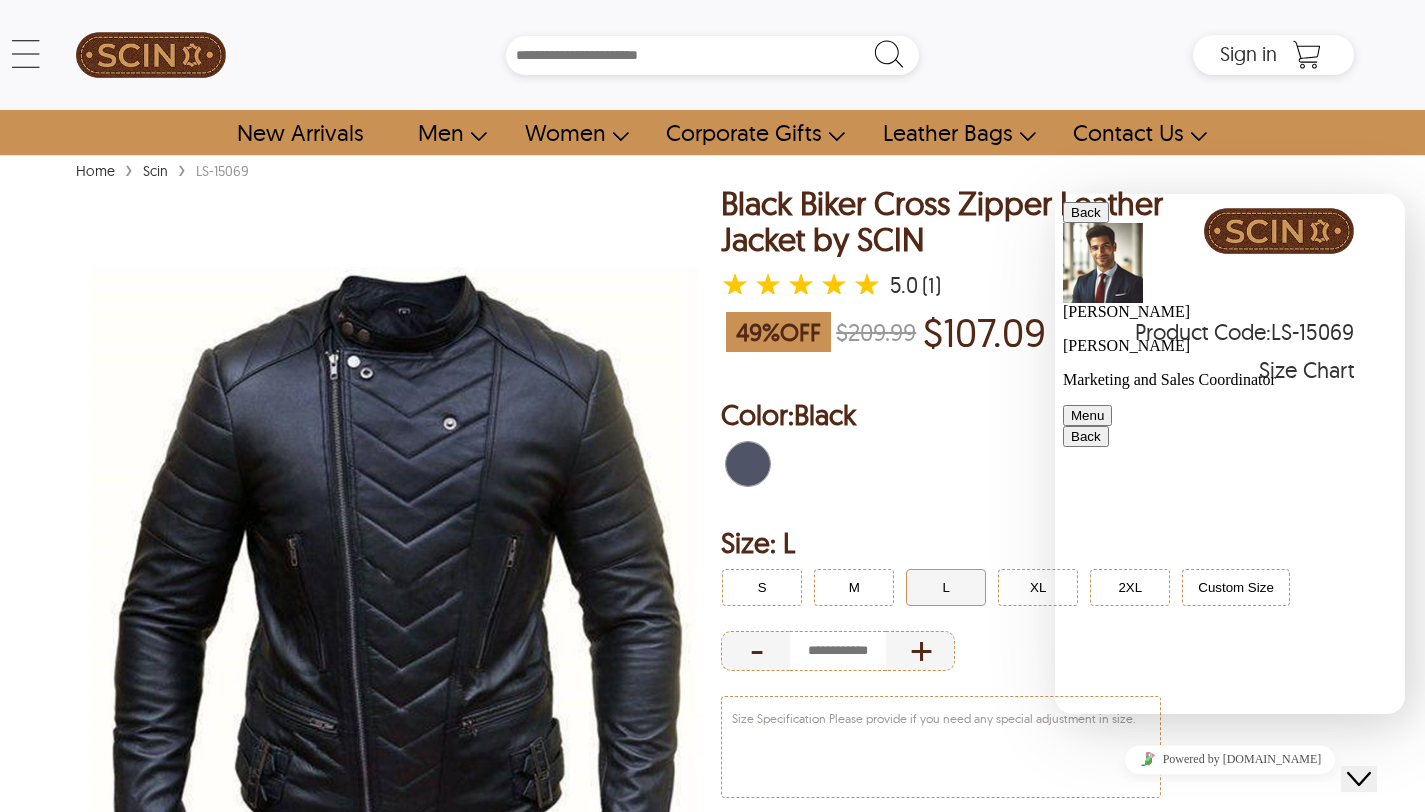 type on "**********" 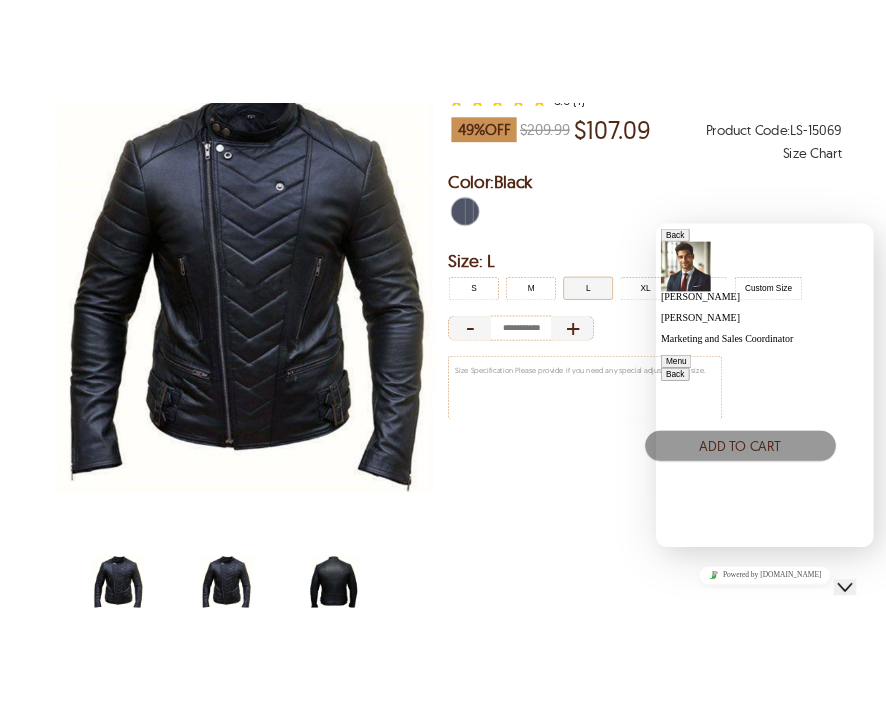 scroll, scrollTop: 0, scrollLeft: 0, axis: both 